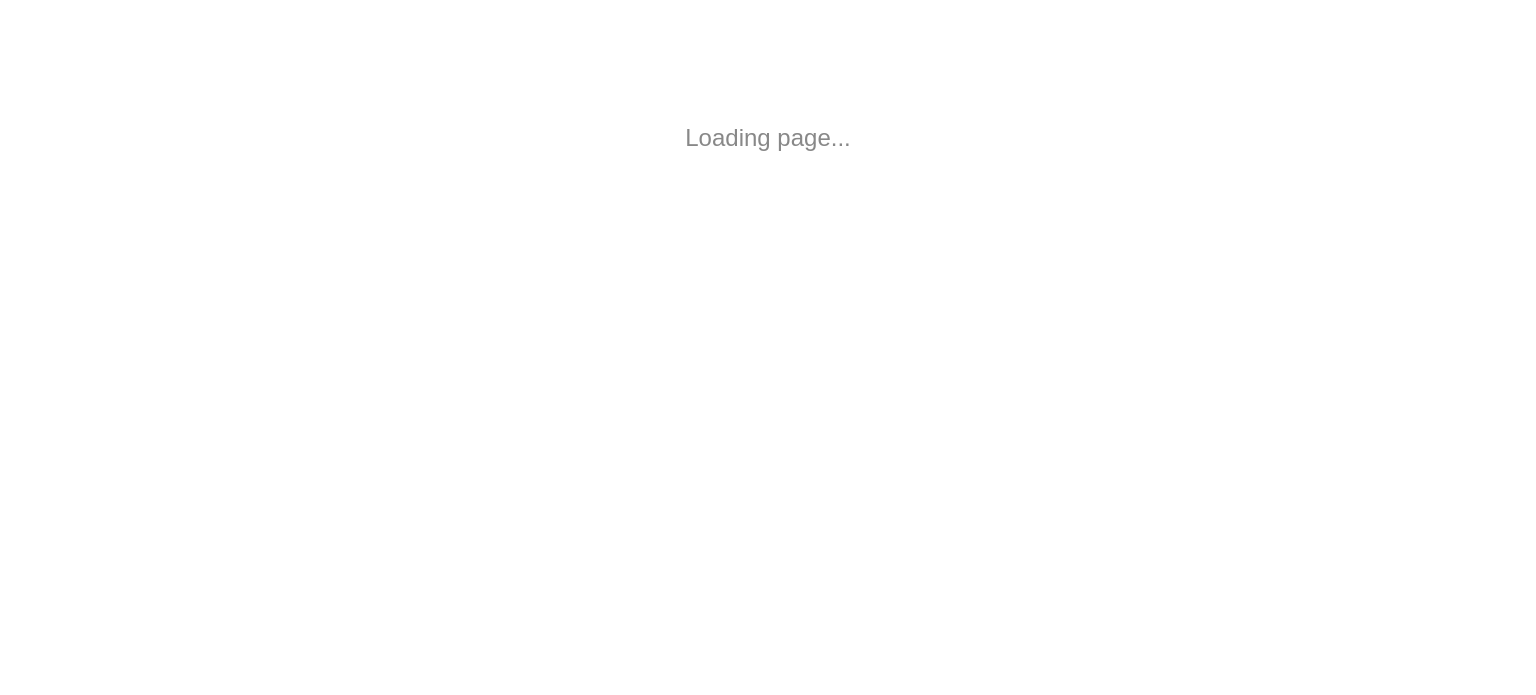 scroll, scrollTop: 0, scrollLeft: 0, axis: both 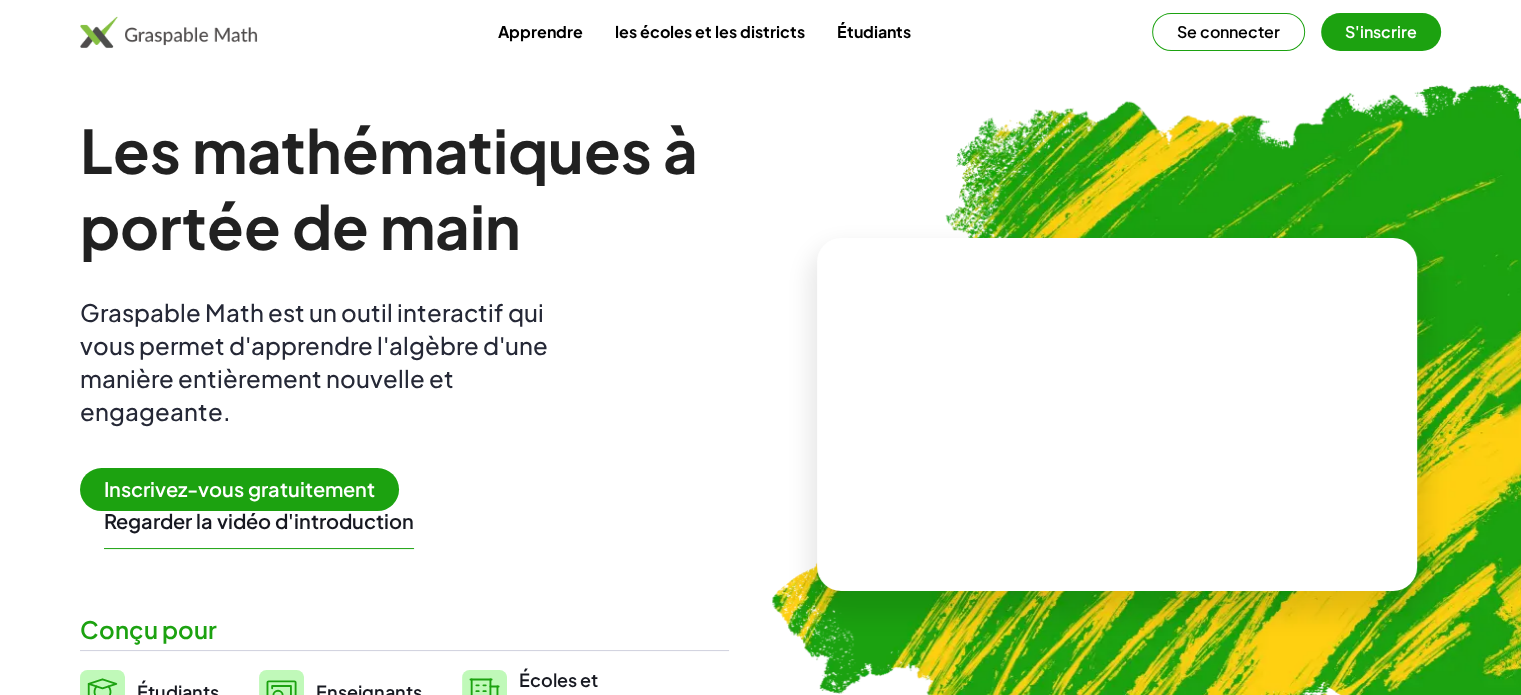 click on "Inscrivez-vous gratuitement" at bounding box center [239, 489] 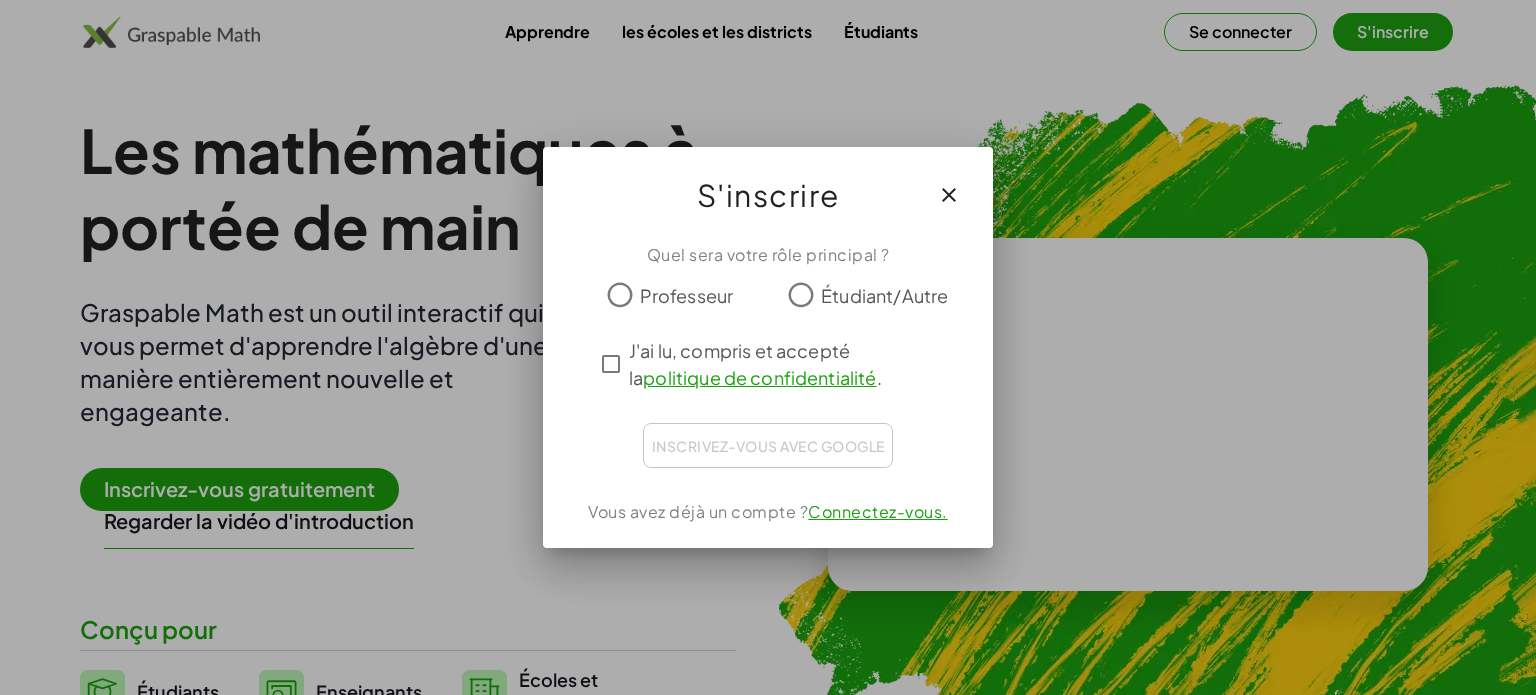 click on "Professeur" at bounding box center [687, 295] 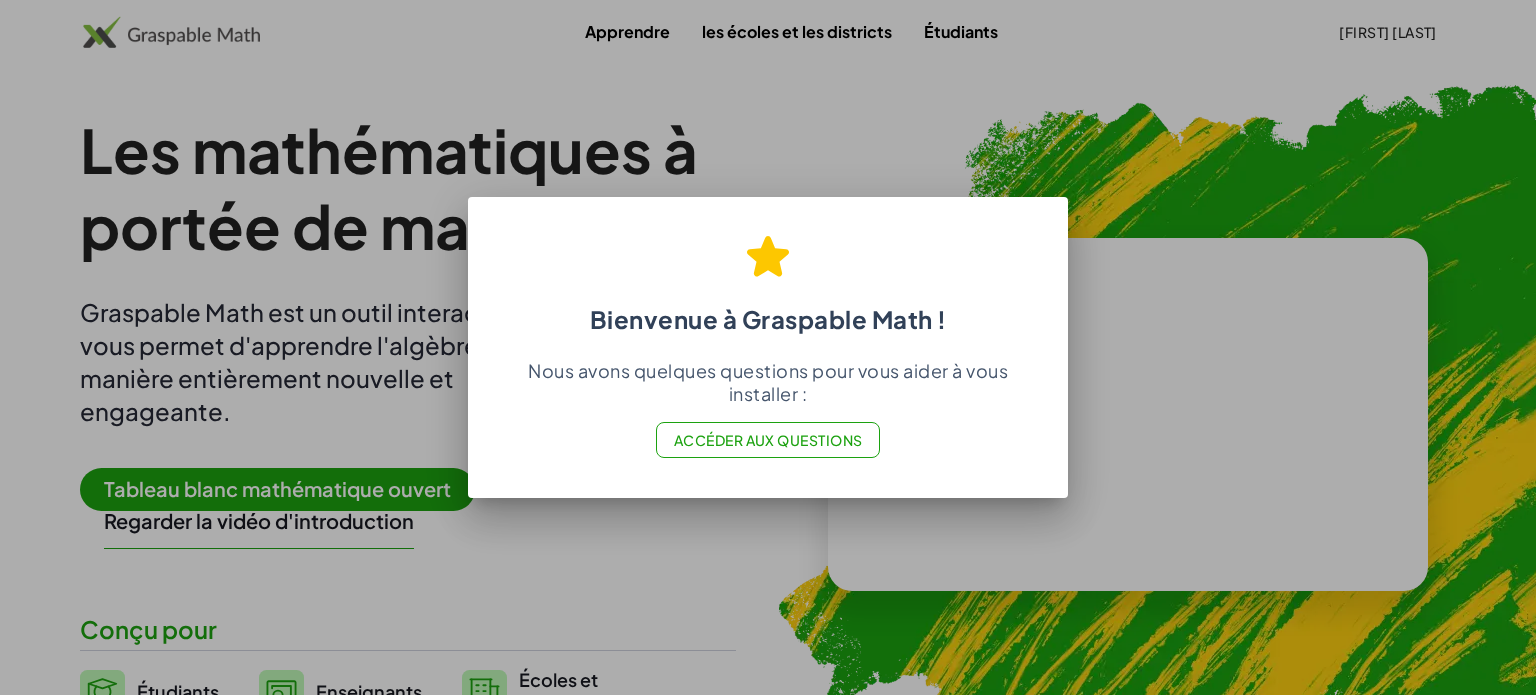 click at bounding box center [768, 347] 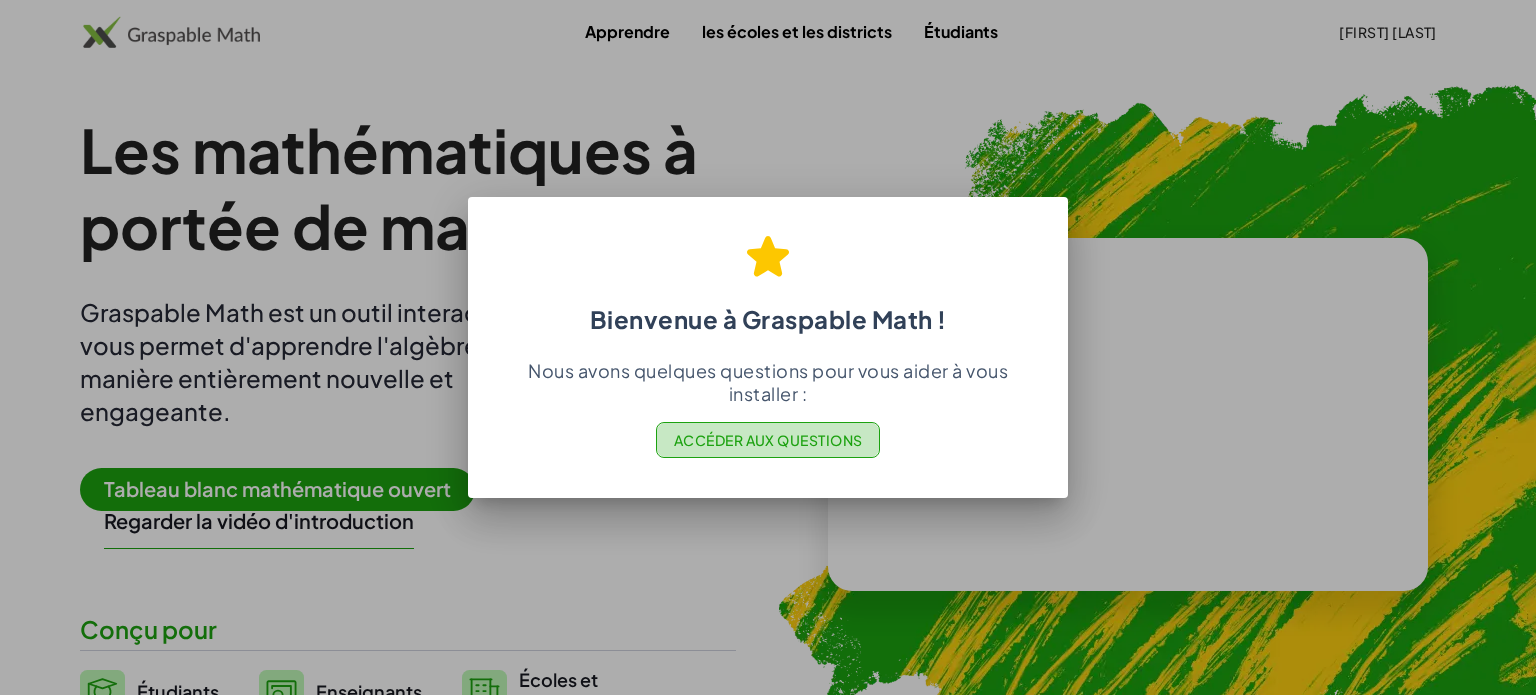 click on "Accéder aux questions" at bounding box center [768, 440] 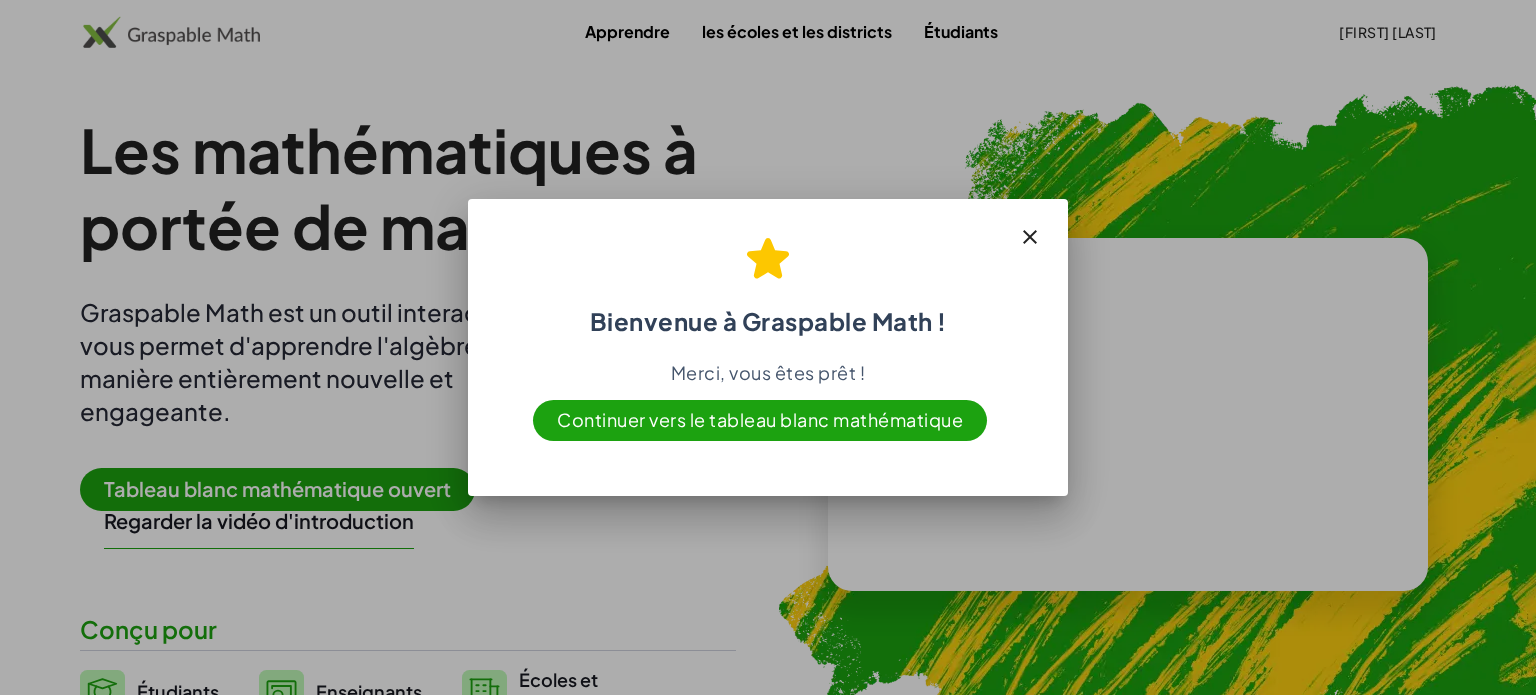 click at bounding box center (768, 347) 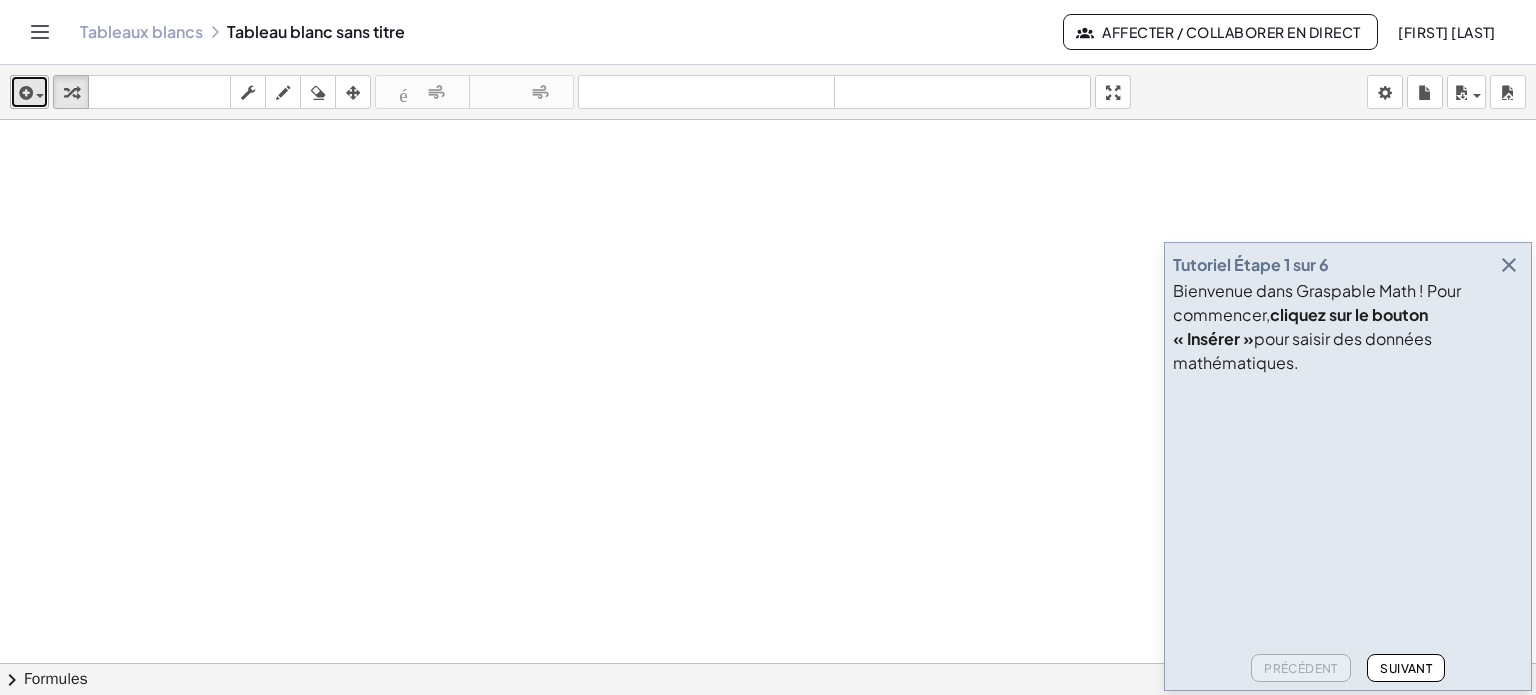 click at bounding box center [40, 96] 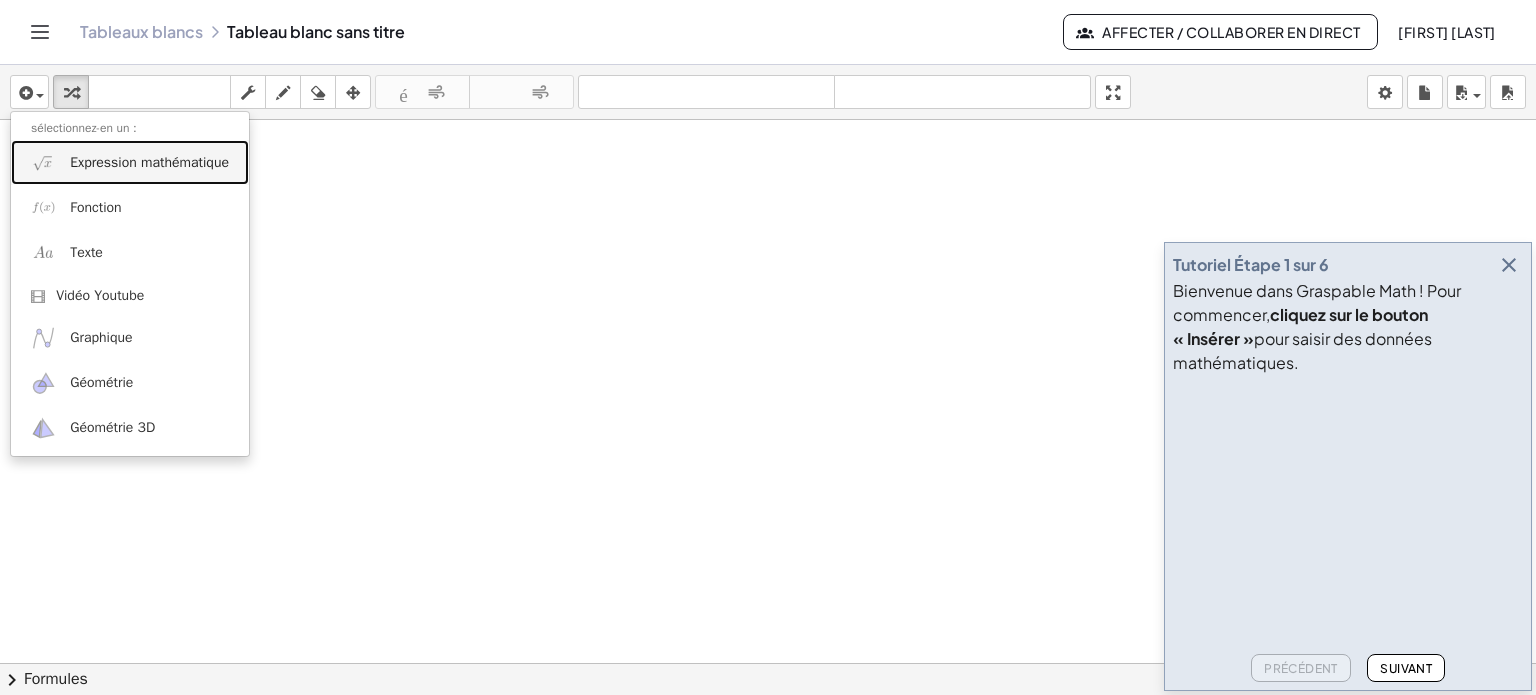 click on "Expression mathématique" at bounding box center [130, 162] 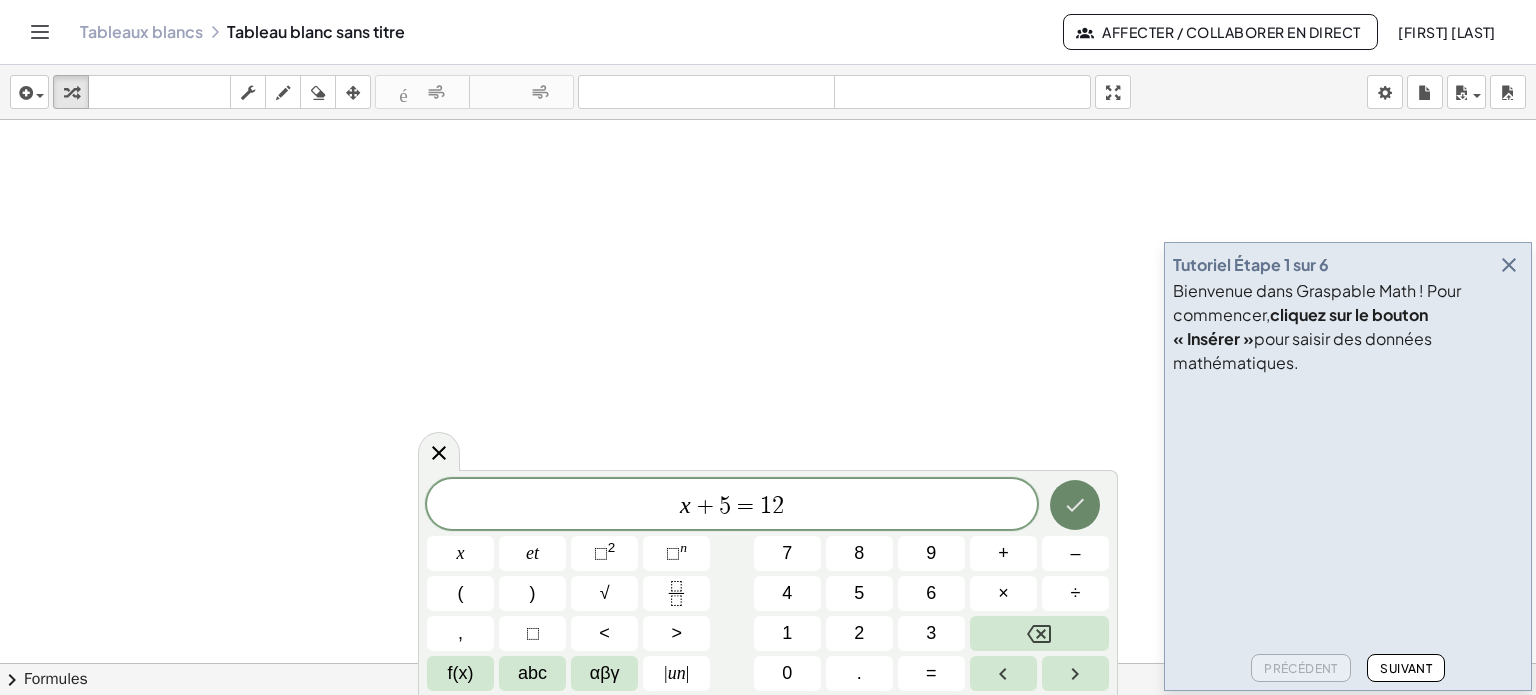 click 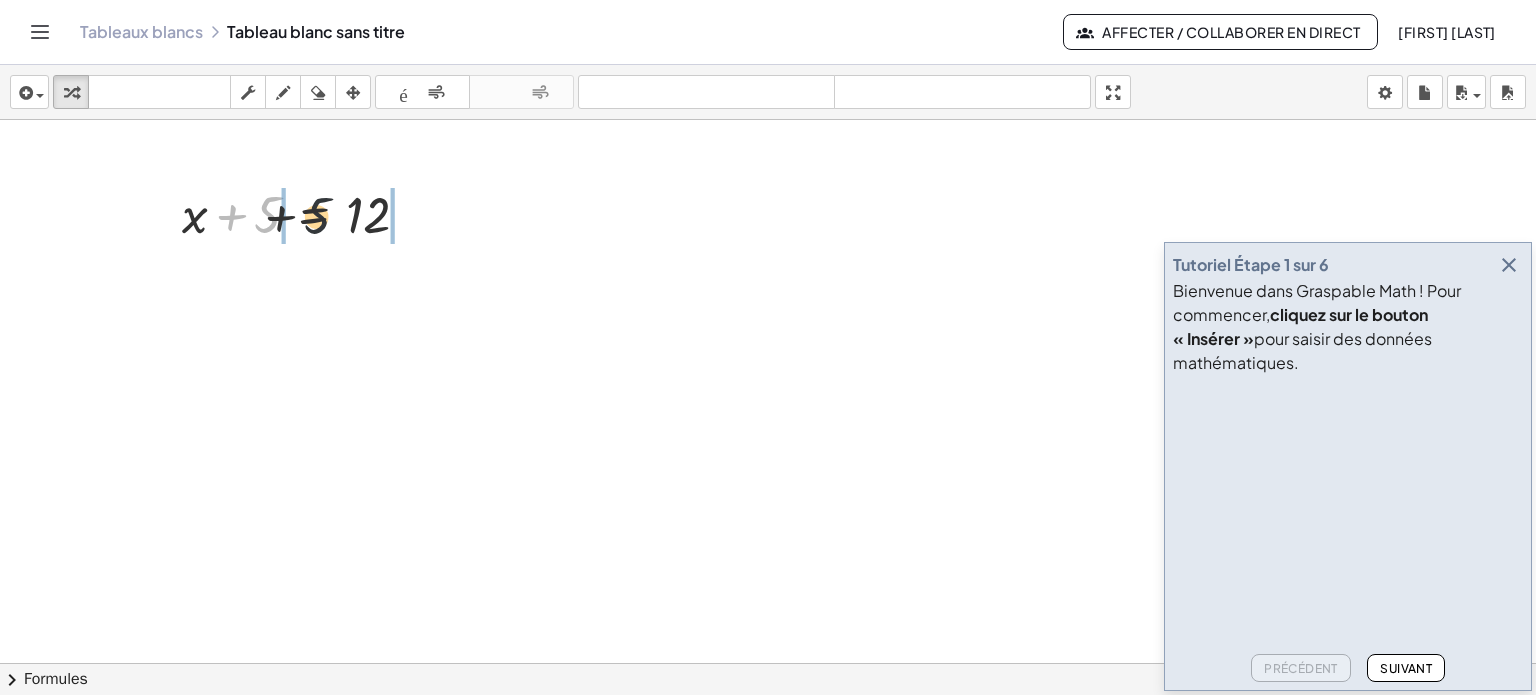 drag, startPoint x: 258, startPoint y: 203, endPoint x: 474, endPoint y: 216, distance: 216.39085 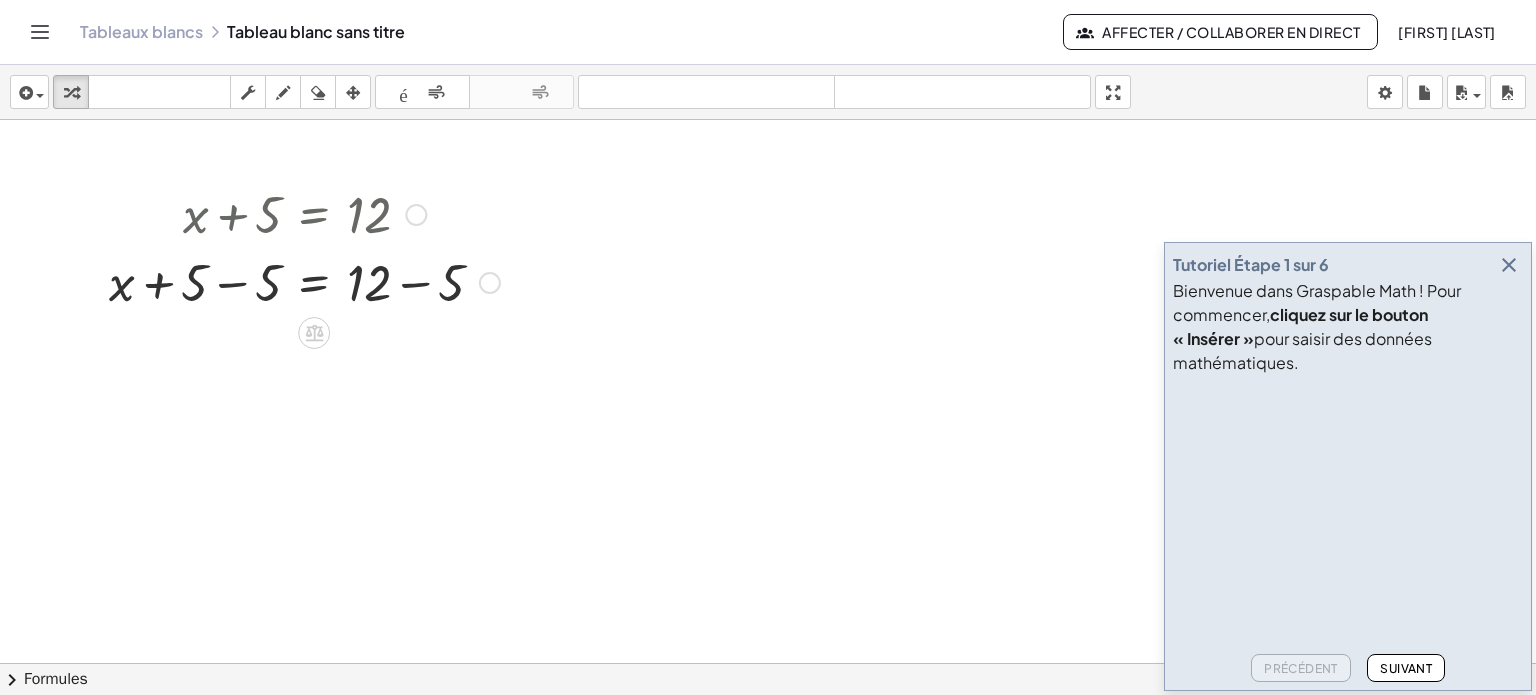 click at bounding box center (304, 281) 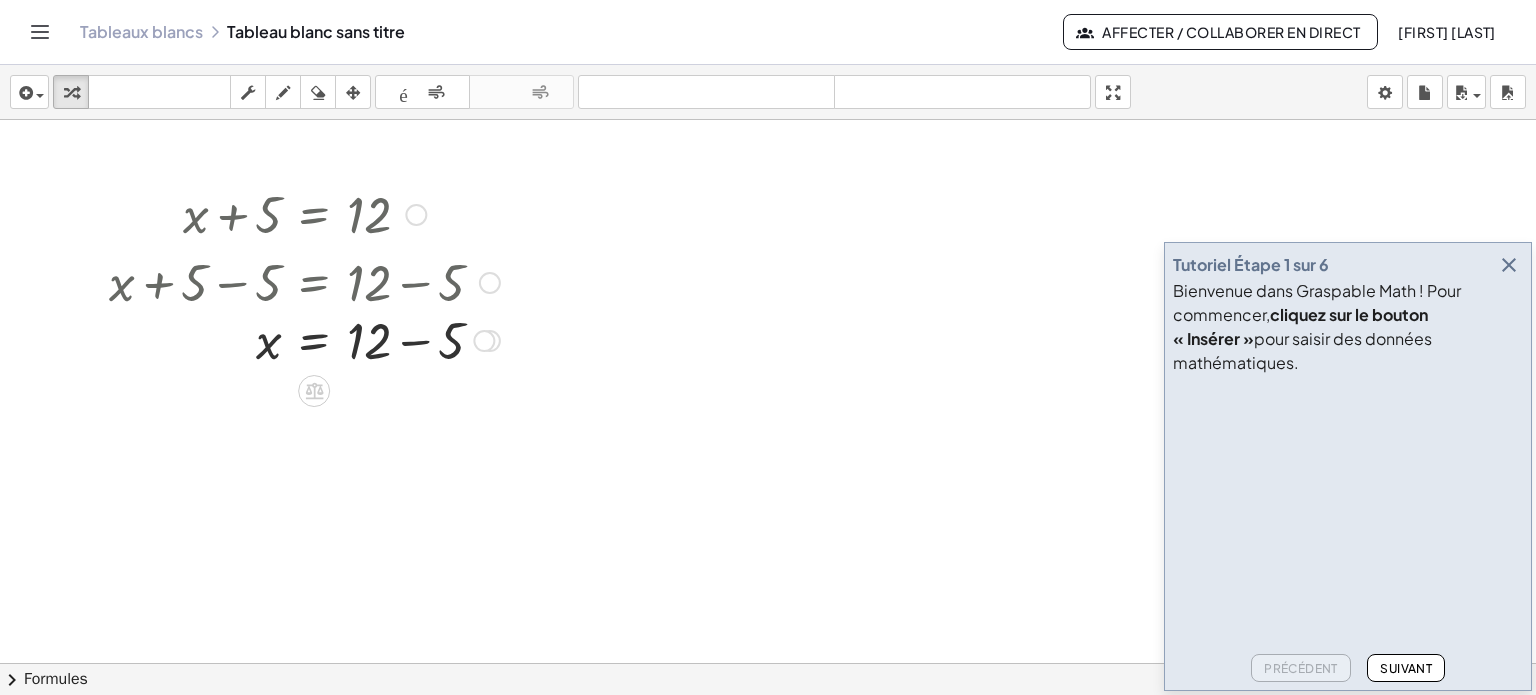 click at bounding box center [304, 281] 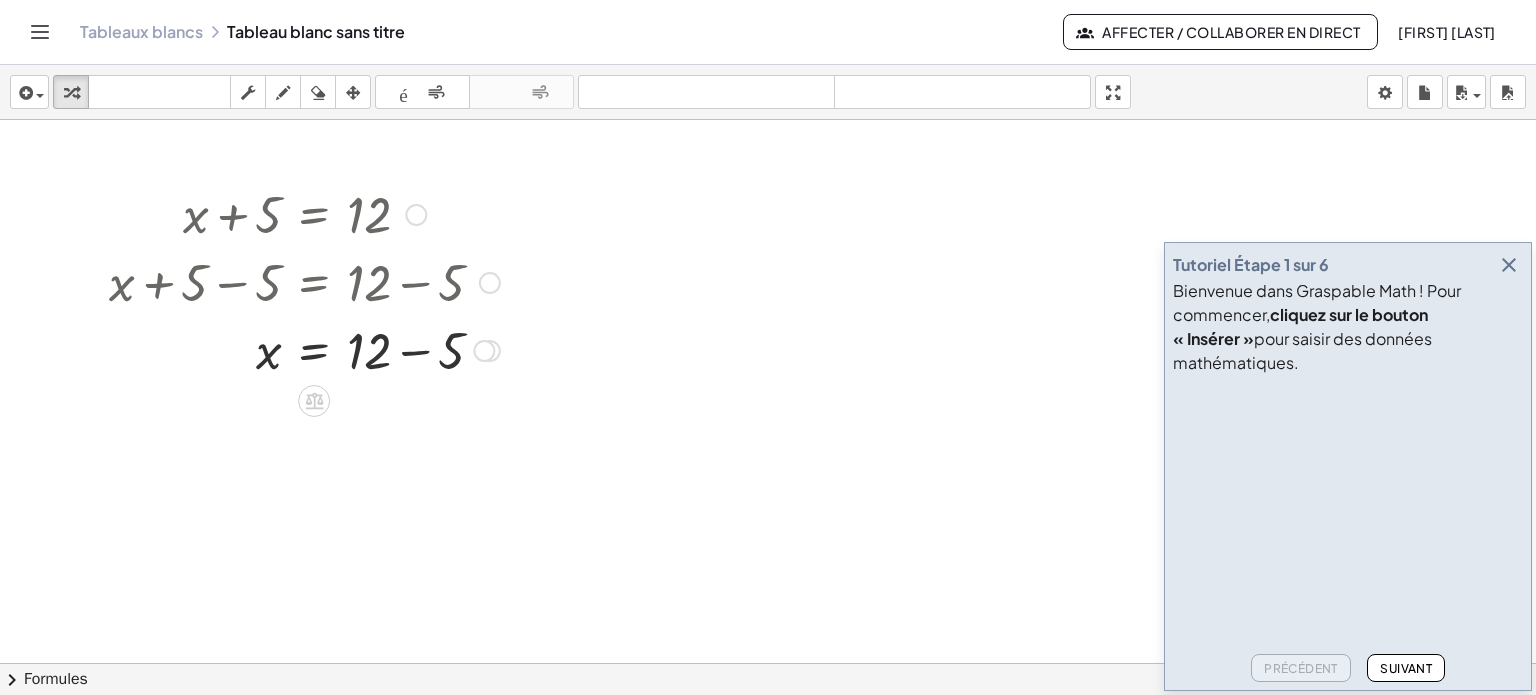 click at bounding box center (304, 349) 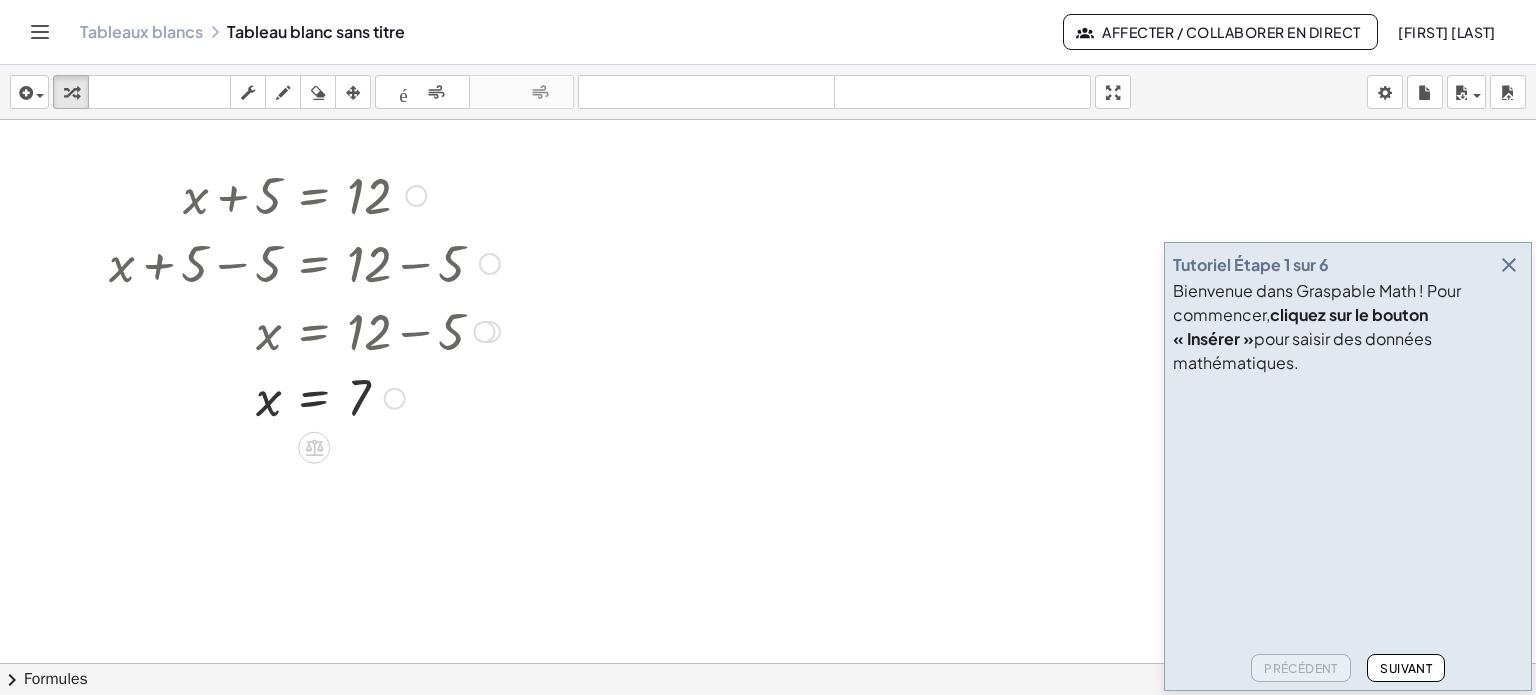 scroll, scrollTop: 18, scrollLeft: 0, axis: vertical 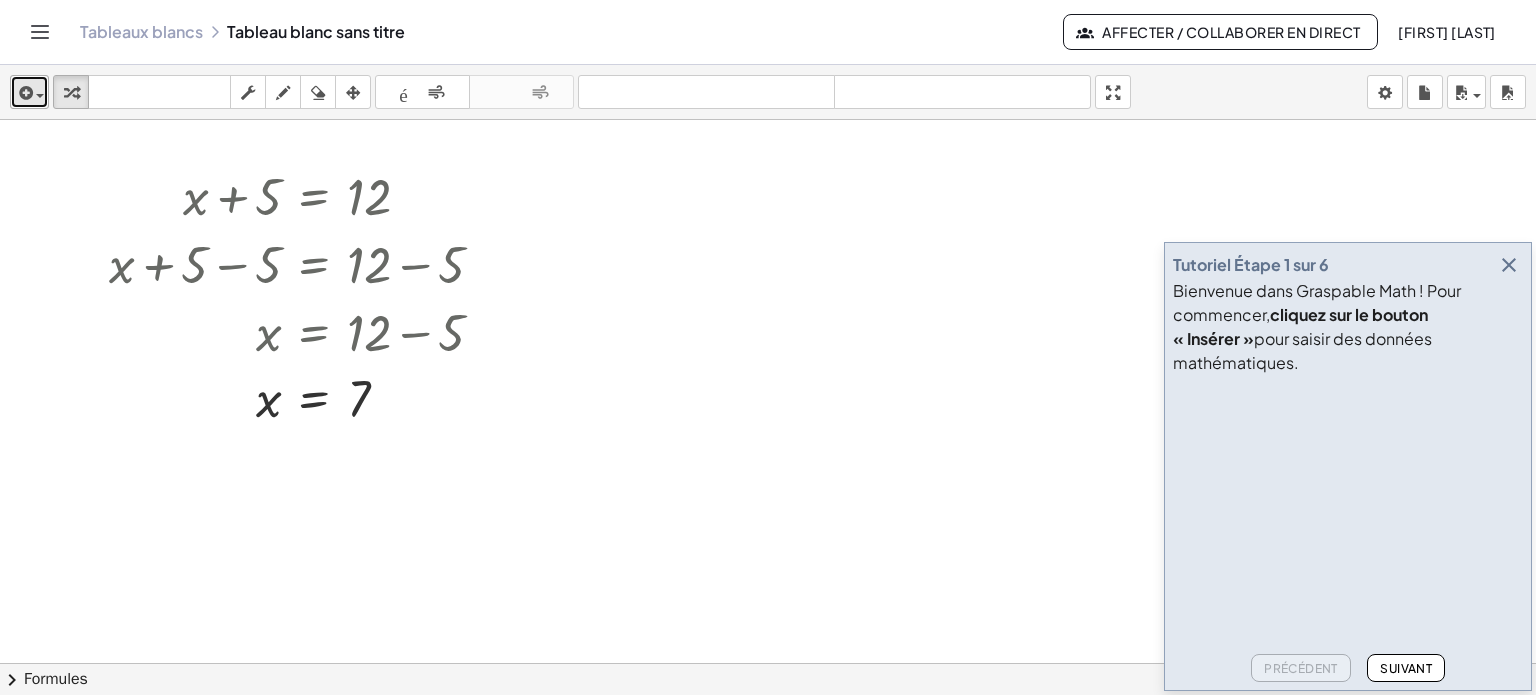 click at bounding box center (29, 92) 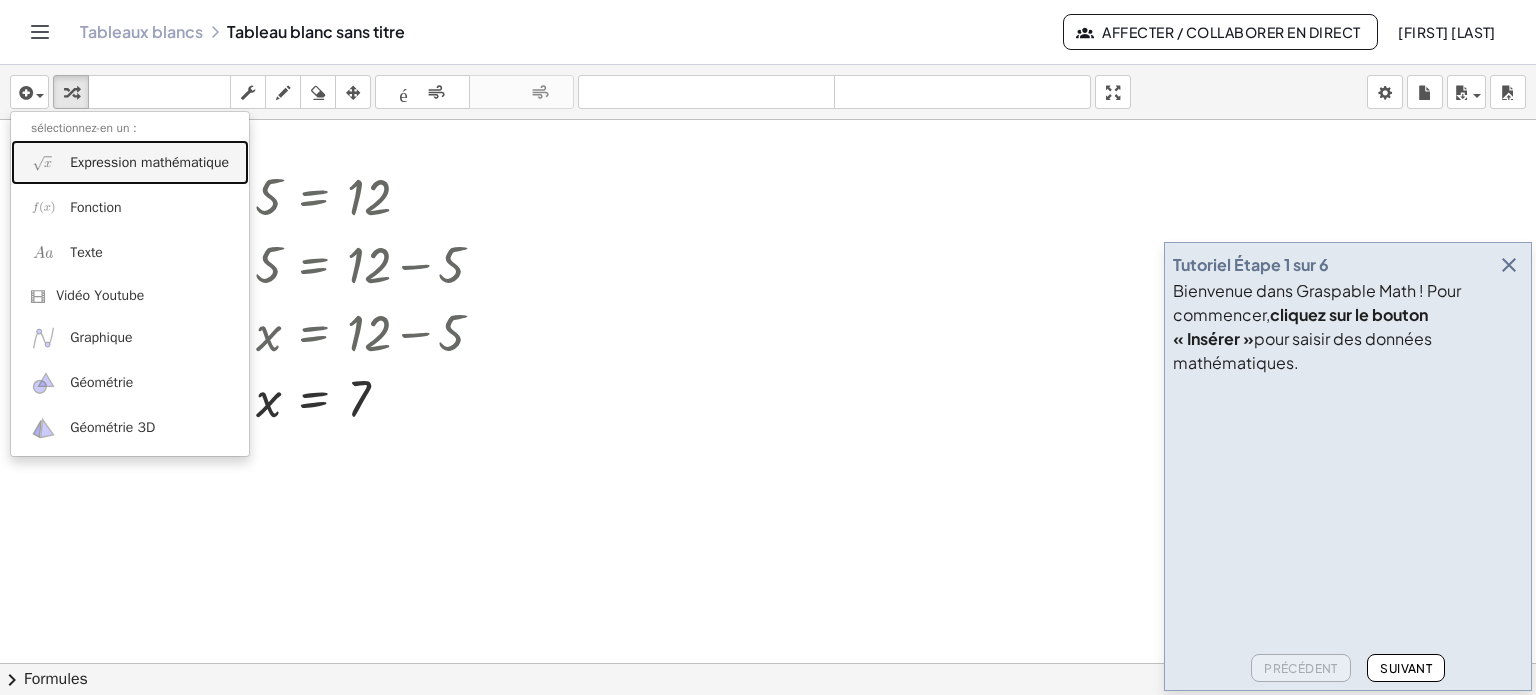 click on "Expression mathématique" at bounding box center (130, 162) 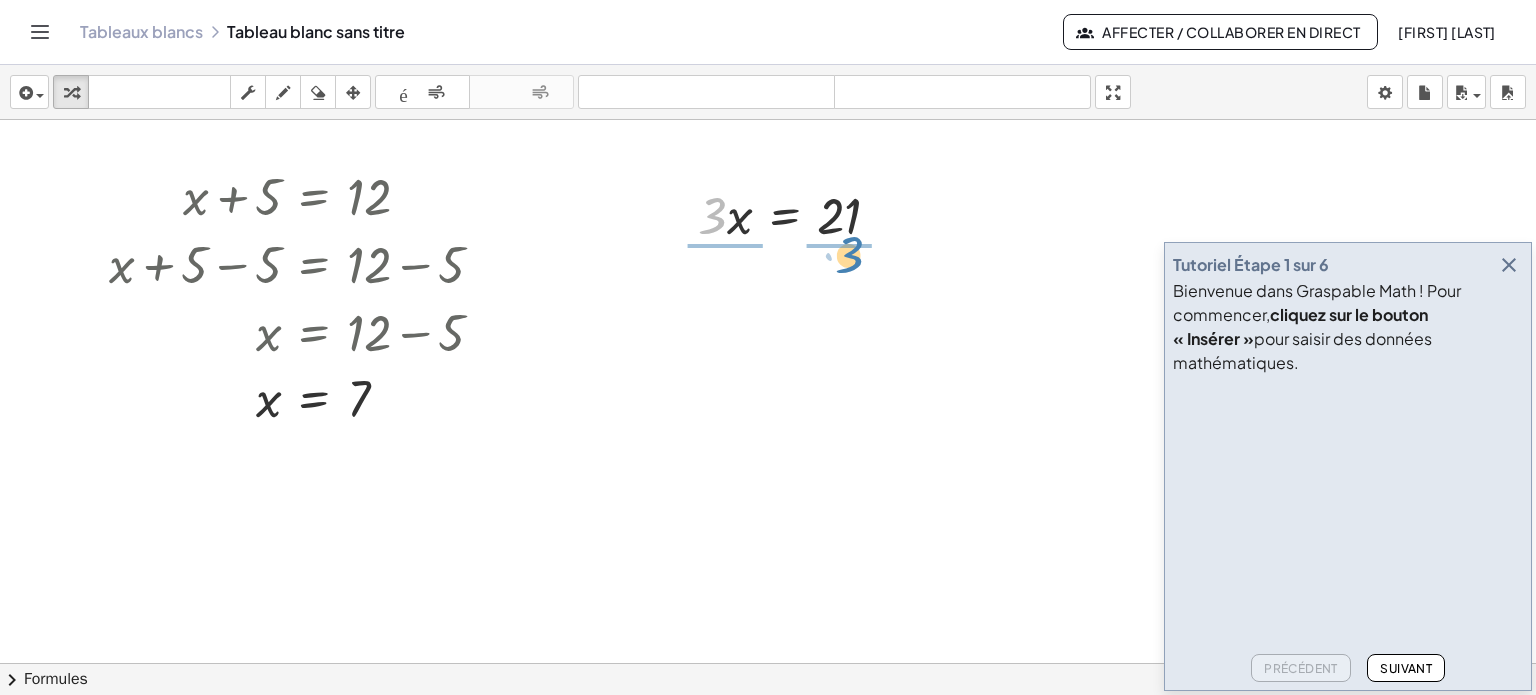 drag, startPoint x: 712, startPoint y: 231, endPoint x: 847, endPoint y: 287, distance: 146.15402 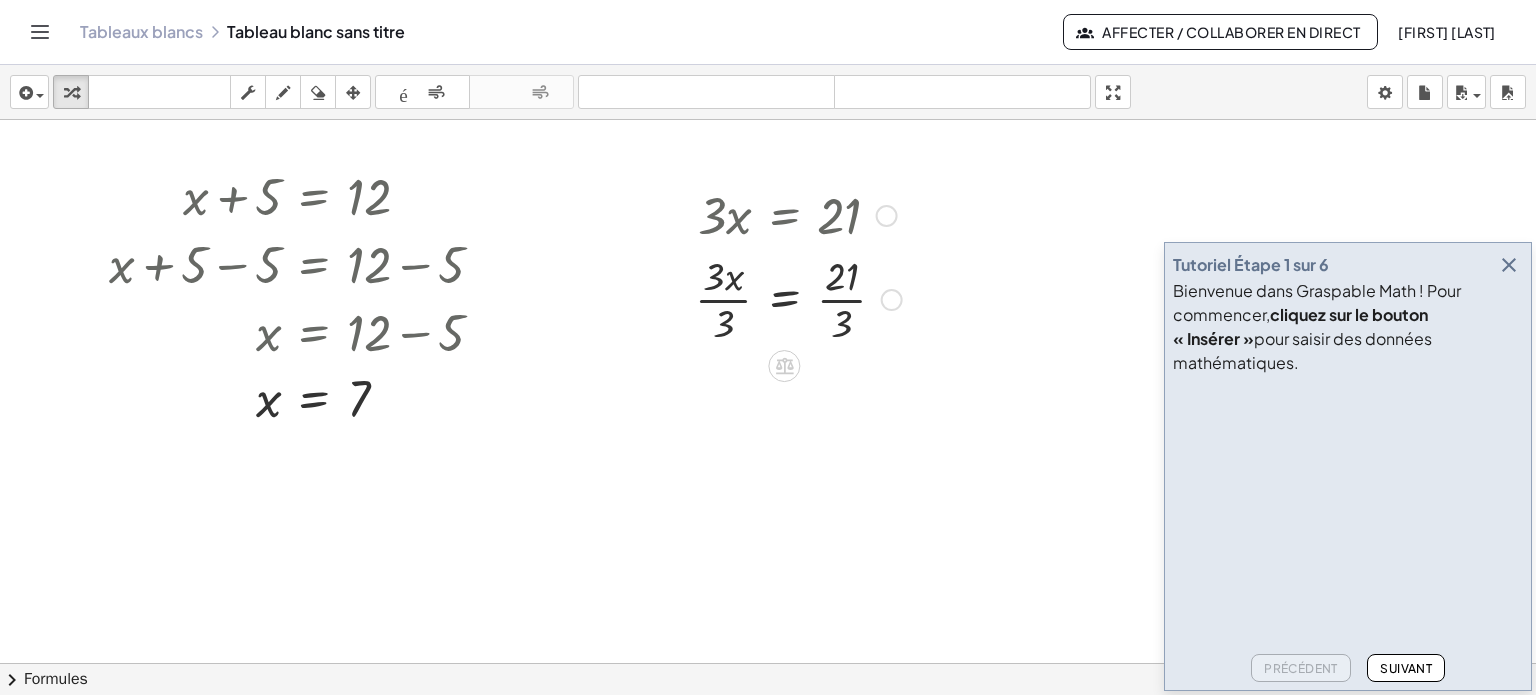 click at bounding box center (798, 214) 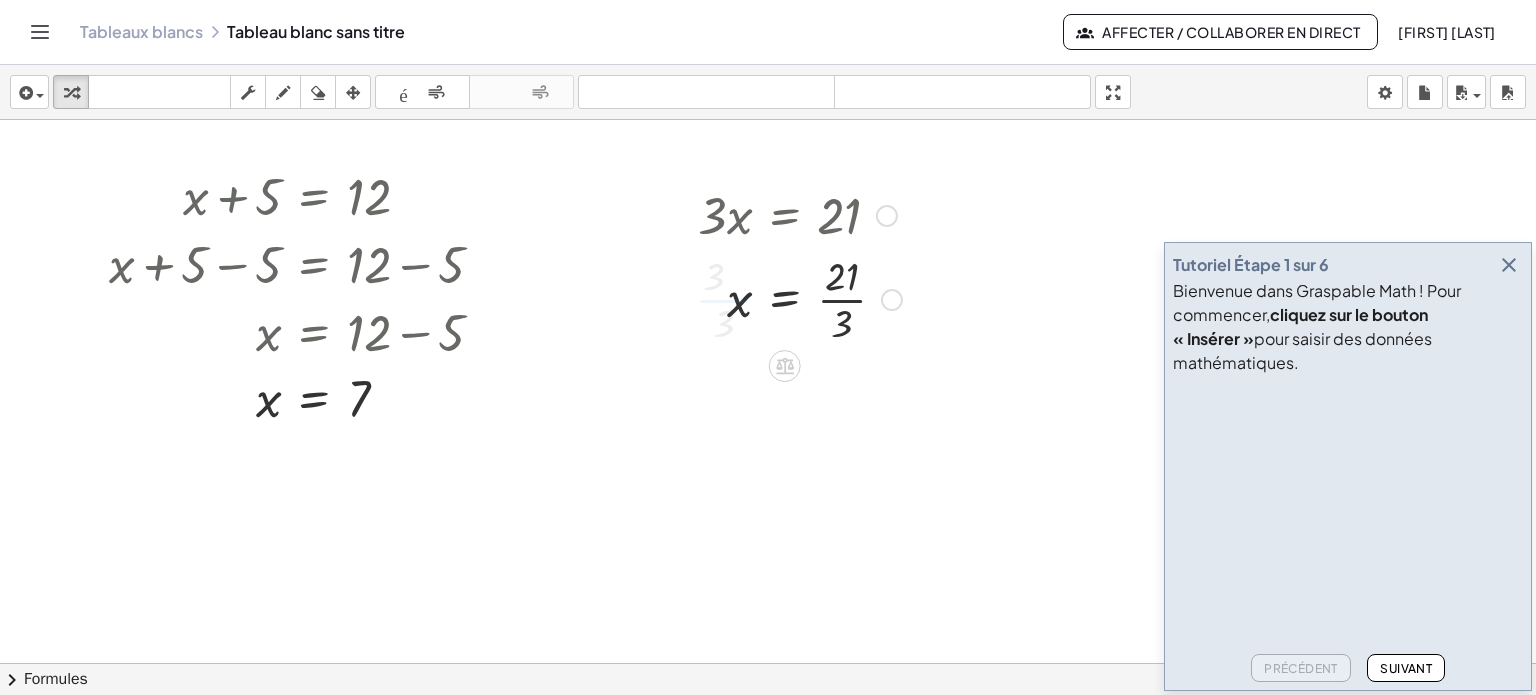 click at bounding box center [800, 298] 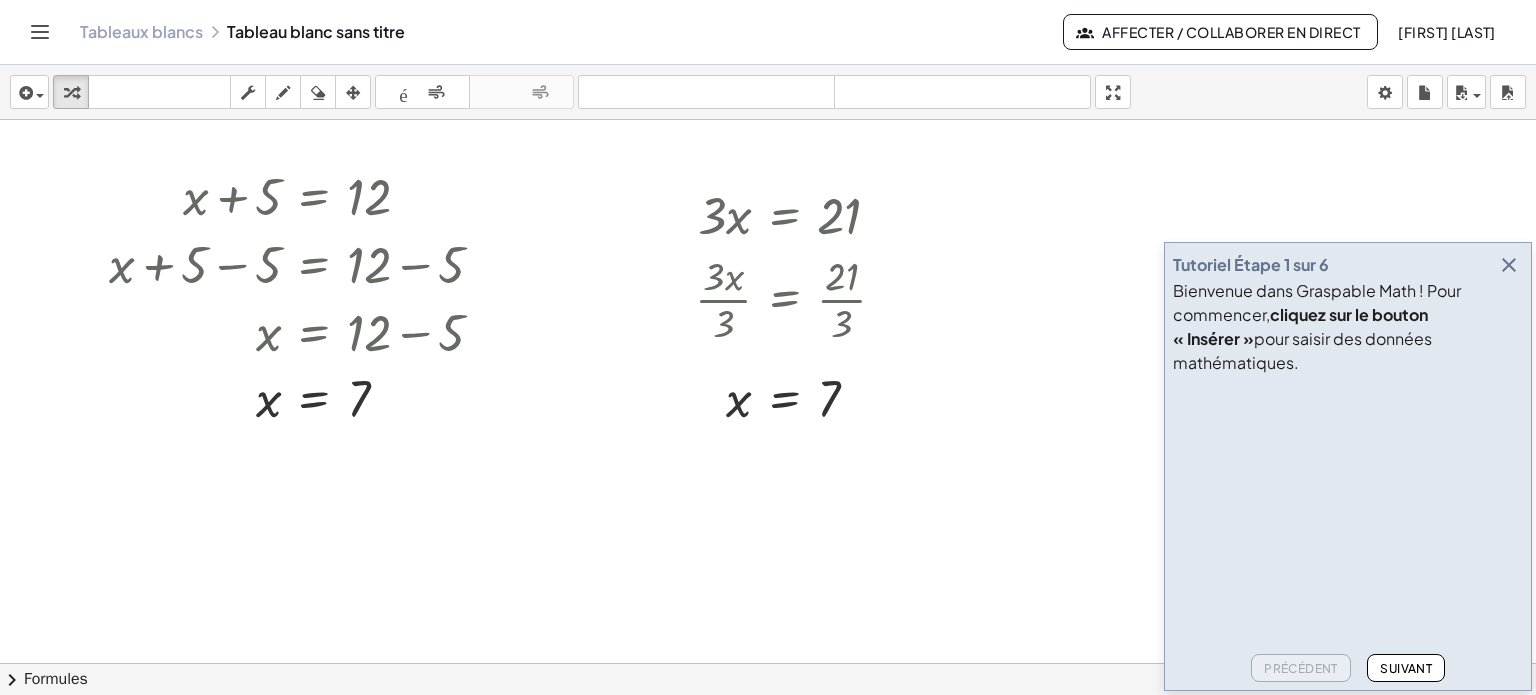 scroll, scrollTop: 103, scrollLeft: 0, axis: vertical 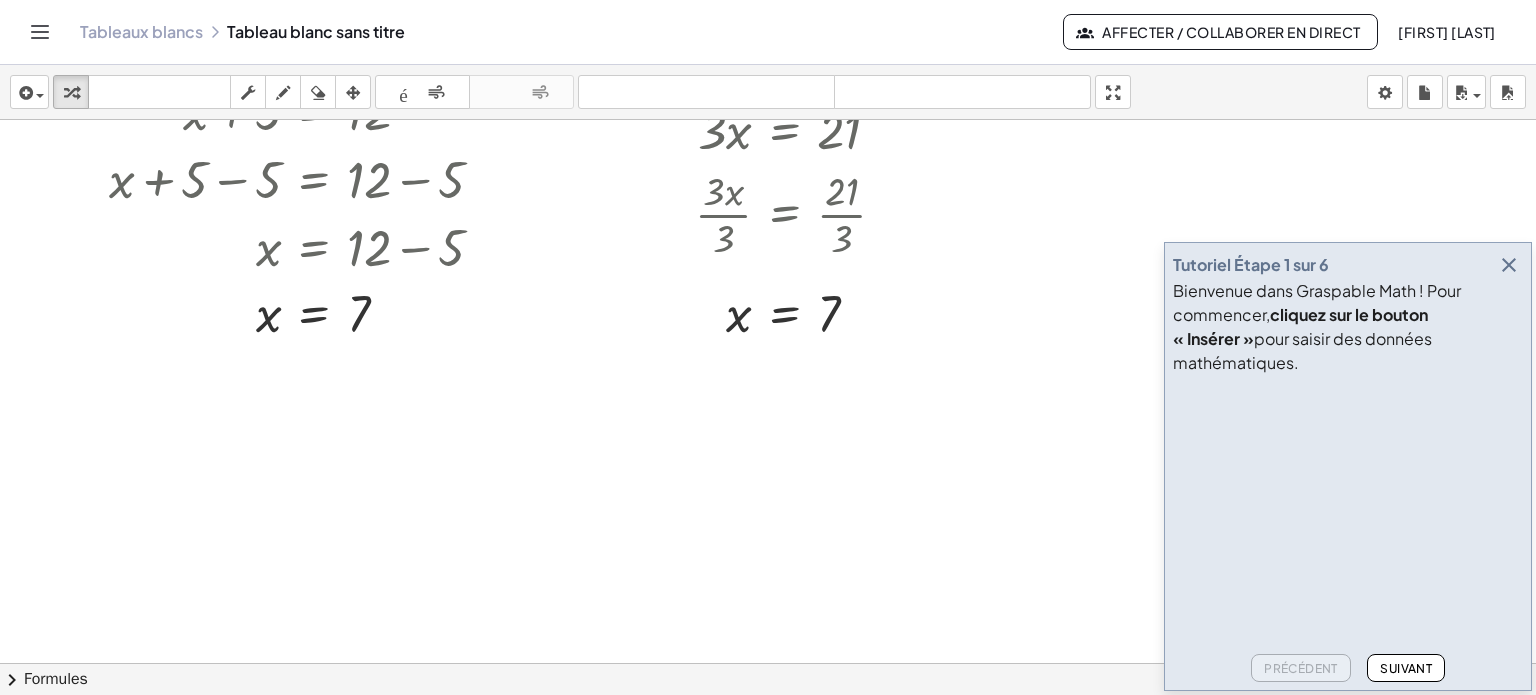 click at bounding box center [1509, 265] 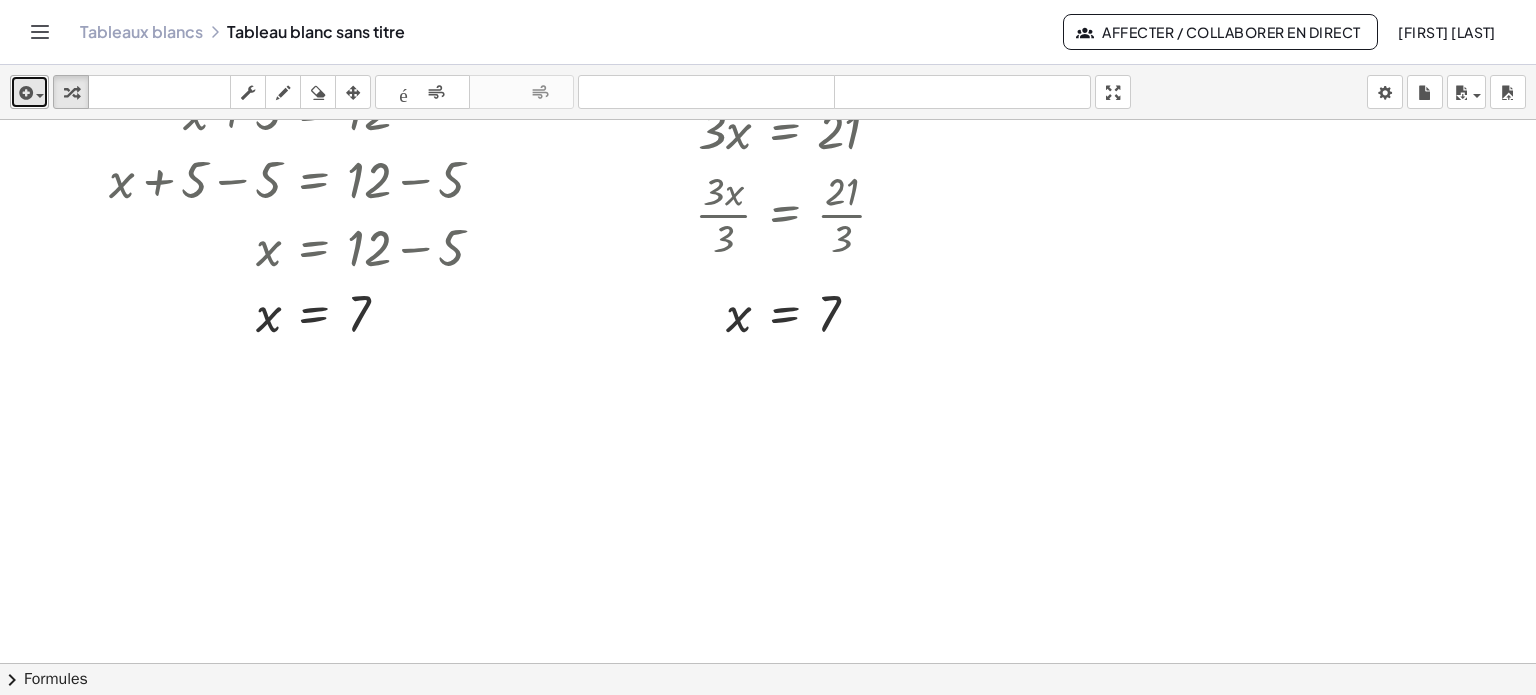 click at bounding box center (24, 93) 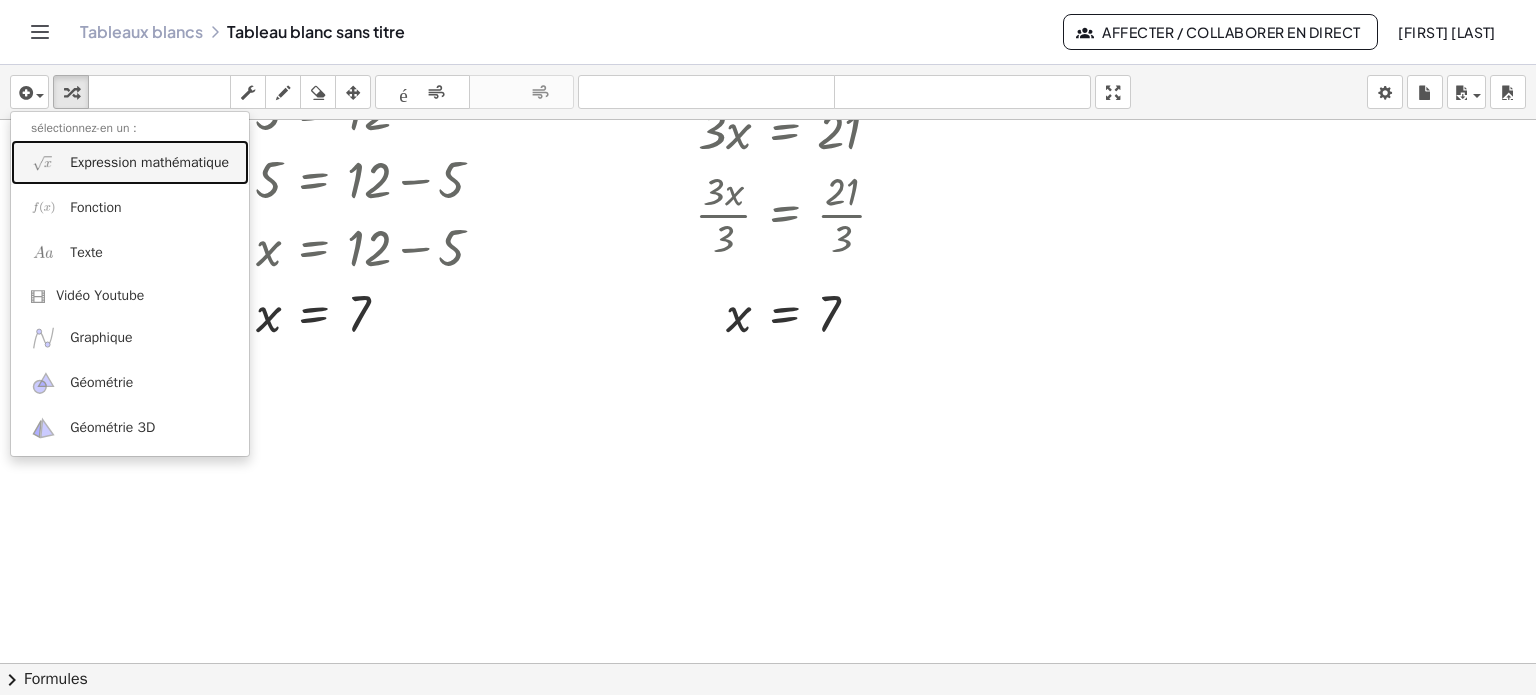 click on "Expression mathématique" at bounding box center [130, 162] 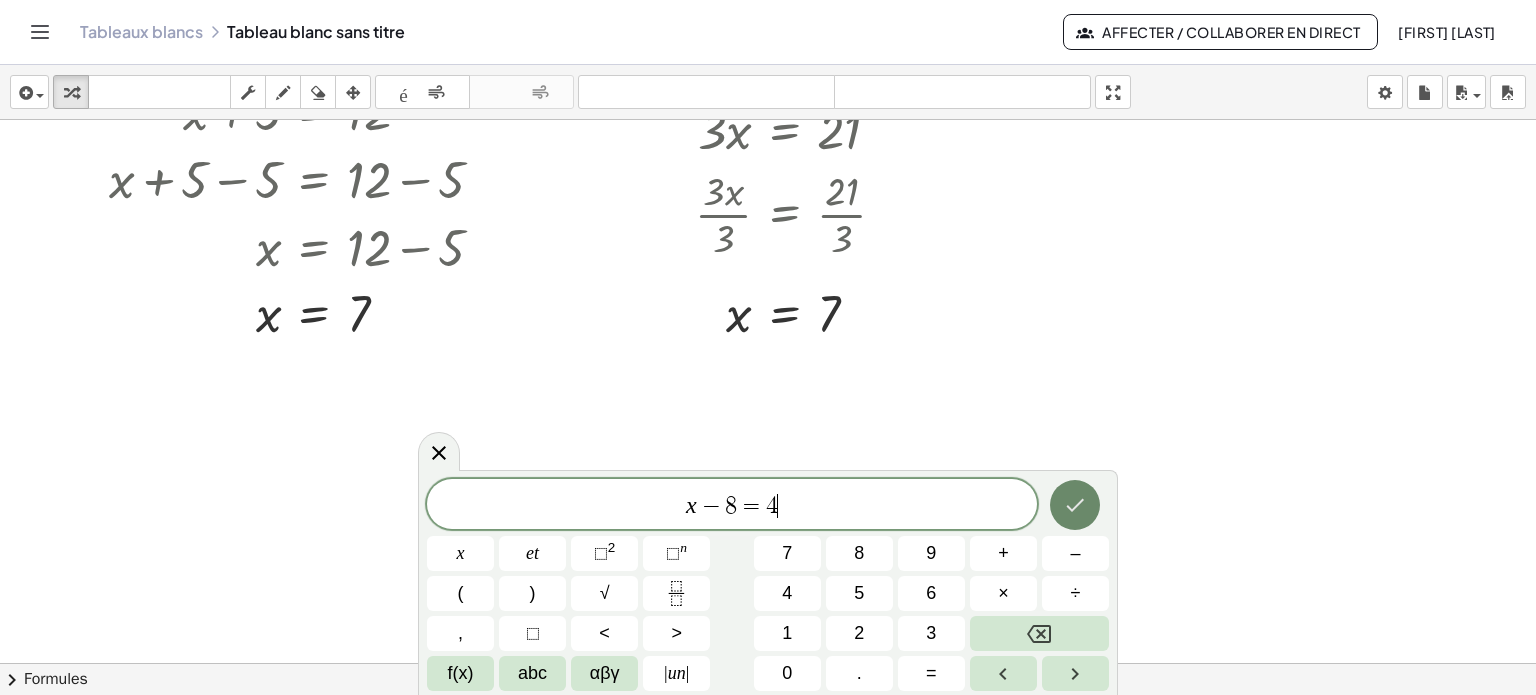 click 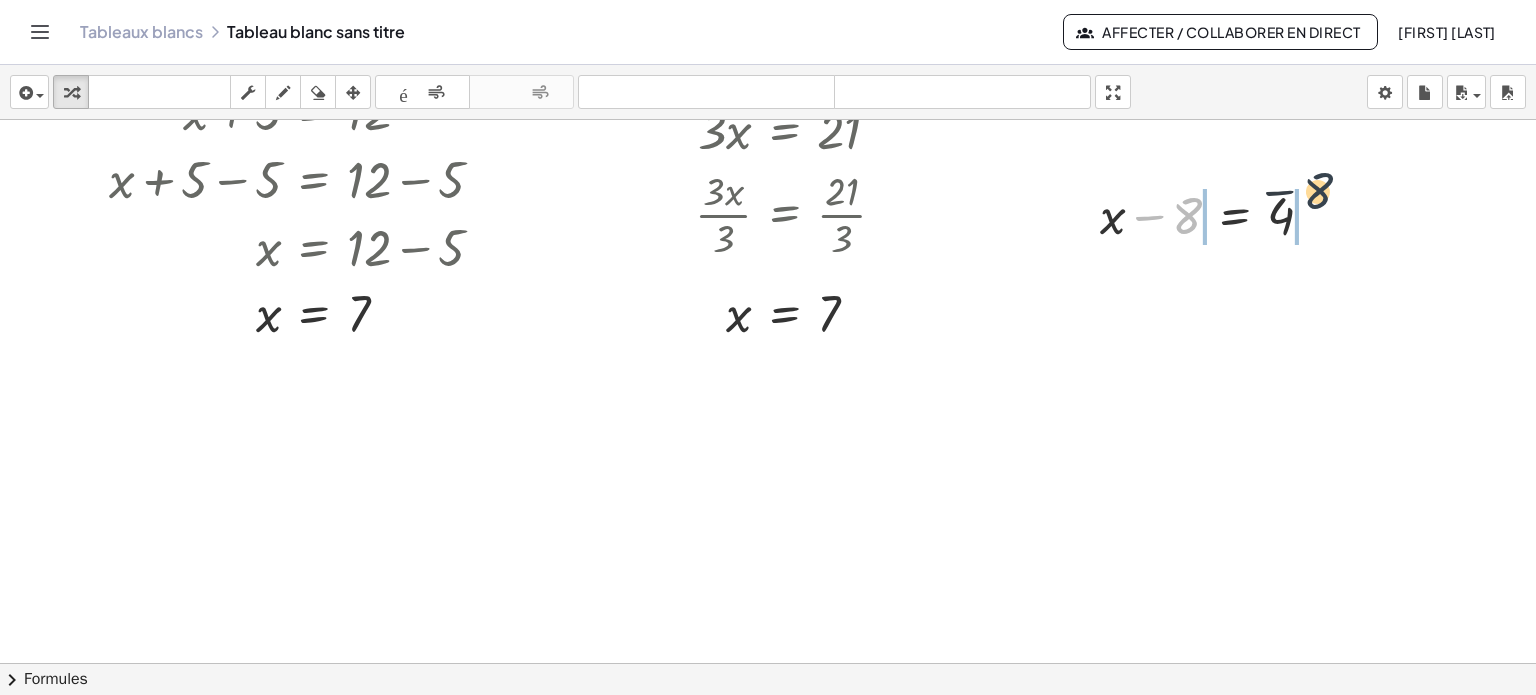drag, startPoint x: 1187, startPoint y: 220, endPoint x: 1321, endPoint y: 194, distance: 136.49908 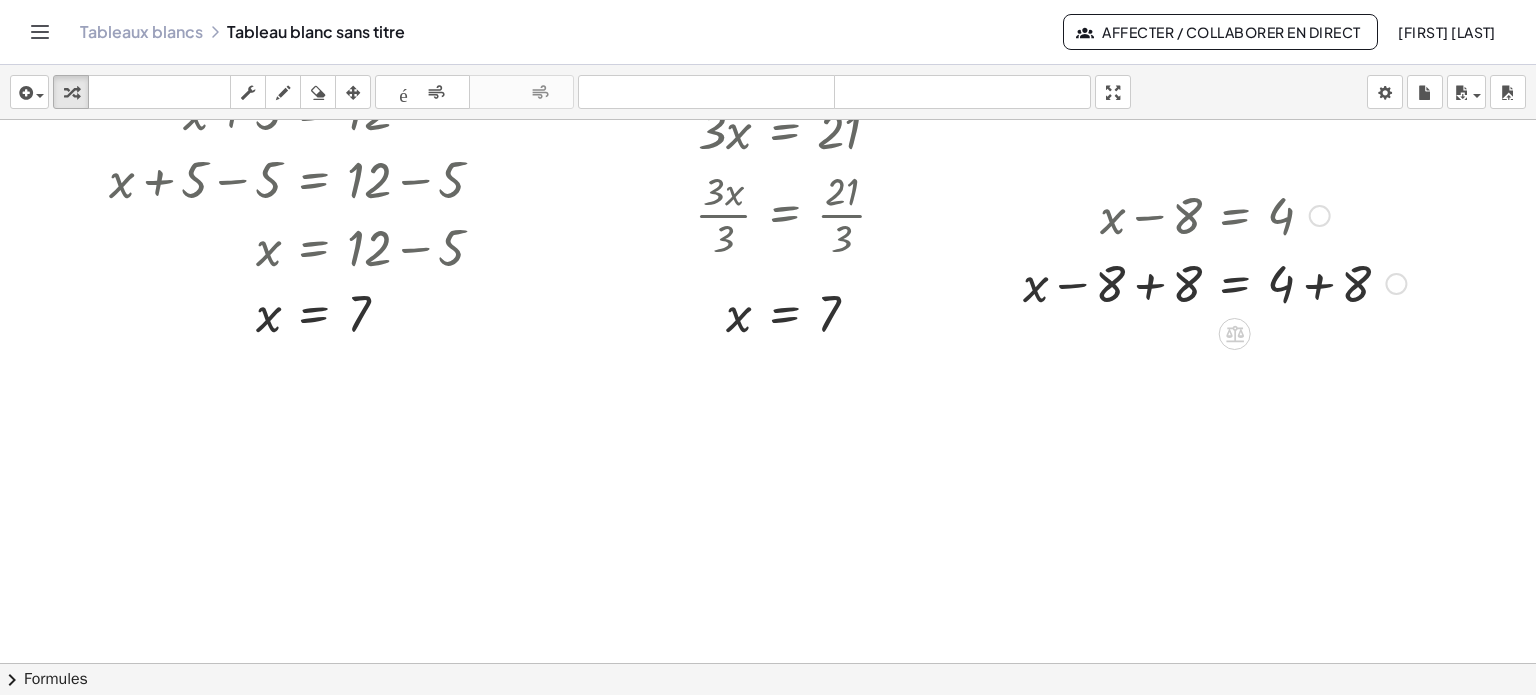 click at bounding box center (1214, 282) 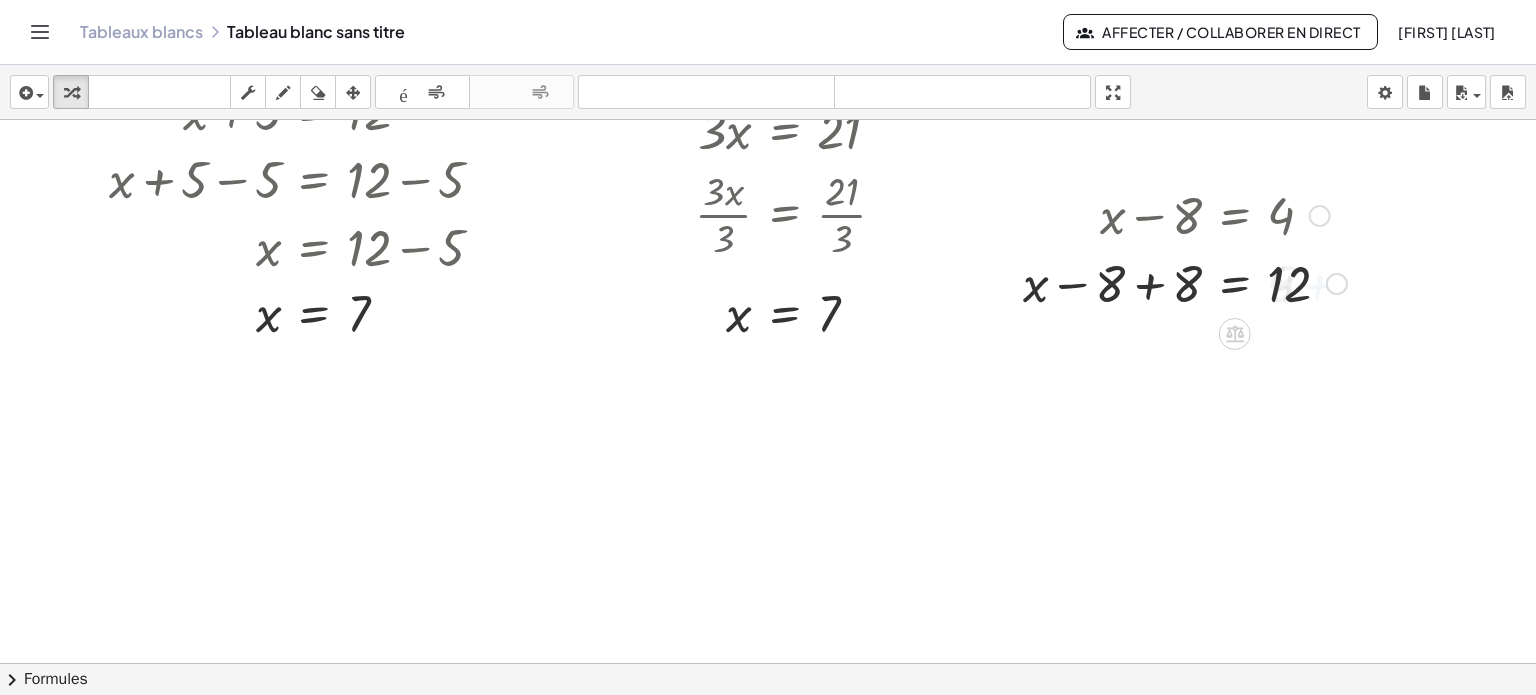 click at bounding box center (1185, 282) 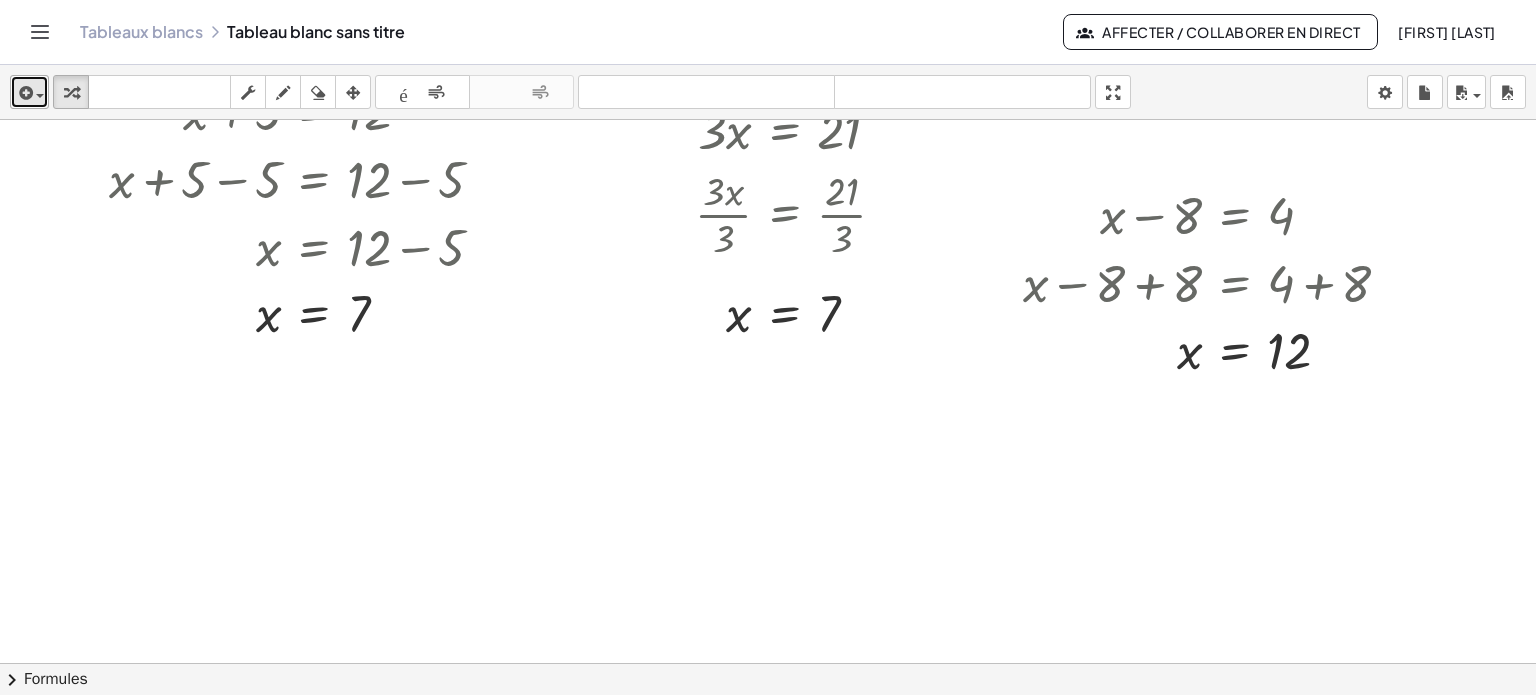 click at bounding box center [24, 93] 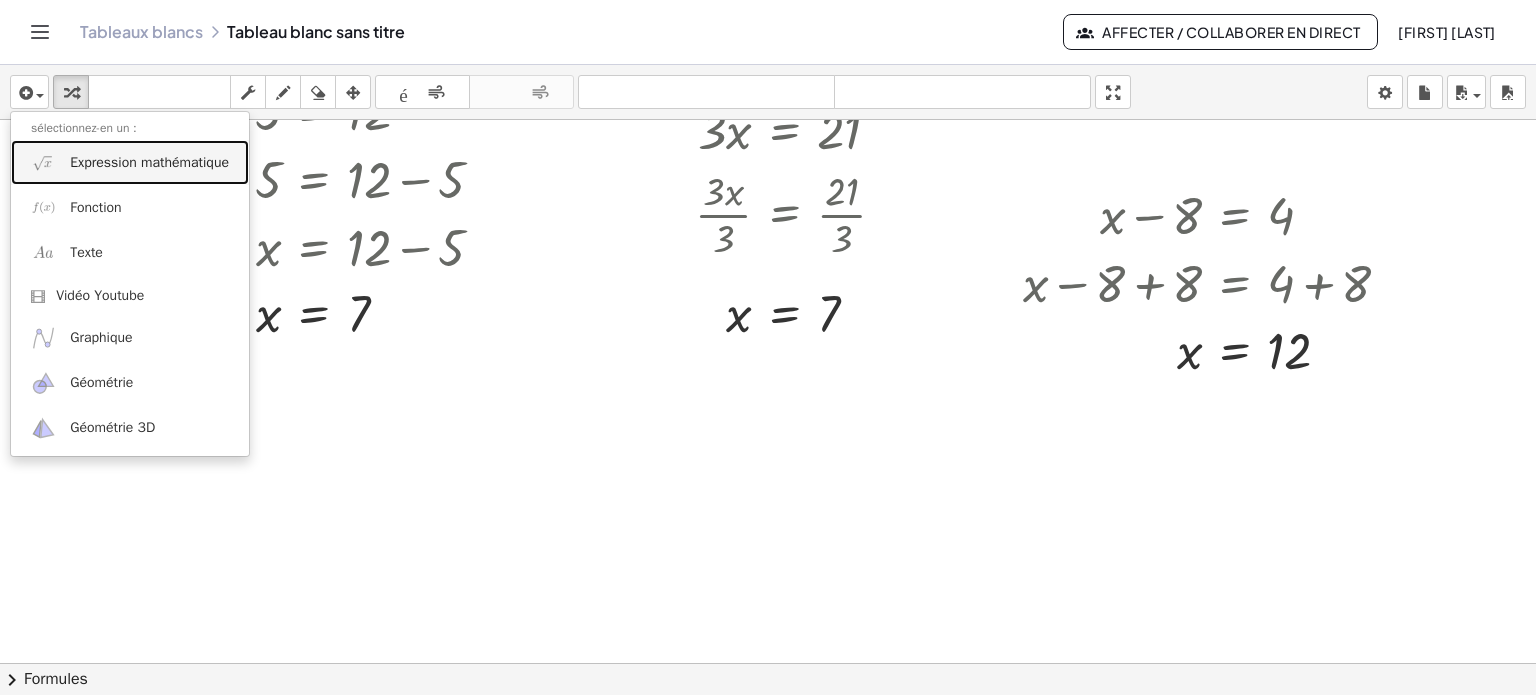 click on "Expression mathématique" at bounding box center (130, 162) 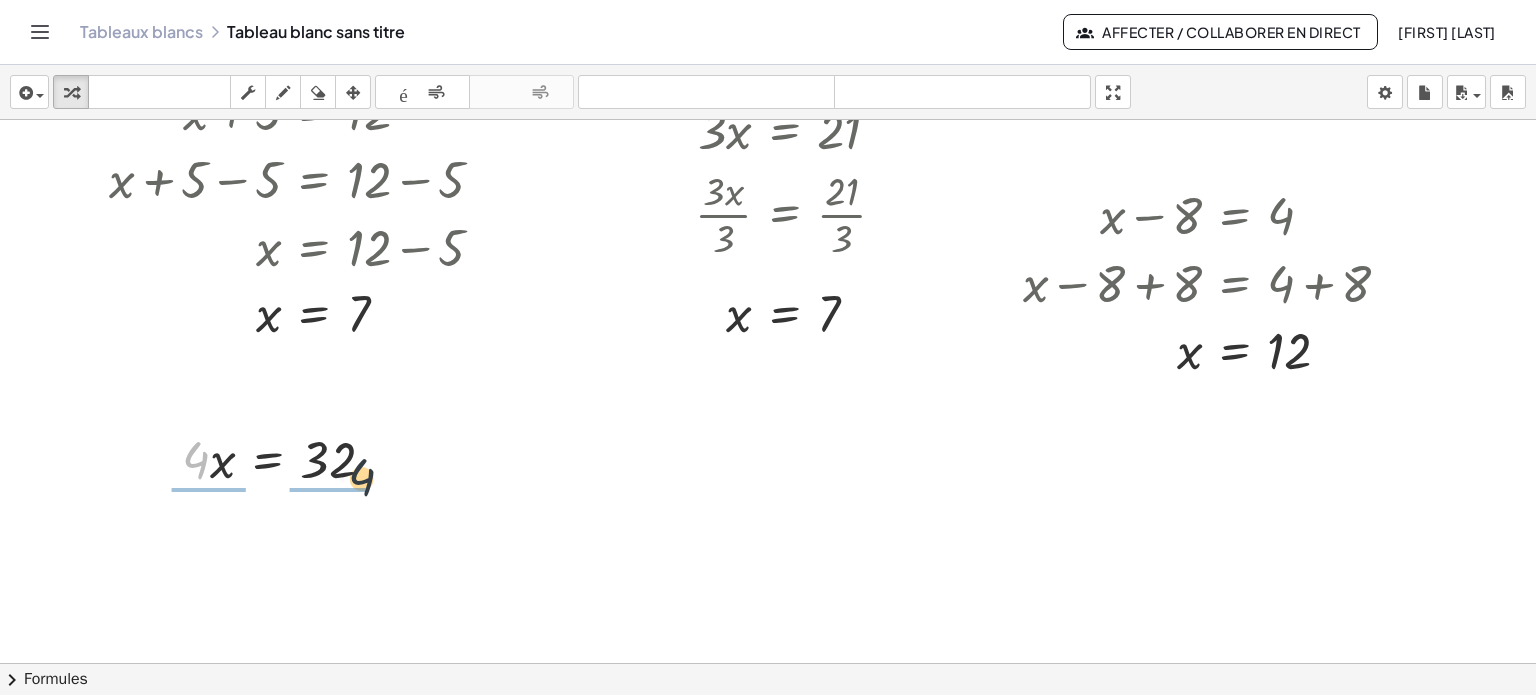 drag, startPoint x: 200, startPoint y: 452, endPoint x: 377, endPoint y: 474, distance: 178.36198 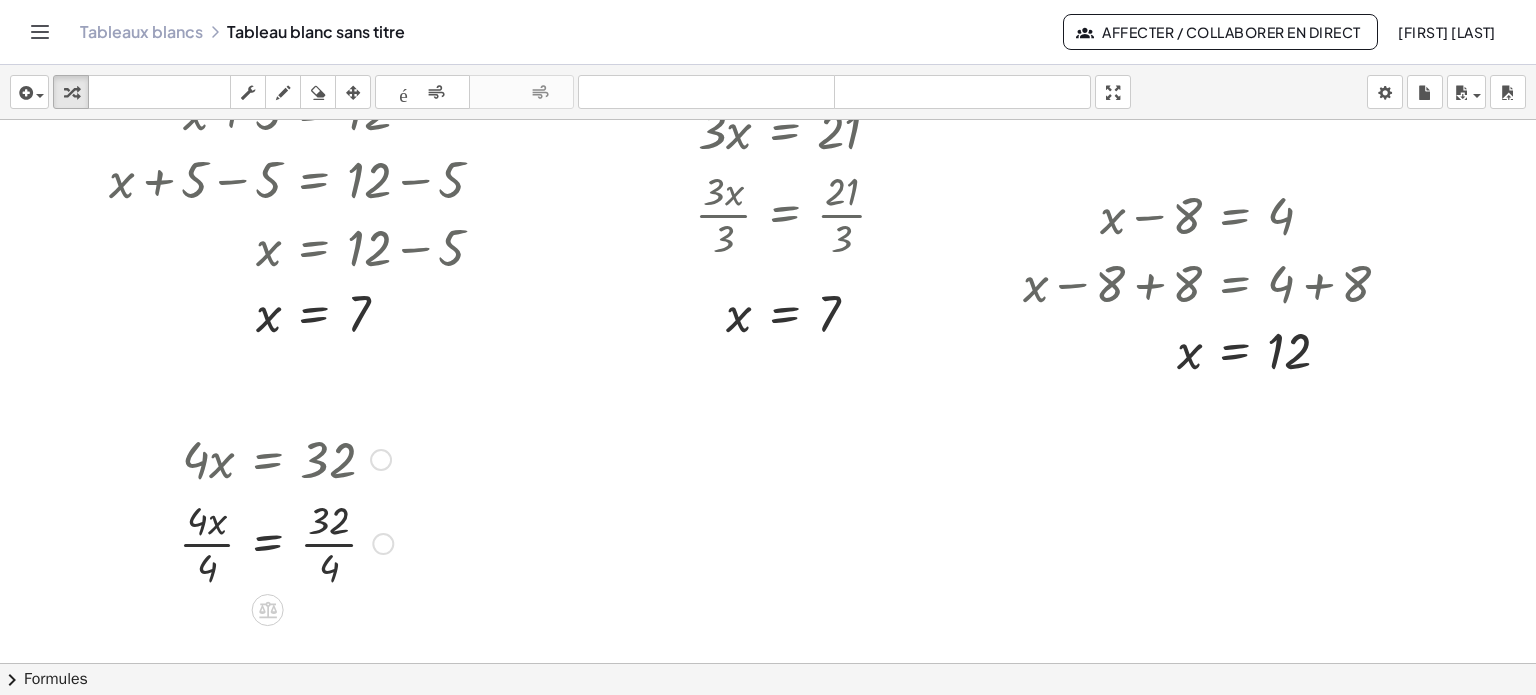 click at bounding box center [286, 542] 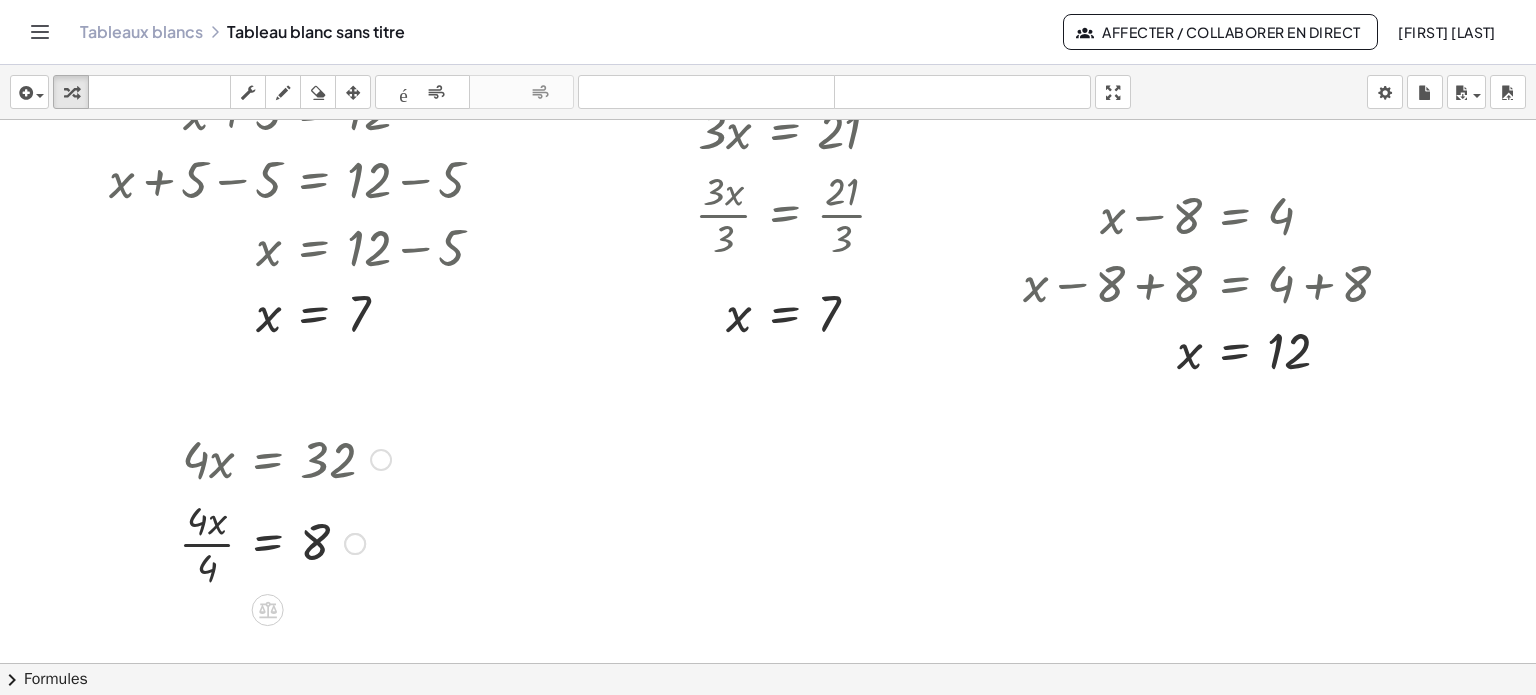 click at bounding box center (285, 542) 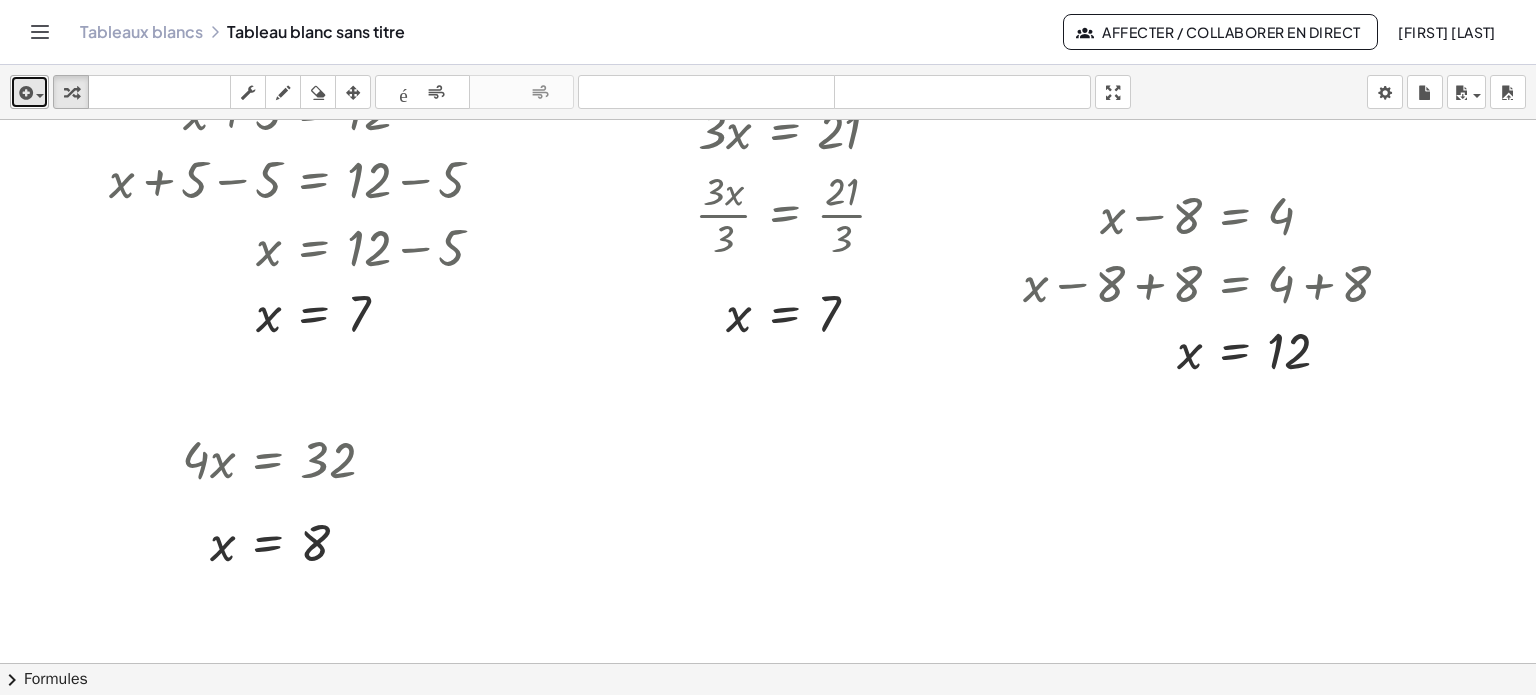 click at bounding box center (35, 95) 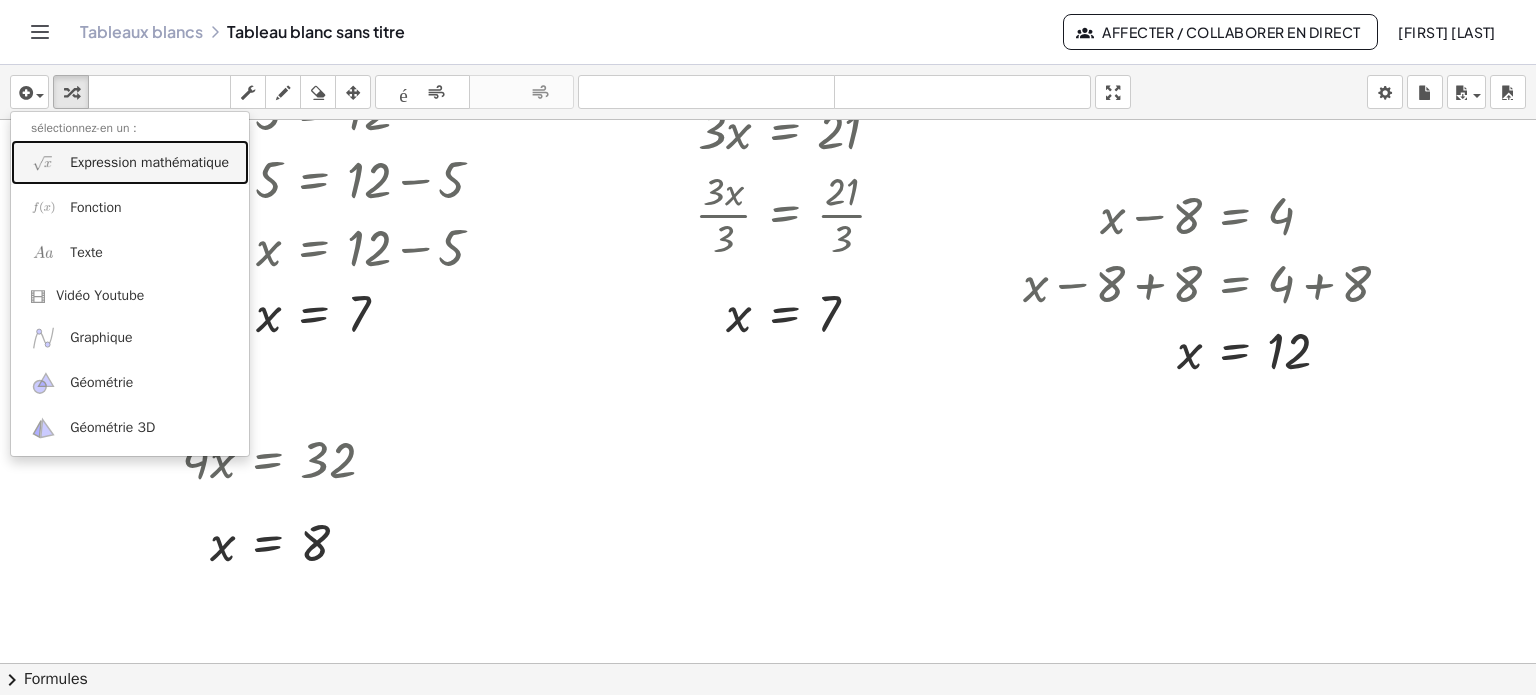 click on "Expression mathématique" at bounding box center [149, 162] 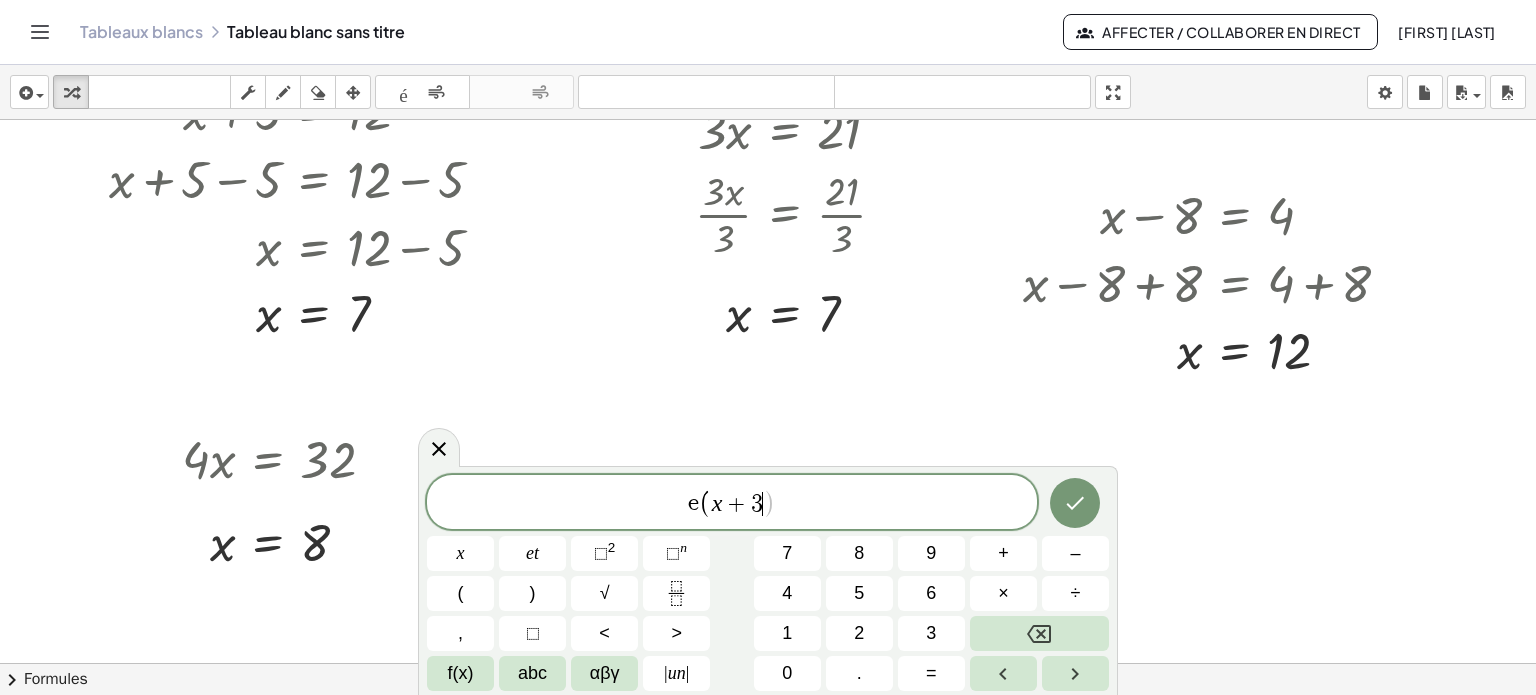 click on "é ( x + 3 ​ )" at bounding box center (732, 503) 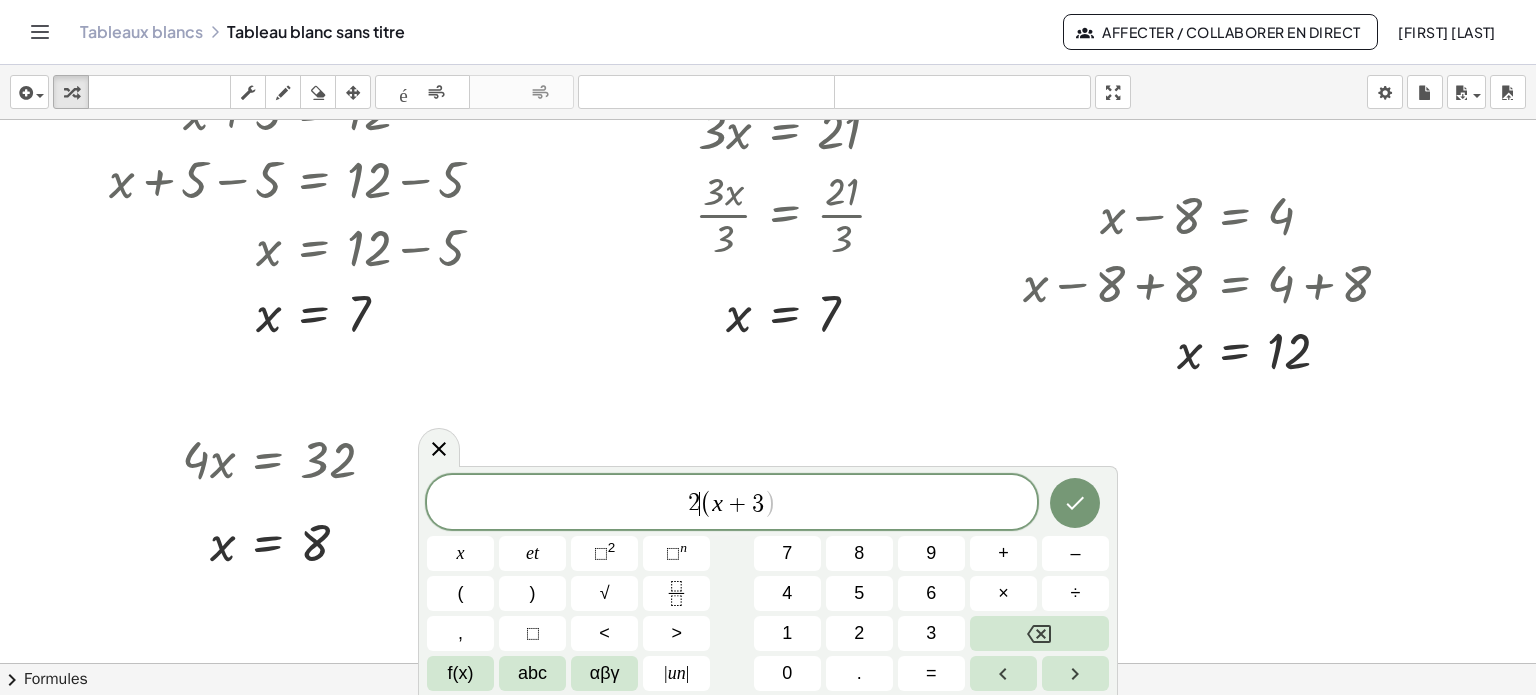 click on "2 ​ ( x + 3 )" at bounding box center [732, 503] 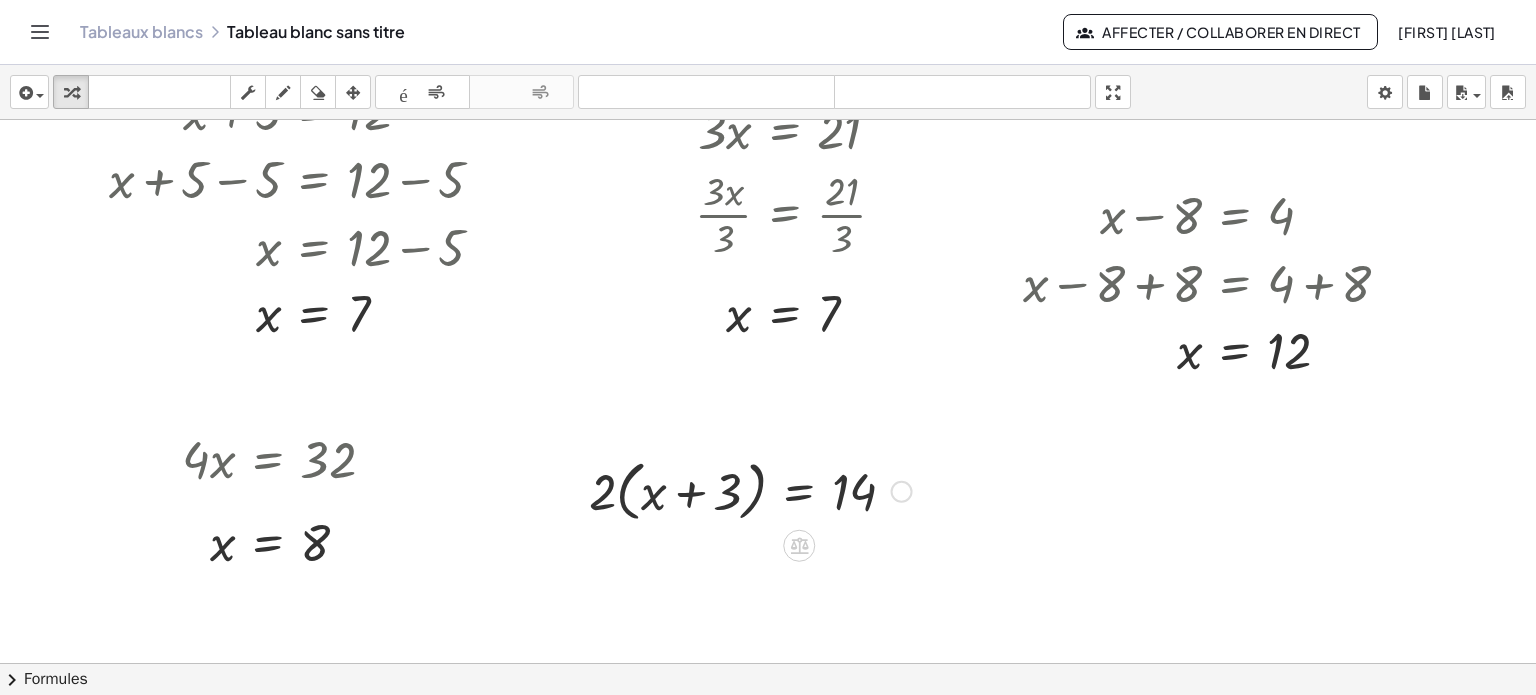 click at bounding box center [750, 490] 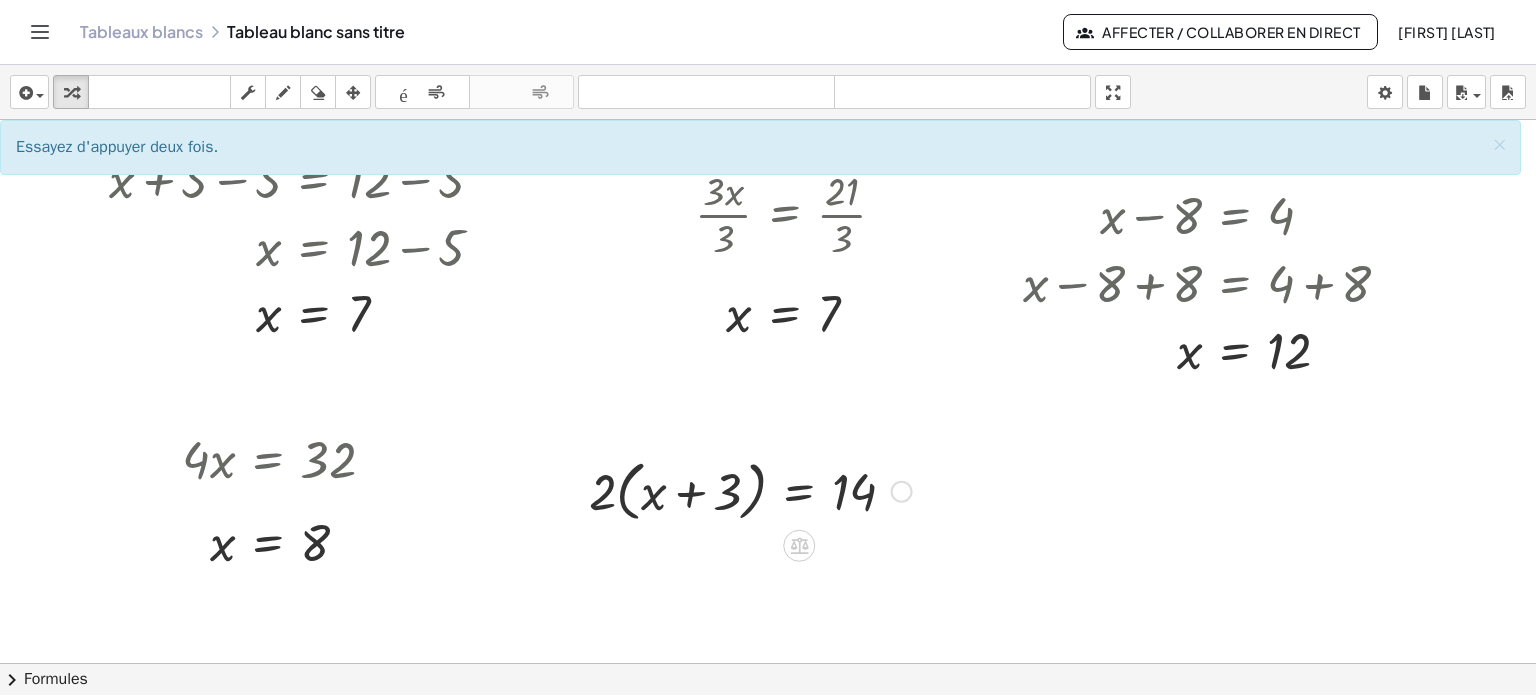 click at bounding box center [750, 490] 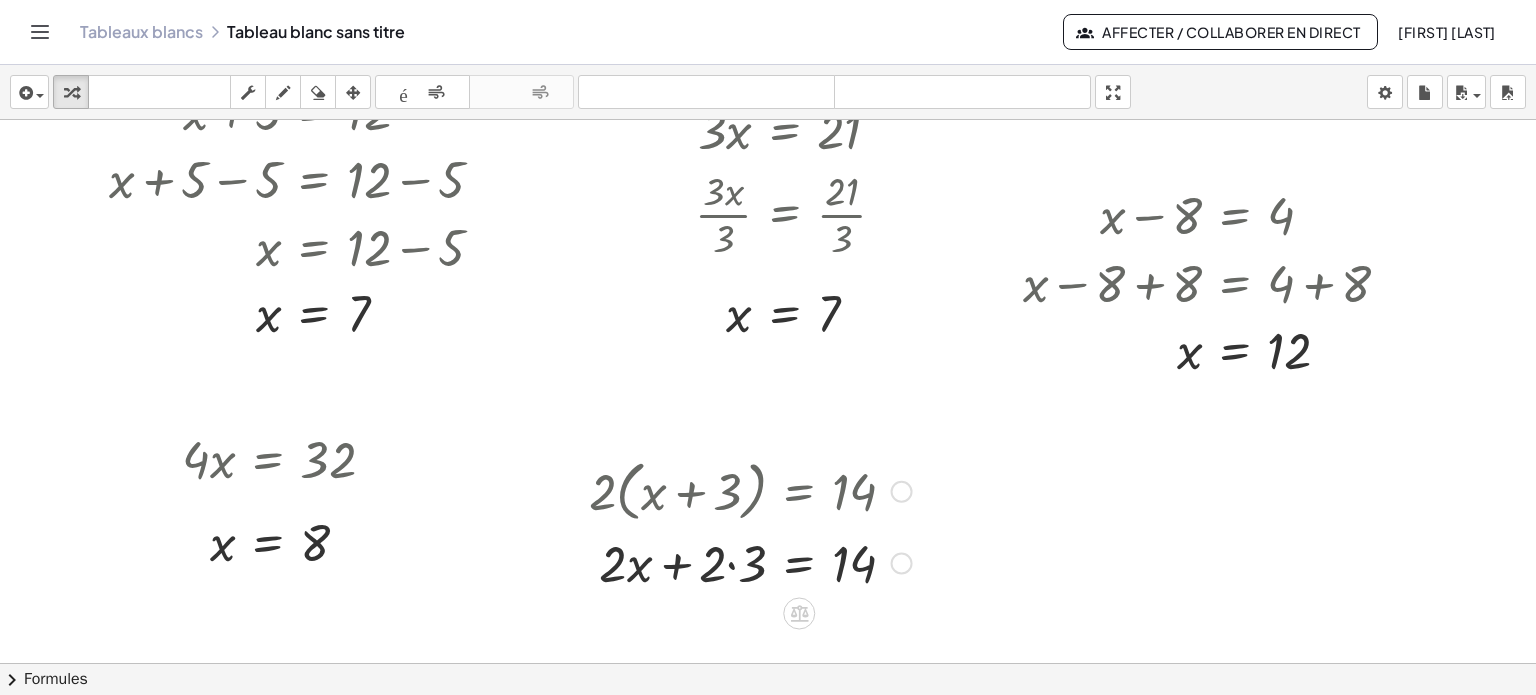 click at bounding box center (750, 561) 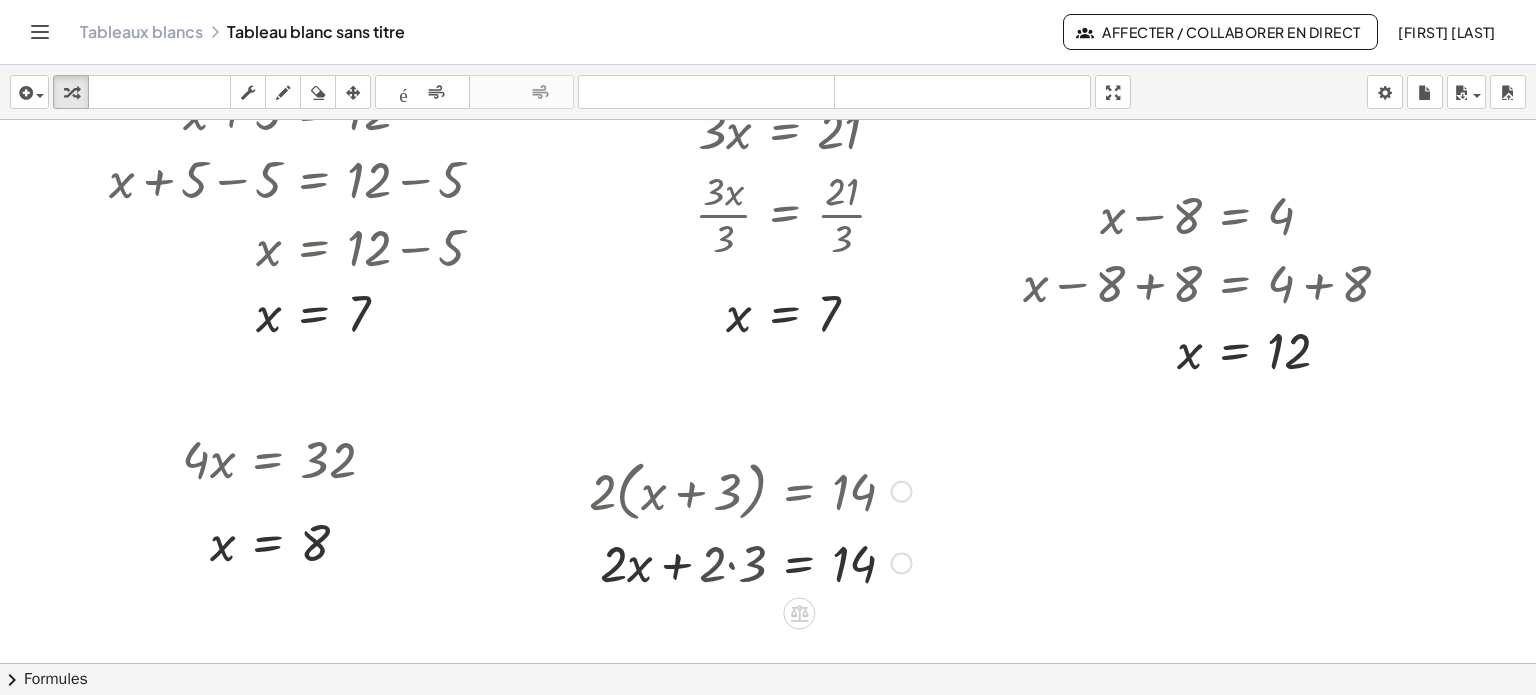 click at bounding box center (750, 561) 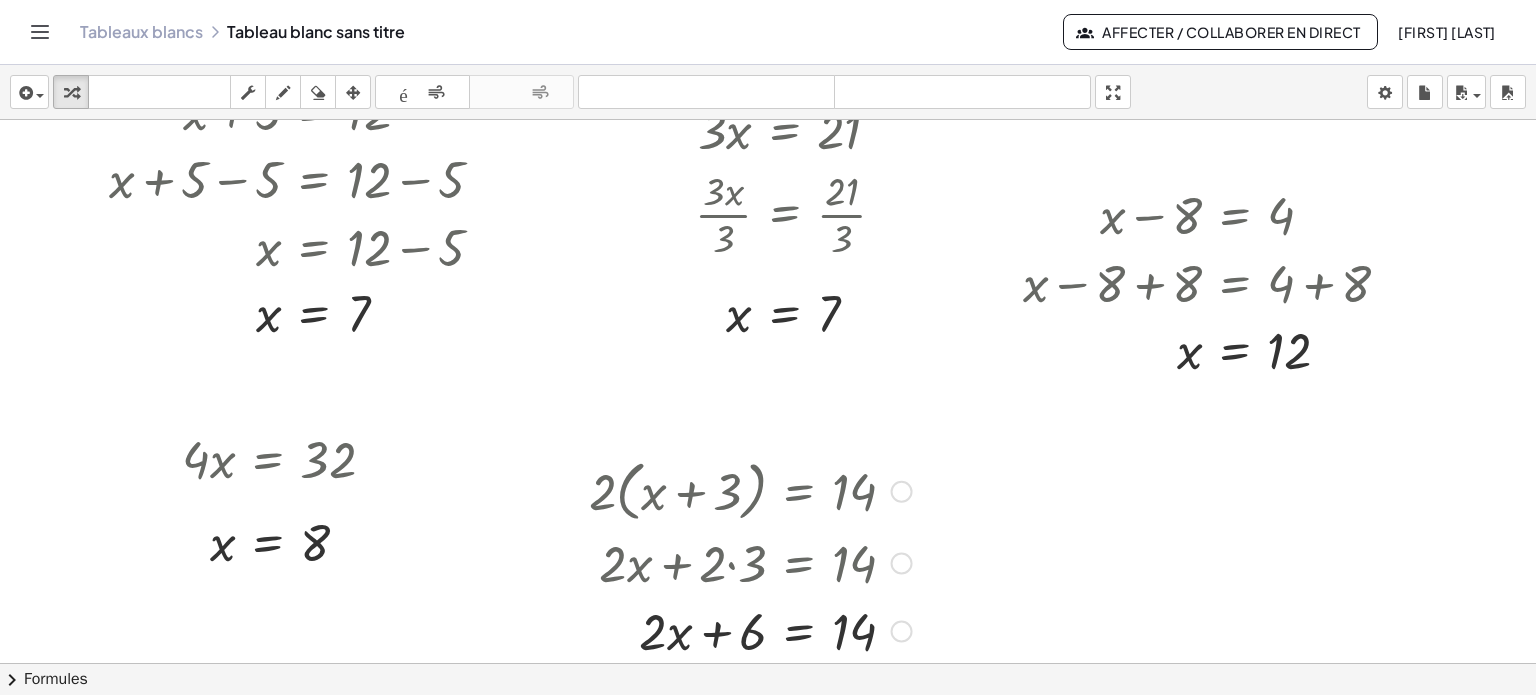 scroll, scrollTop: 324, scrollLeft: 0, axis: vertical 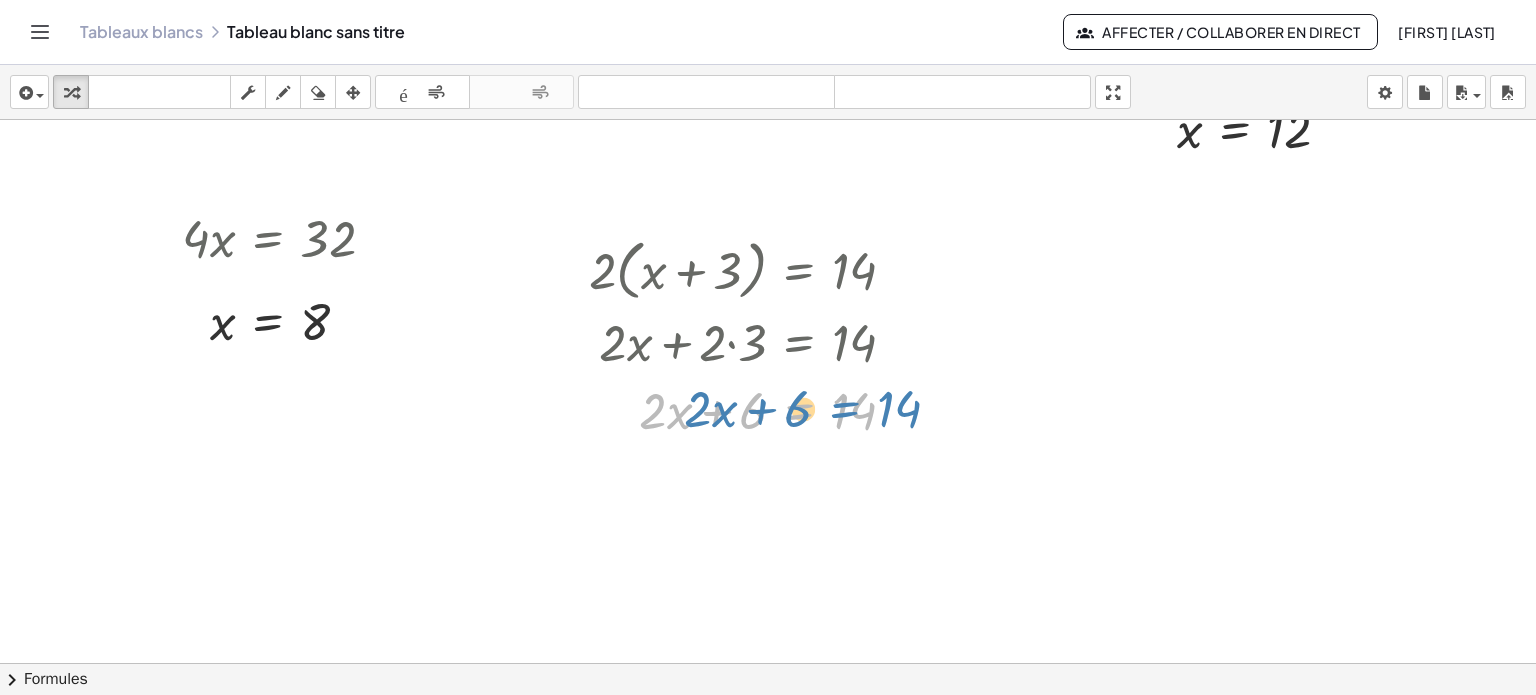 drag, startPoint x: 768, startPoint y: 411, endPoint x: 788, endPoint y: 414, distance: 20.22375 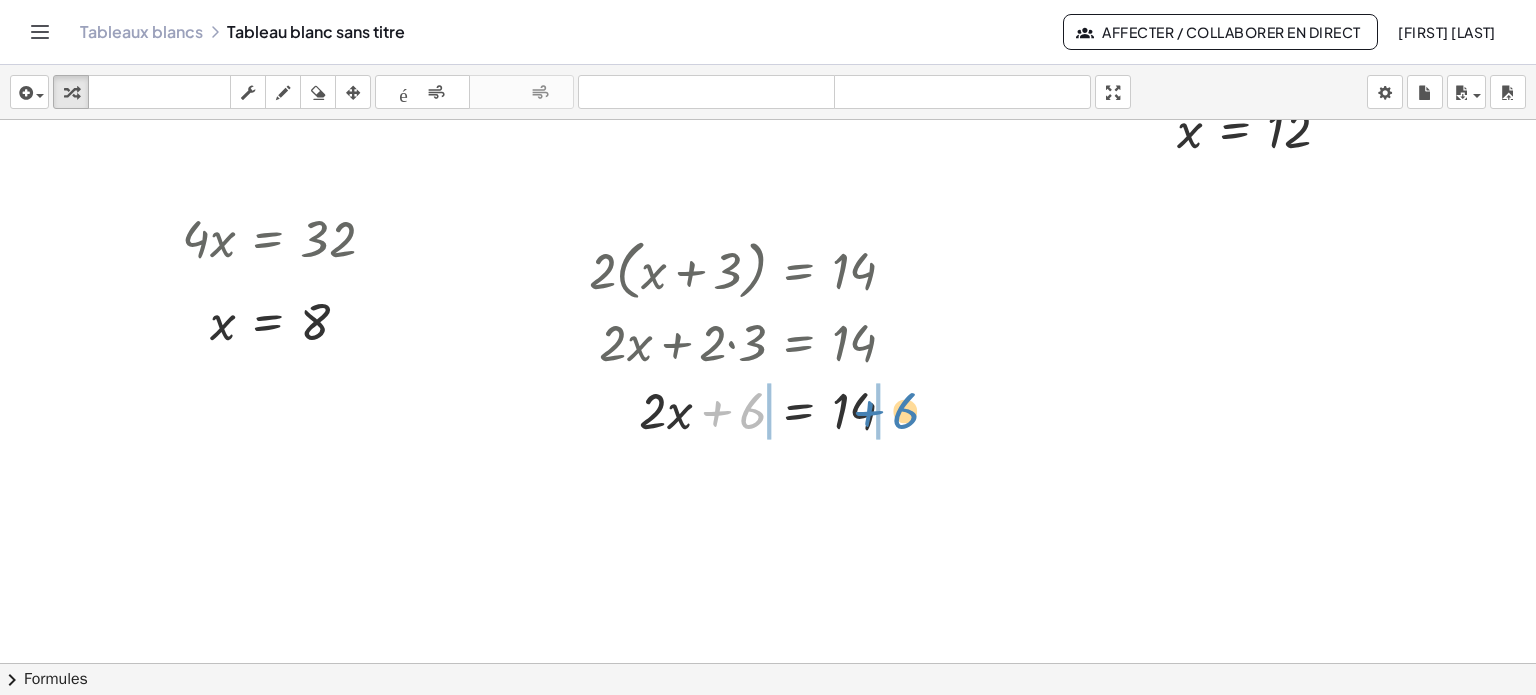 drag, startPoint x: 724, startPoint y: 419, endPoint x: 878, endPoint y: 419, distance: 154 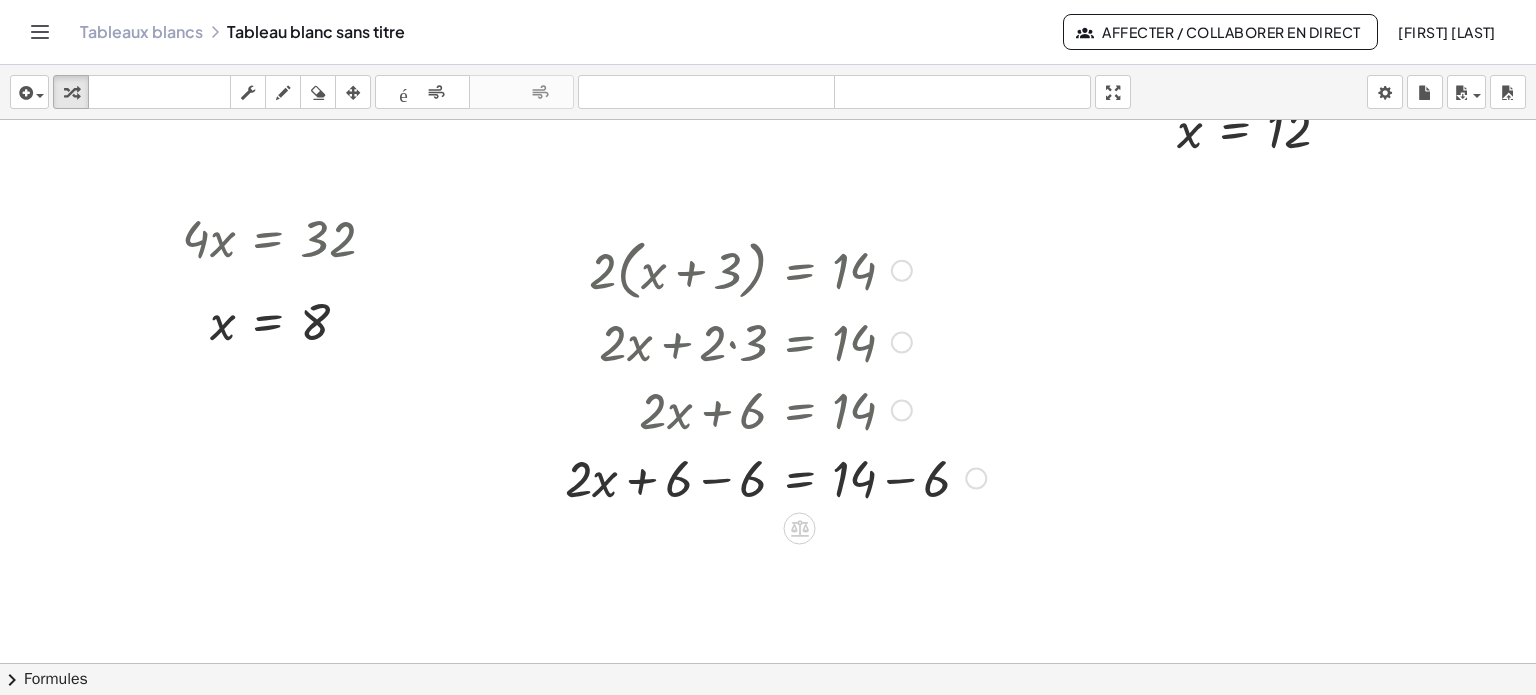 click at bounding box center [775, 476] 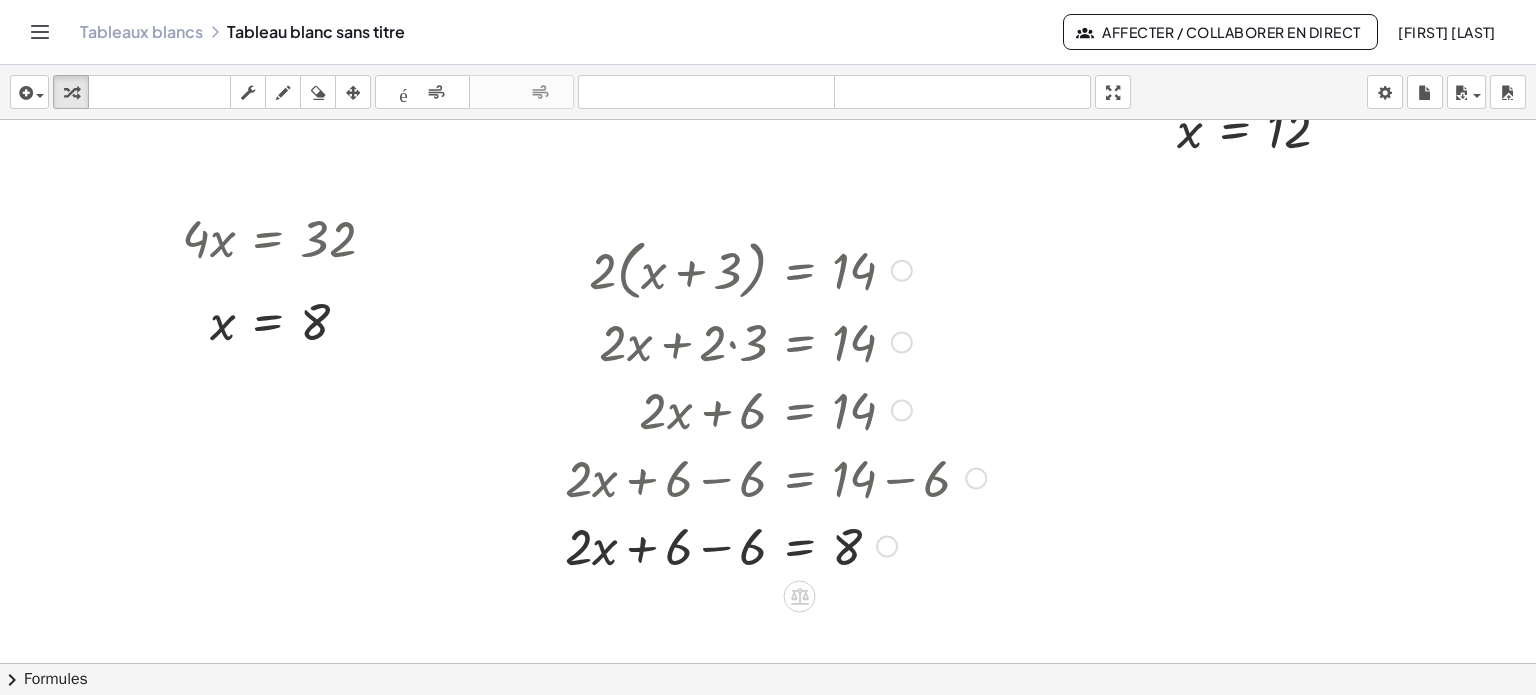 click at bounding box center [775, 544] 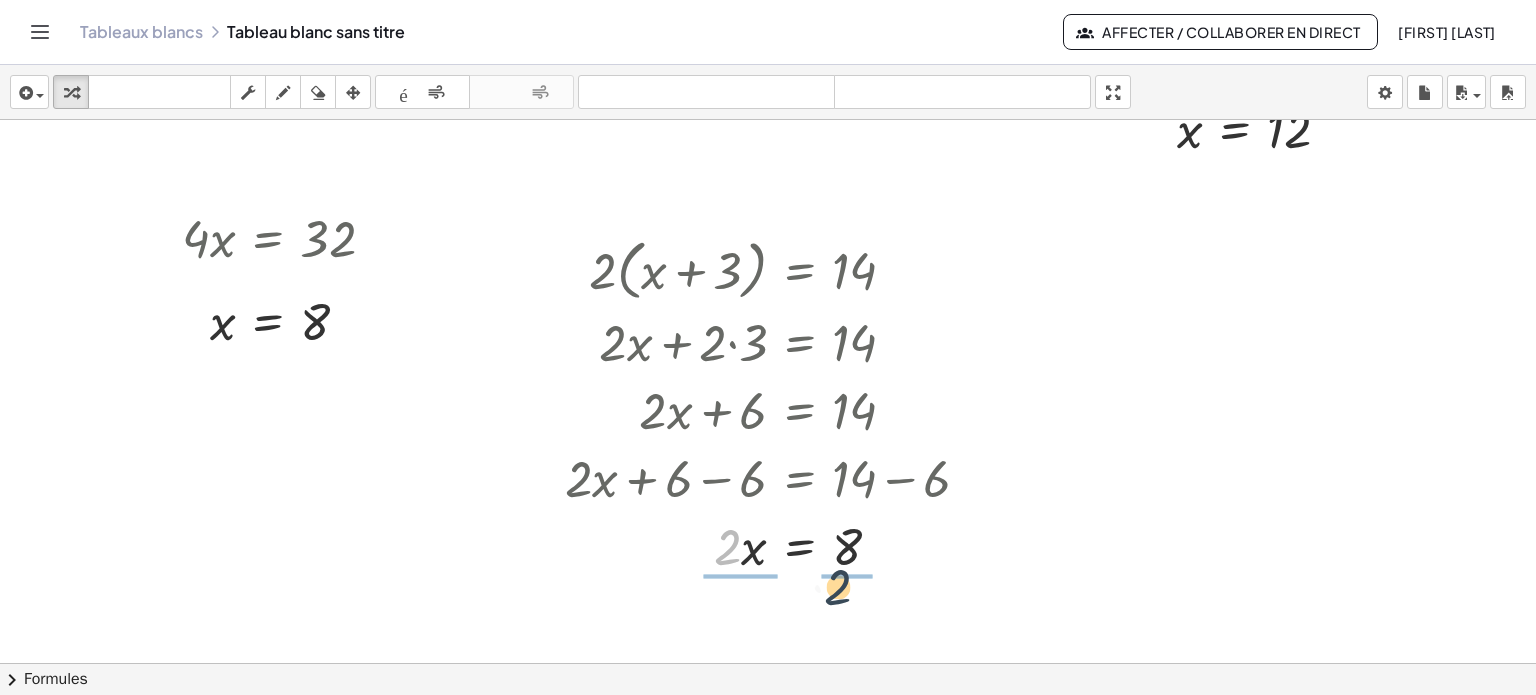 drag, startPoint x: 730, startPoint y: 559, endPoint x: 871, endPoint y: 613, distance: 150.98676 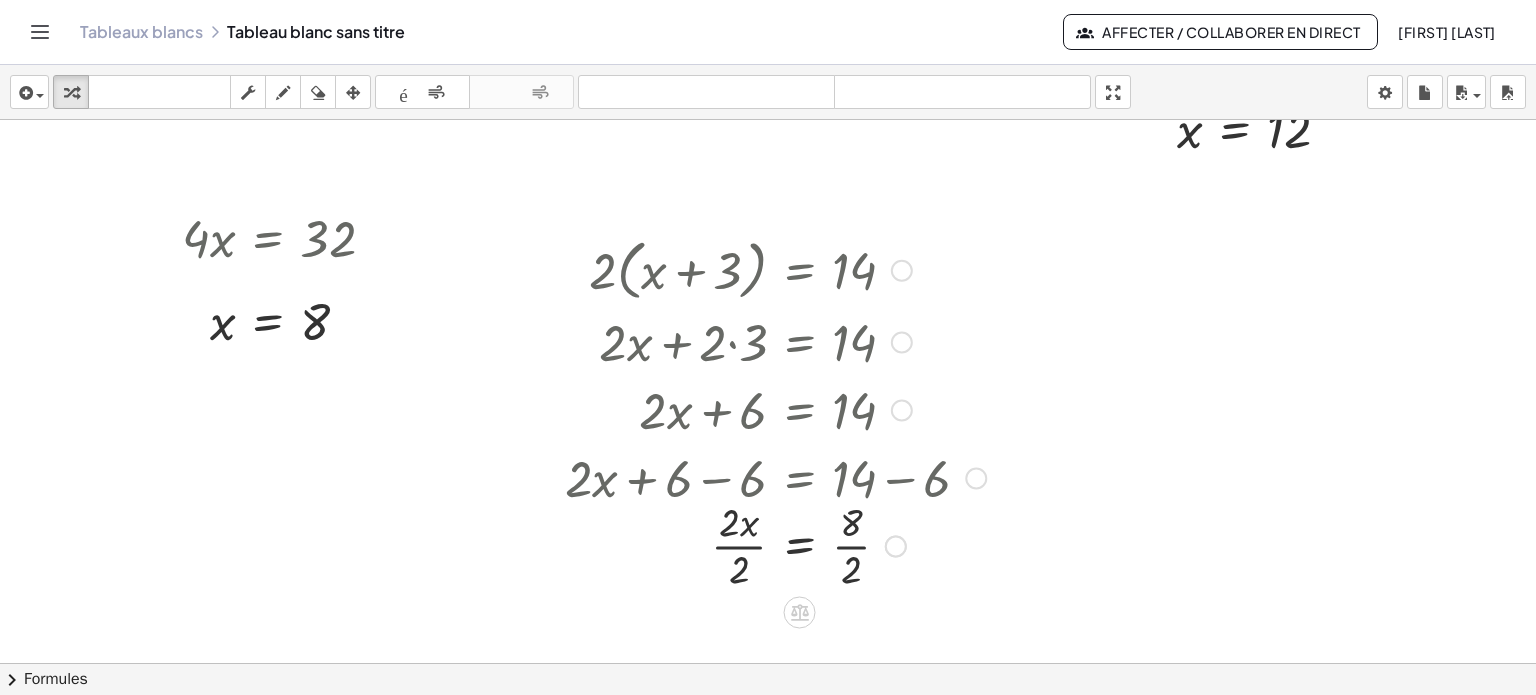 click at bounding box center [775, 544] 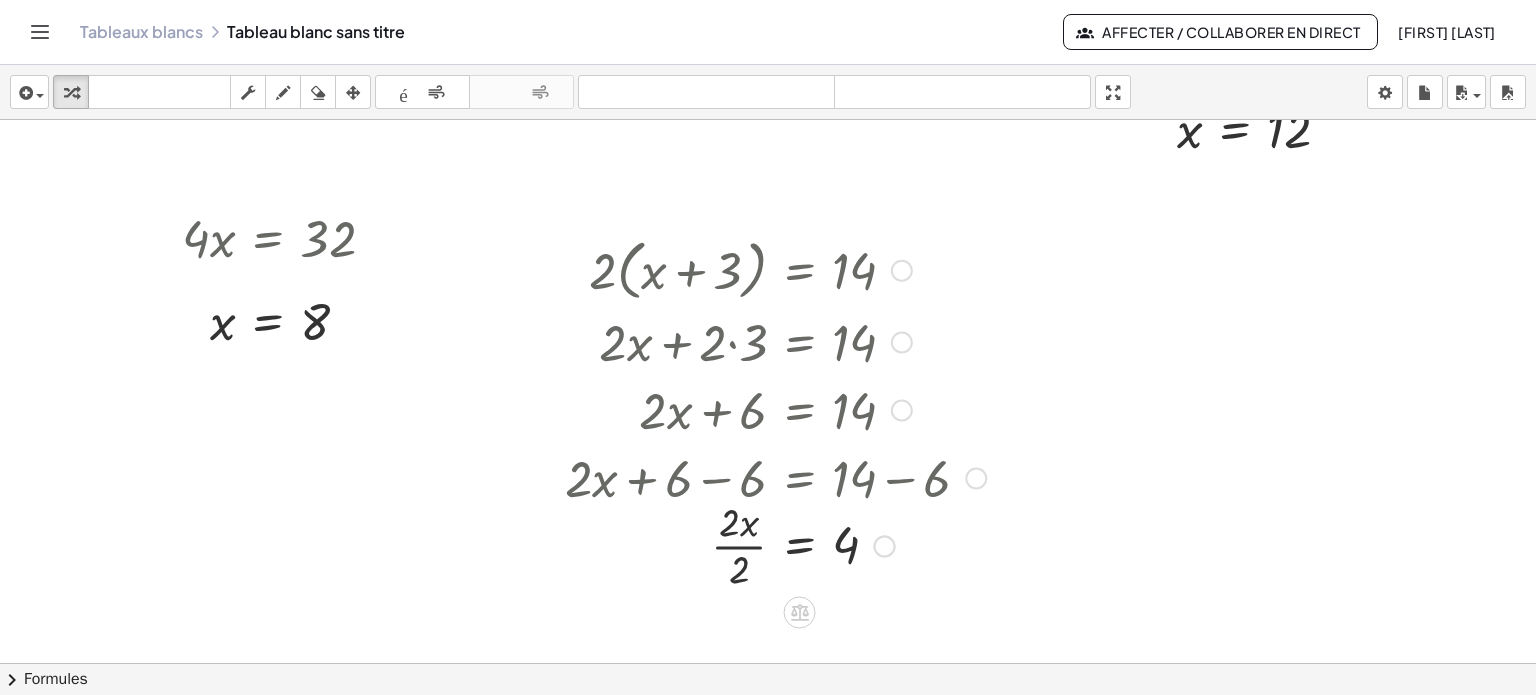 click at bounding box center (775, 544) 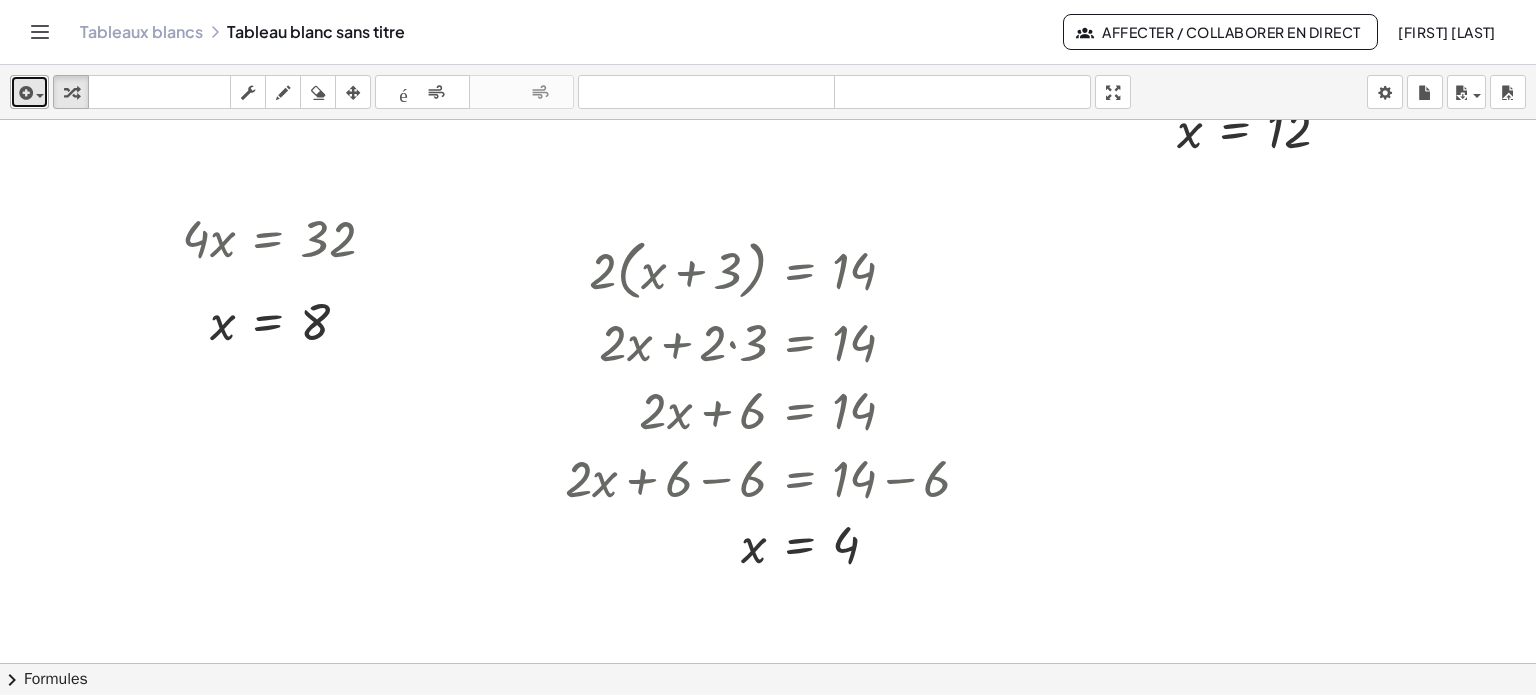 click at bounding box center (24, 93) 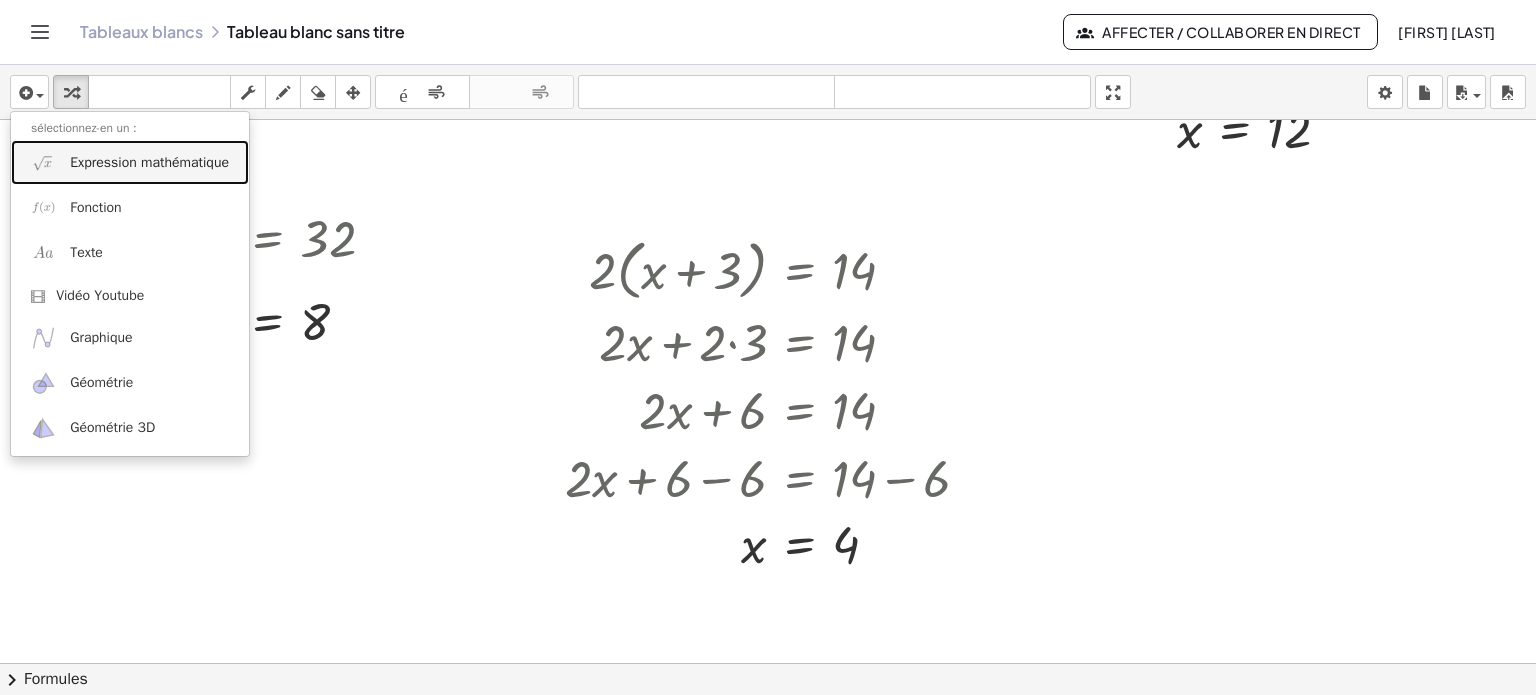 click on "Expression mathématique" at bounding box center (149, 162) 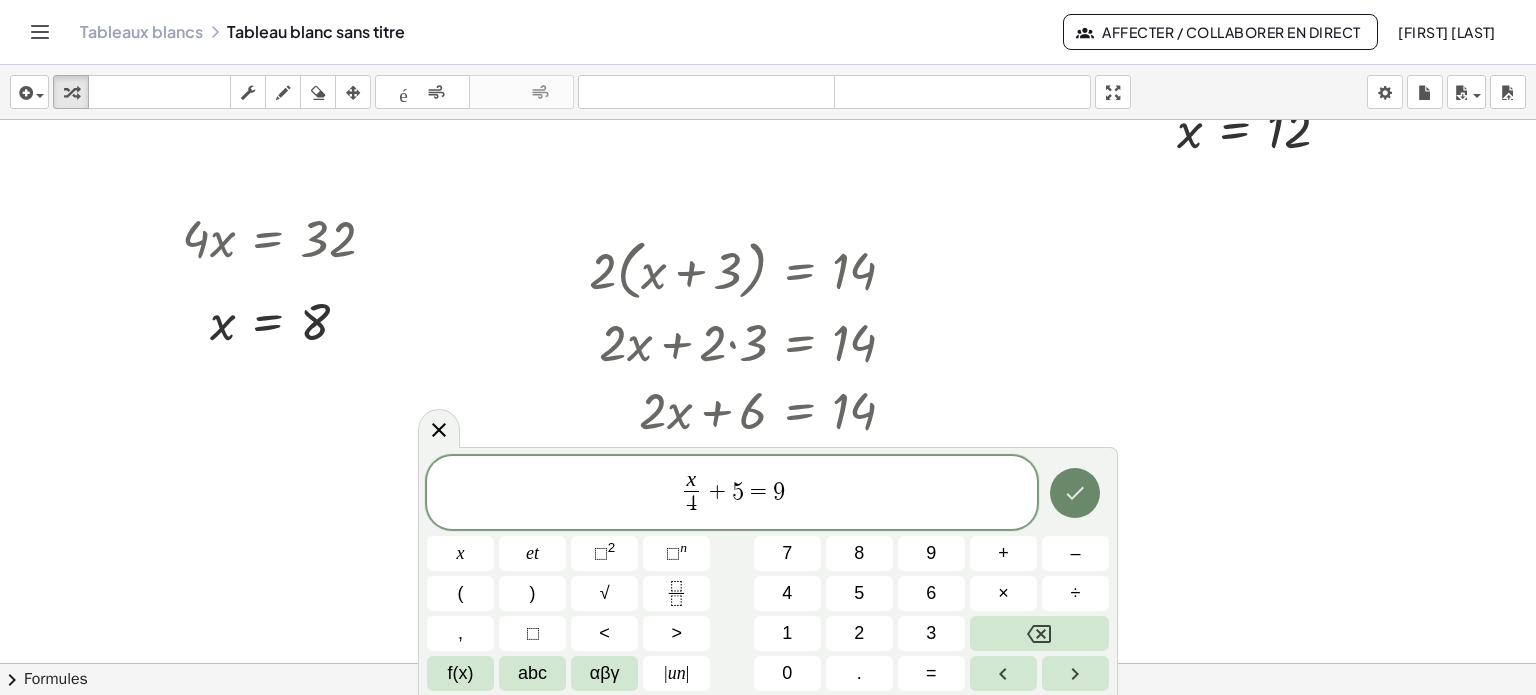 click 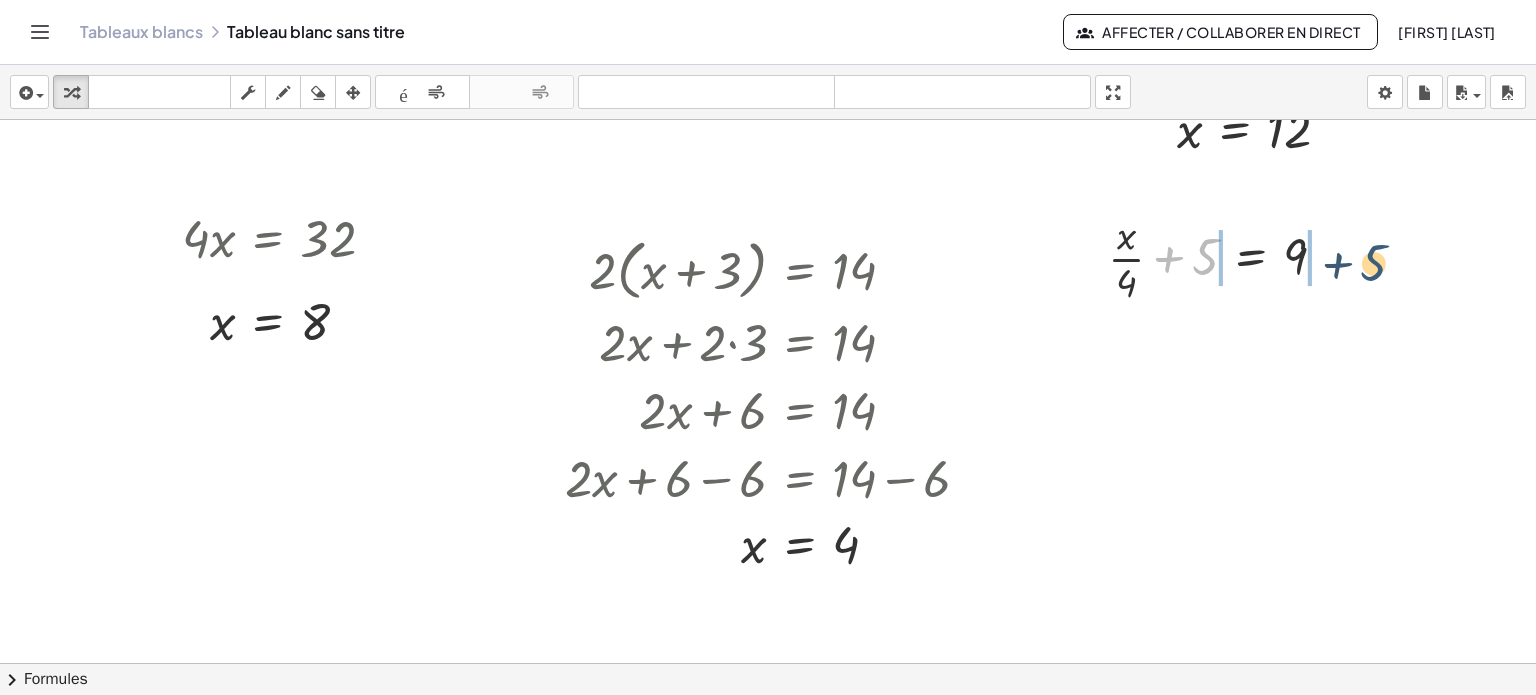 drag, startPoint x: 1208, startPoint y: 265, endPoint x: 1377, endPoint y: 270, distance: 169.07394 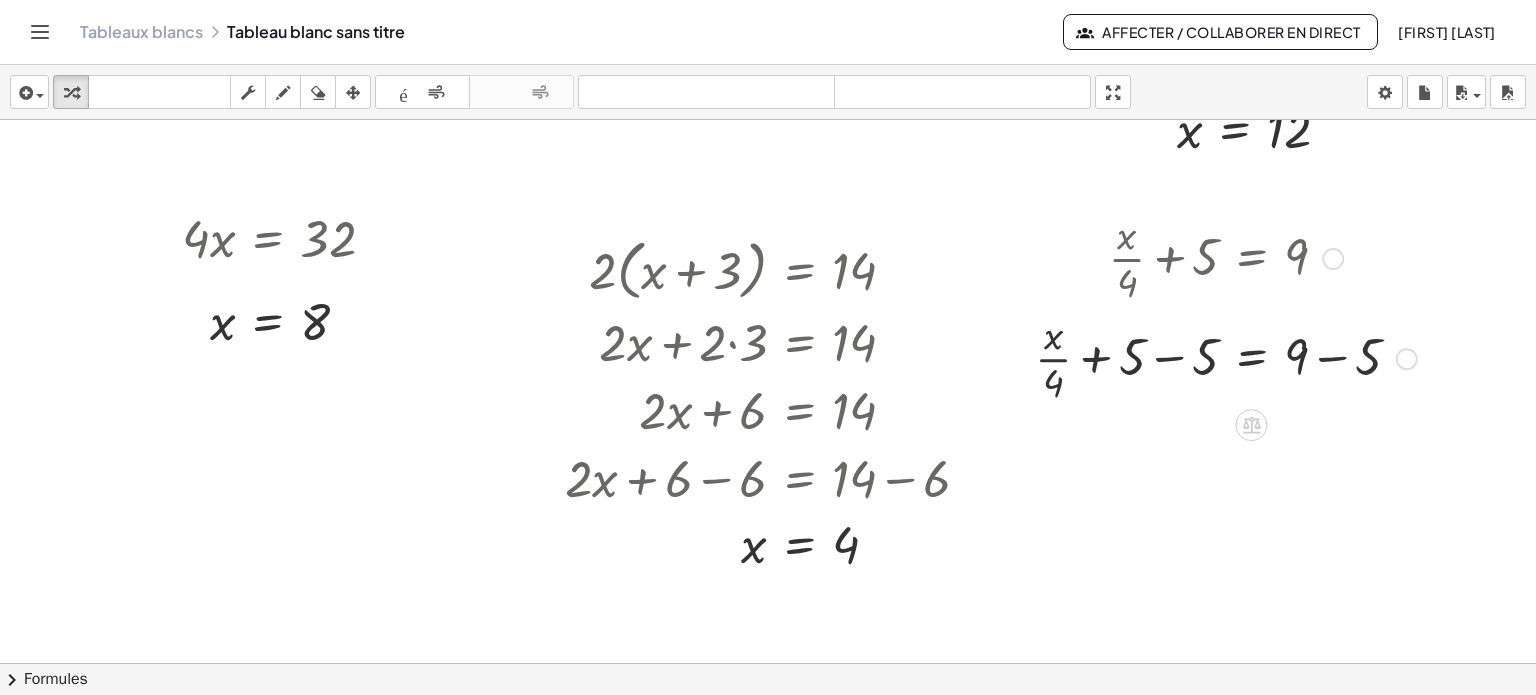click at bounding box center (1226, 357) 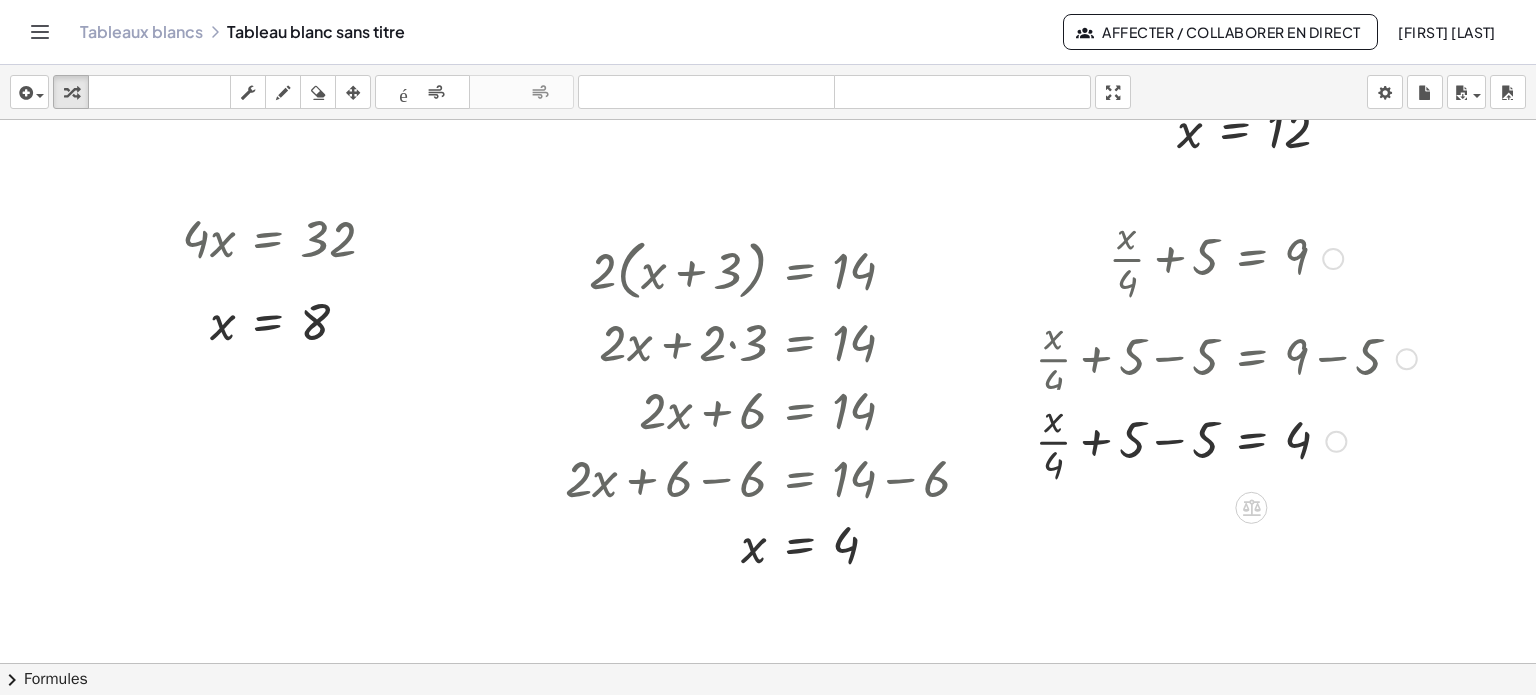 click at bounding box center [1226, 357] 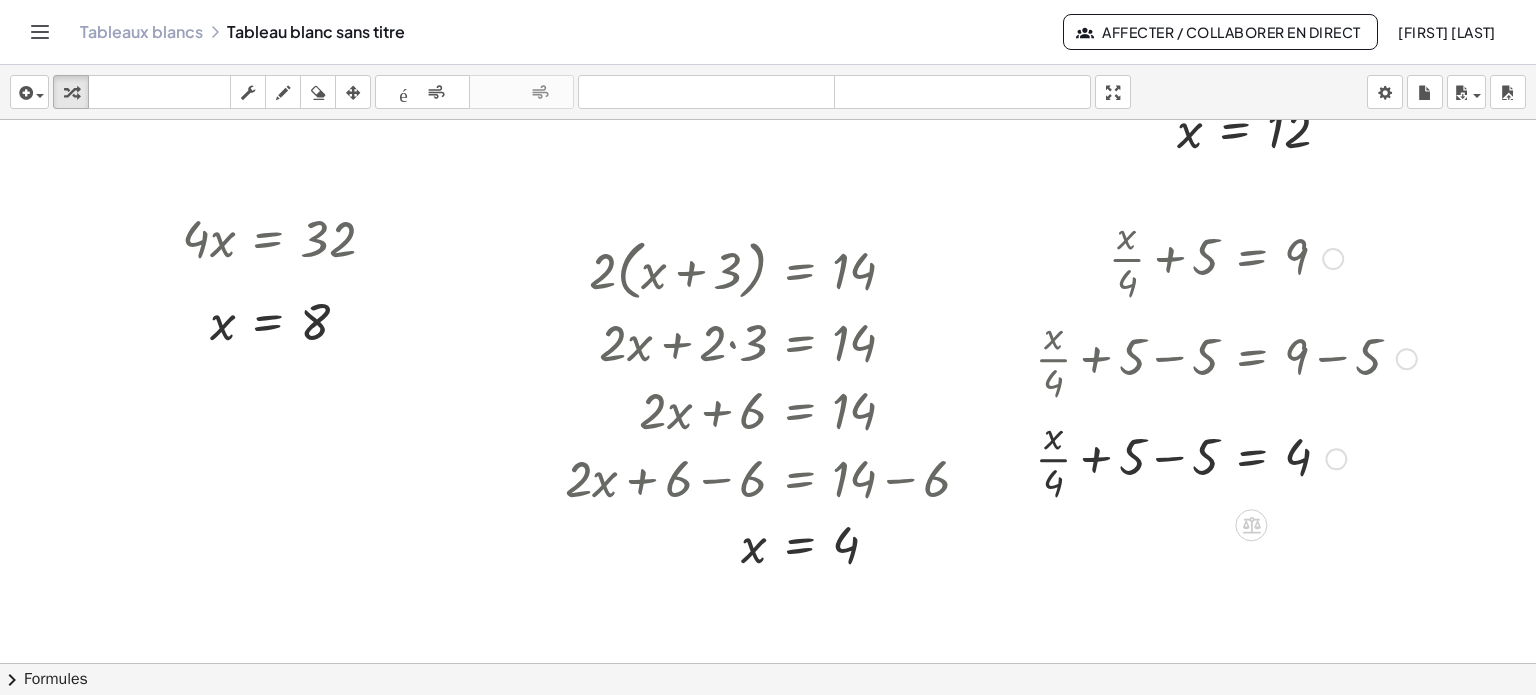 click at bounding box center (1226, 457) 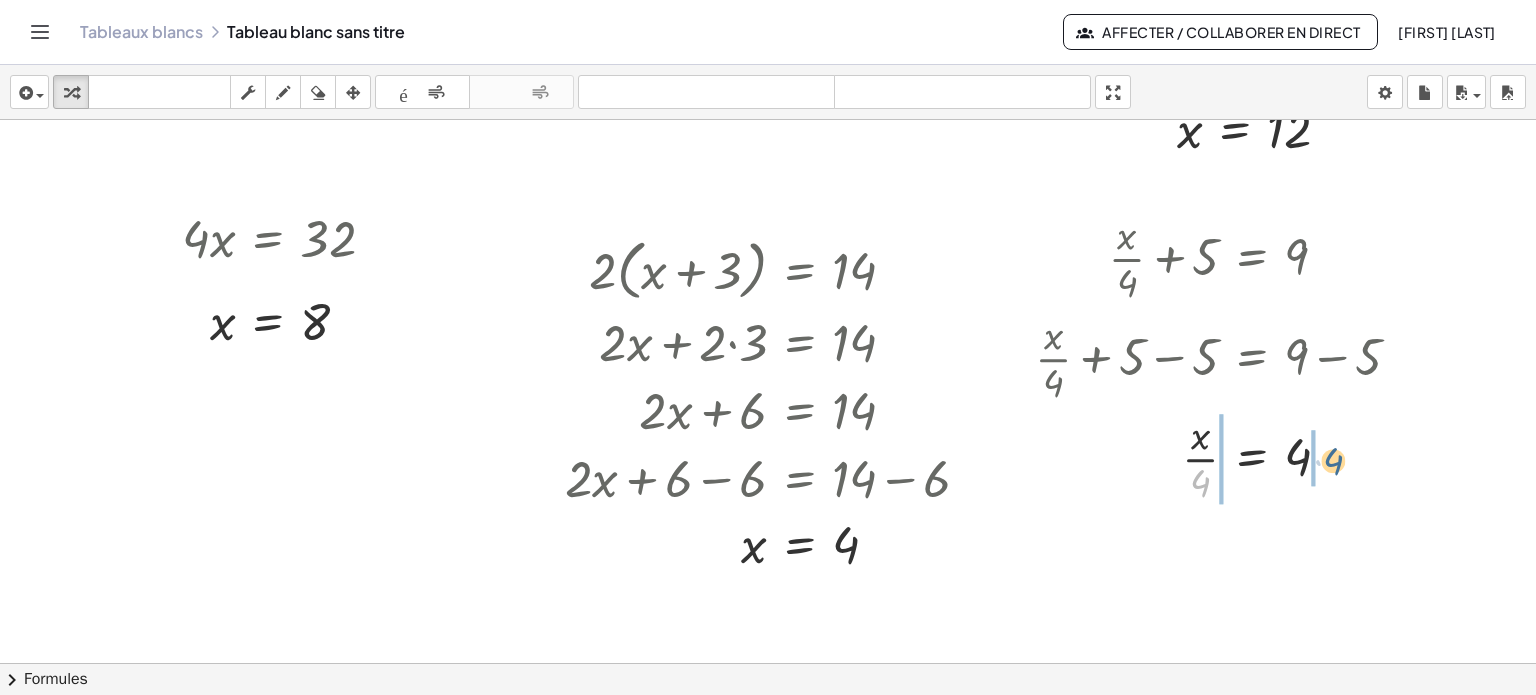 drag, startPoint x: 1201, startPoint y: 475, endPoint x: 1336, endPoint y: 452, distance: 136.94525 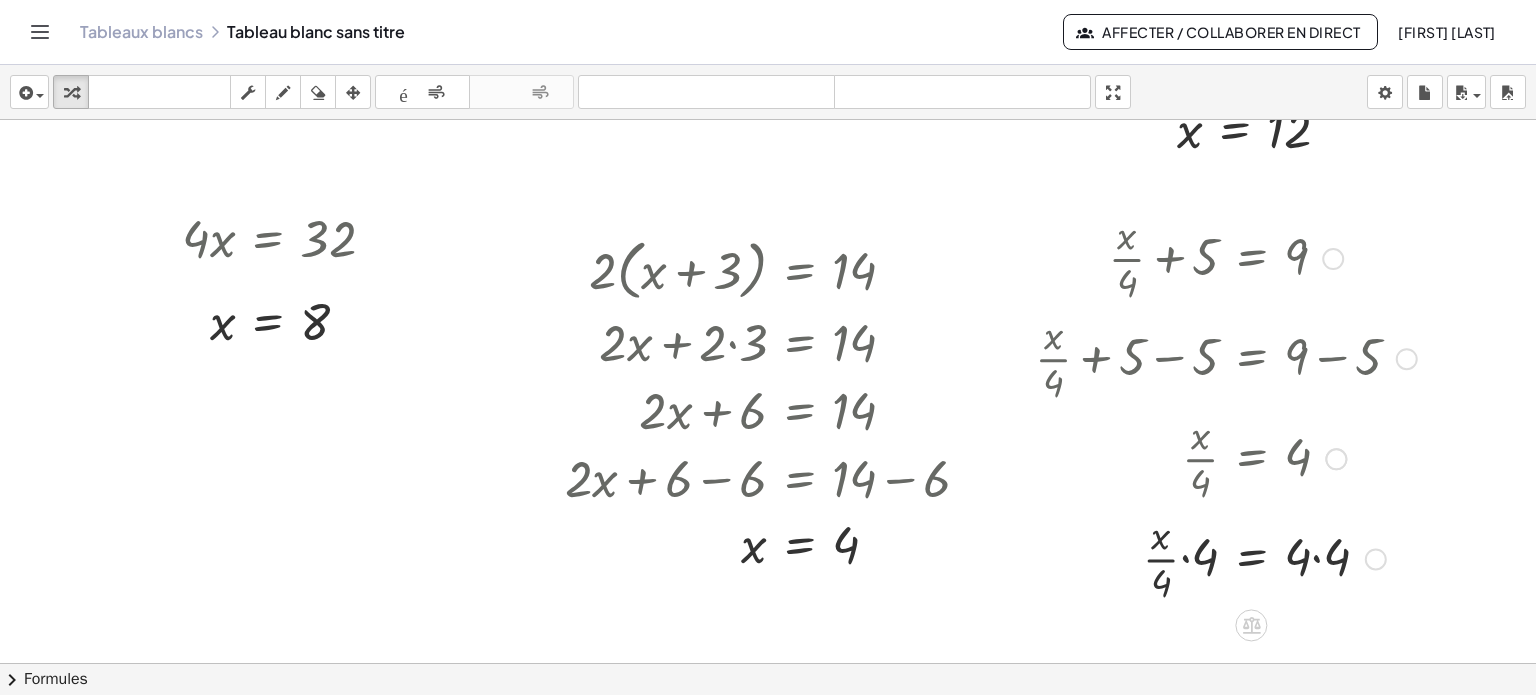 click at bounding box center [1226, 557] 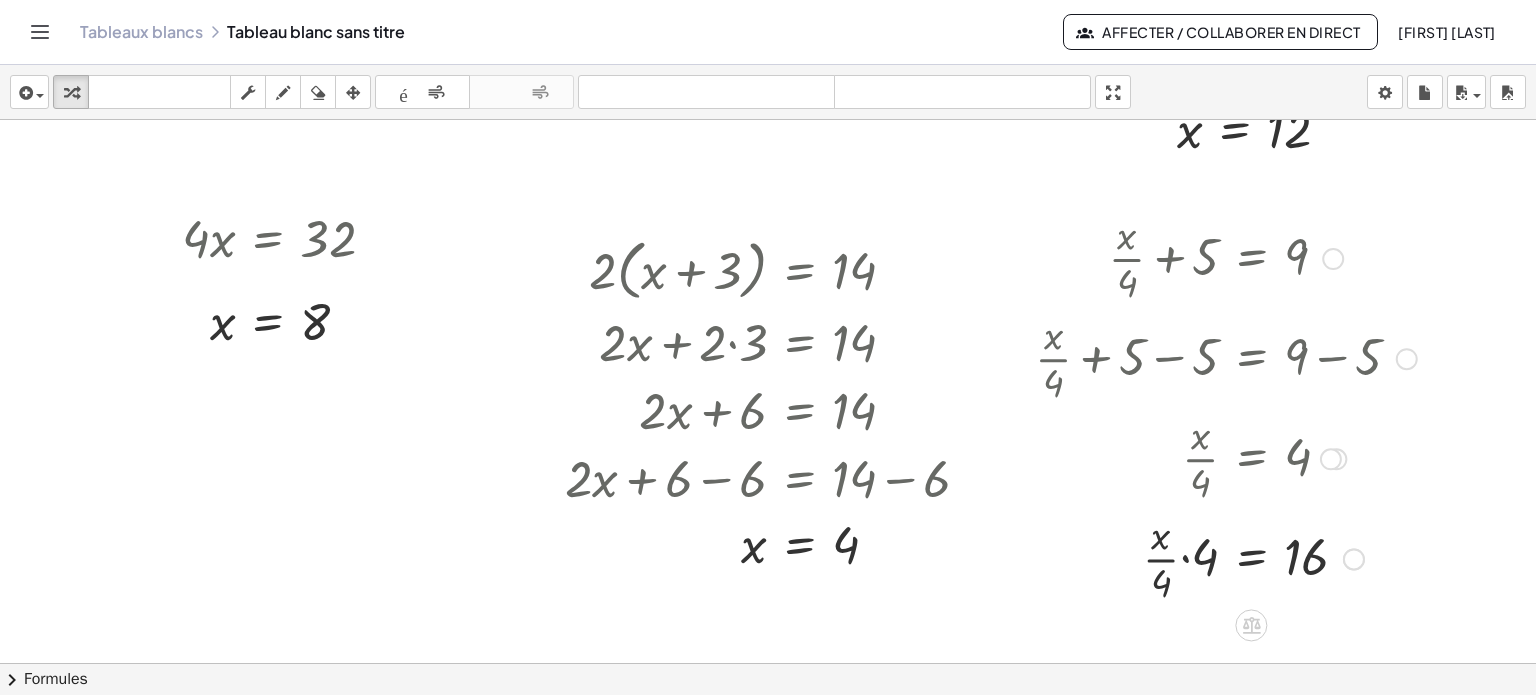click at bounding box center (1226, 557) 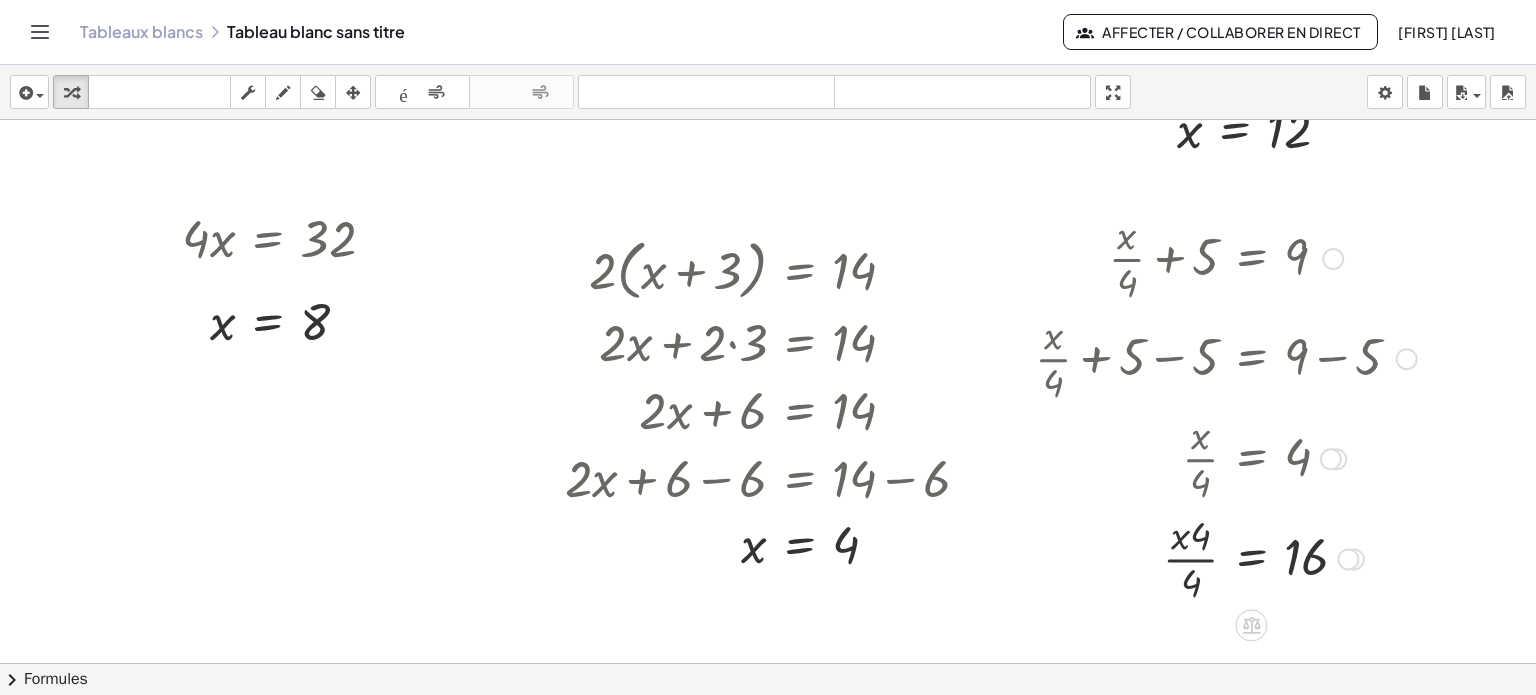 click at bounding box center (1226, 557) 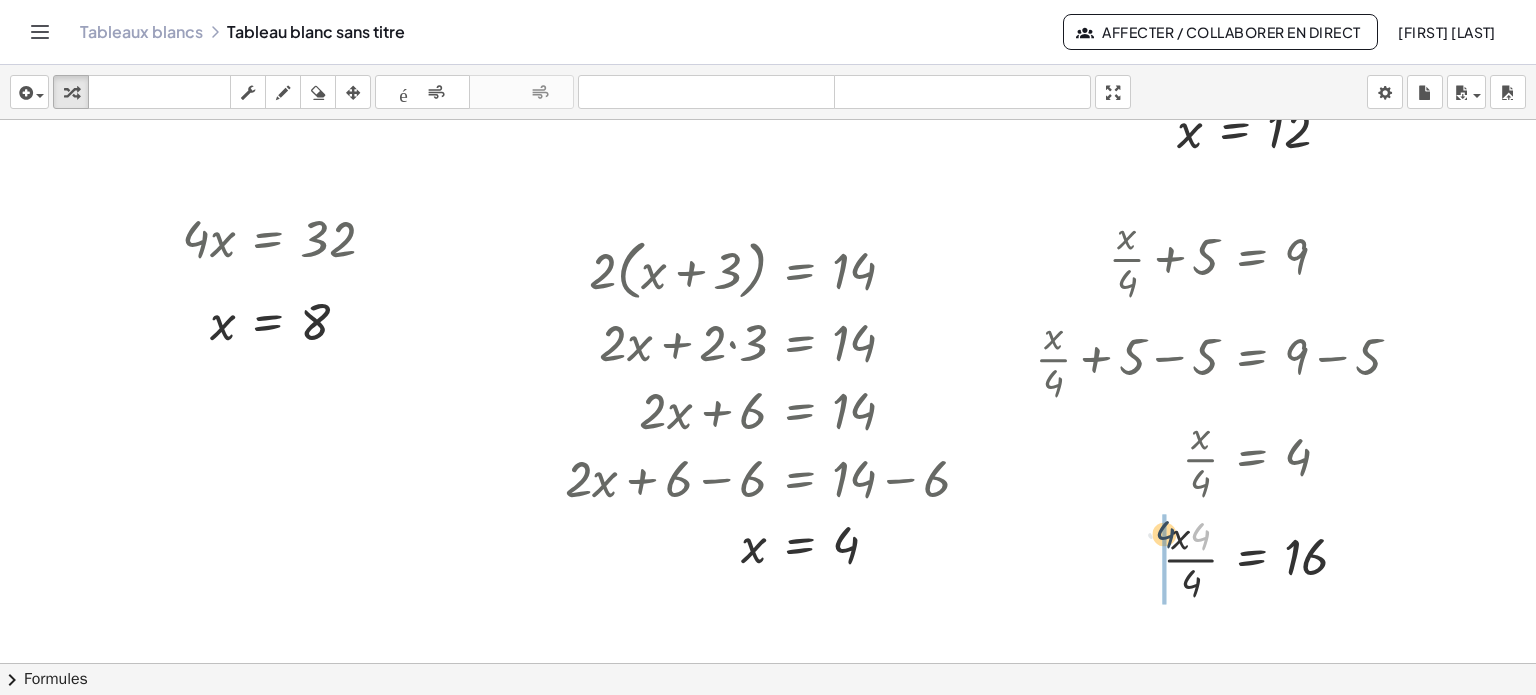 drag, startPoint x: 1200, startPoint y: 541, endPoint x: 1164, endPoint y: 539, distance: 36.05551 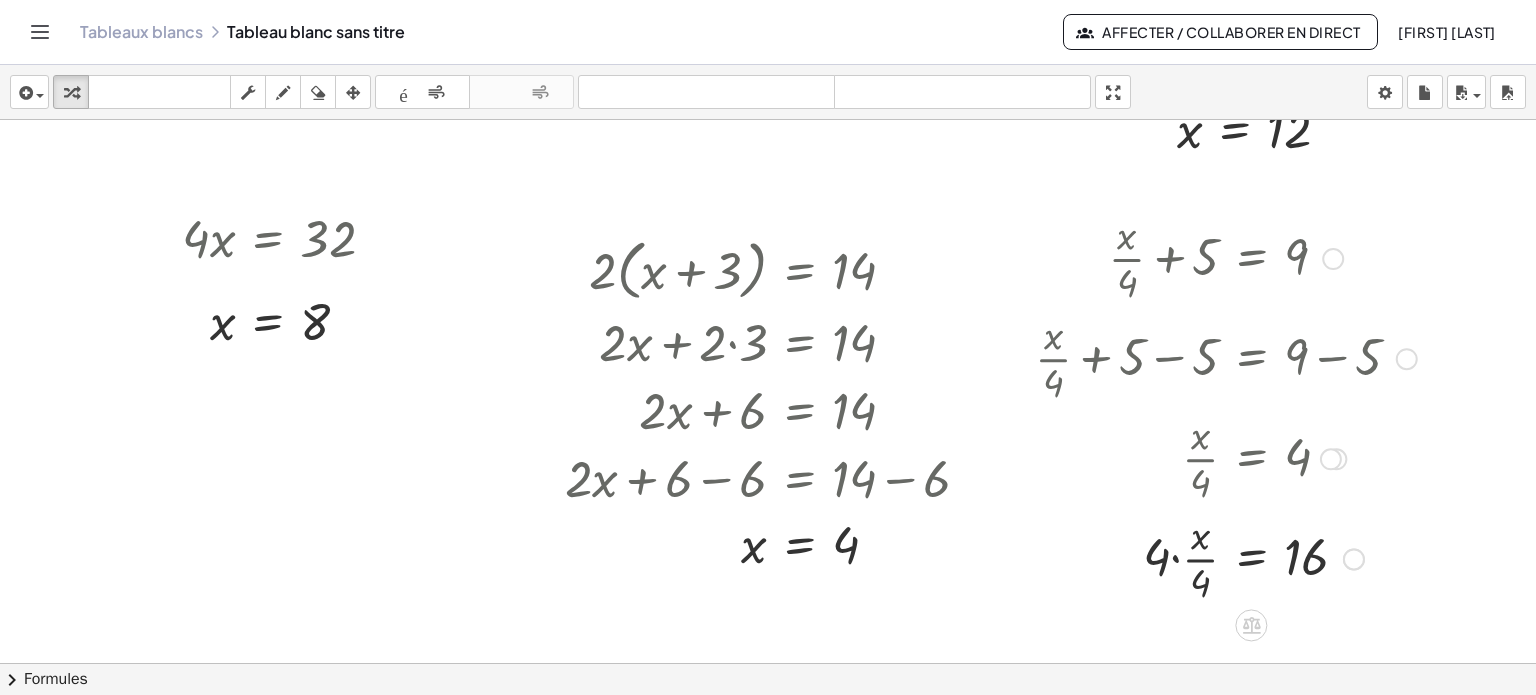 click at bounding box center (1226, 557) 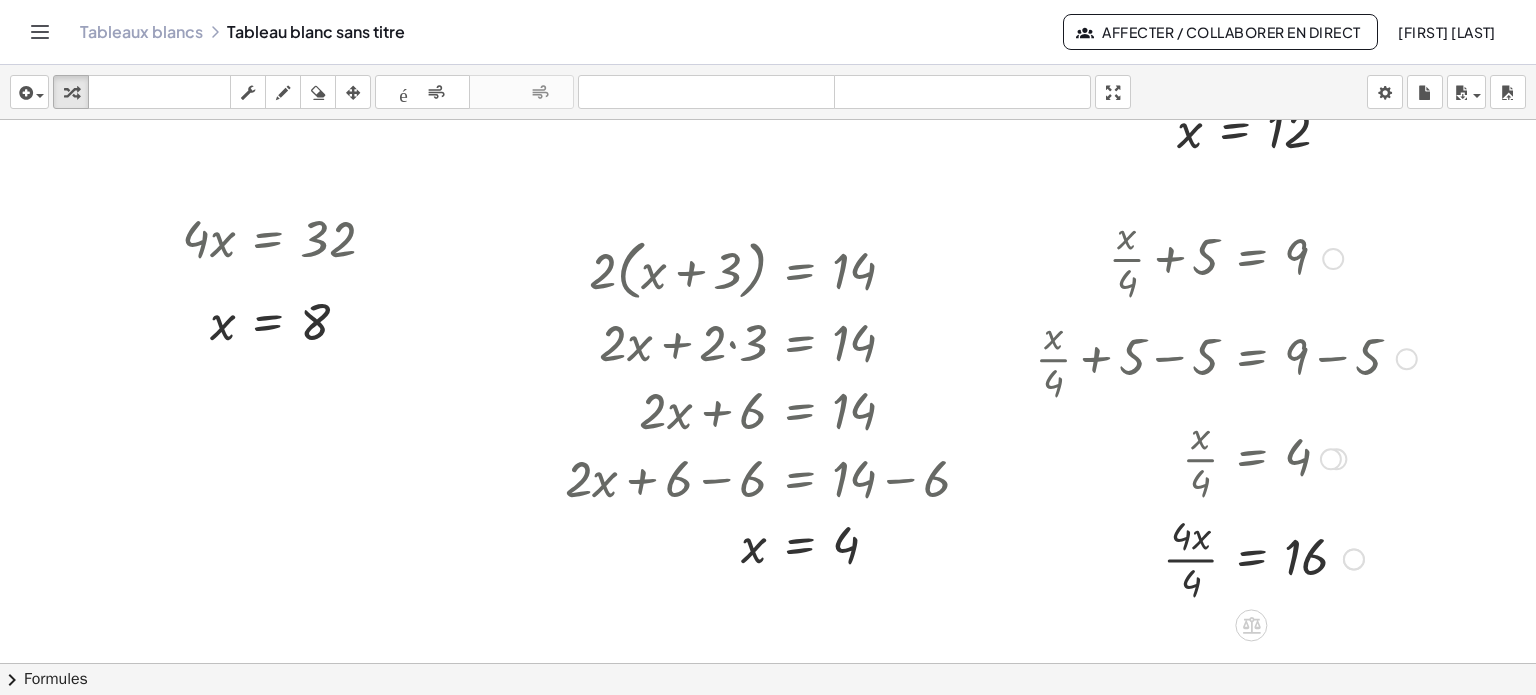 click at bounding box center [1226, 557] 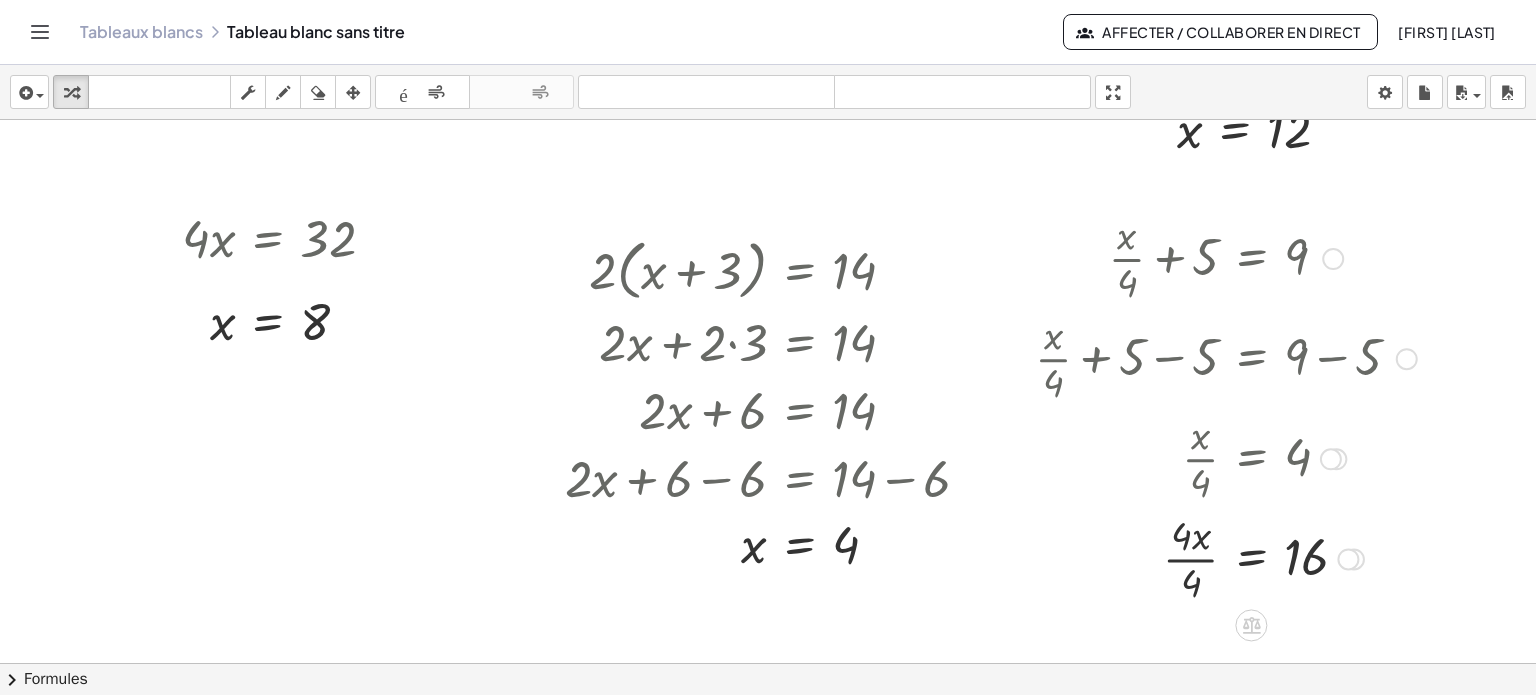 click at bounding box center [1226, 557] 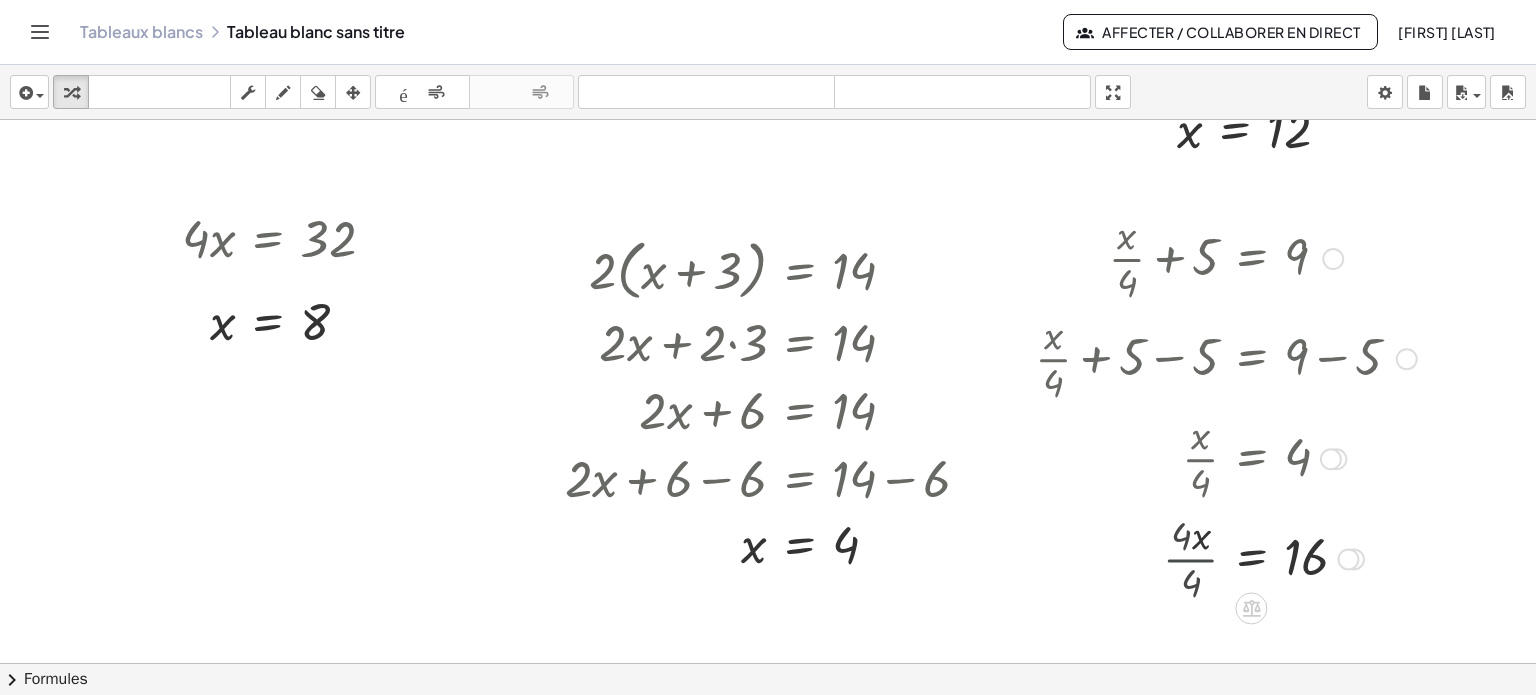 click at bounding box center (1226, 557) 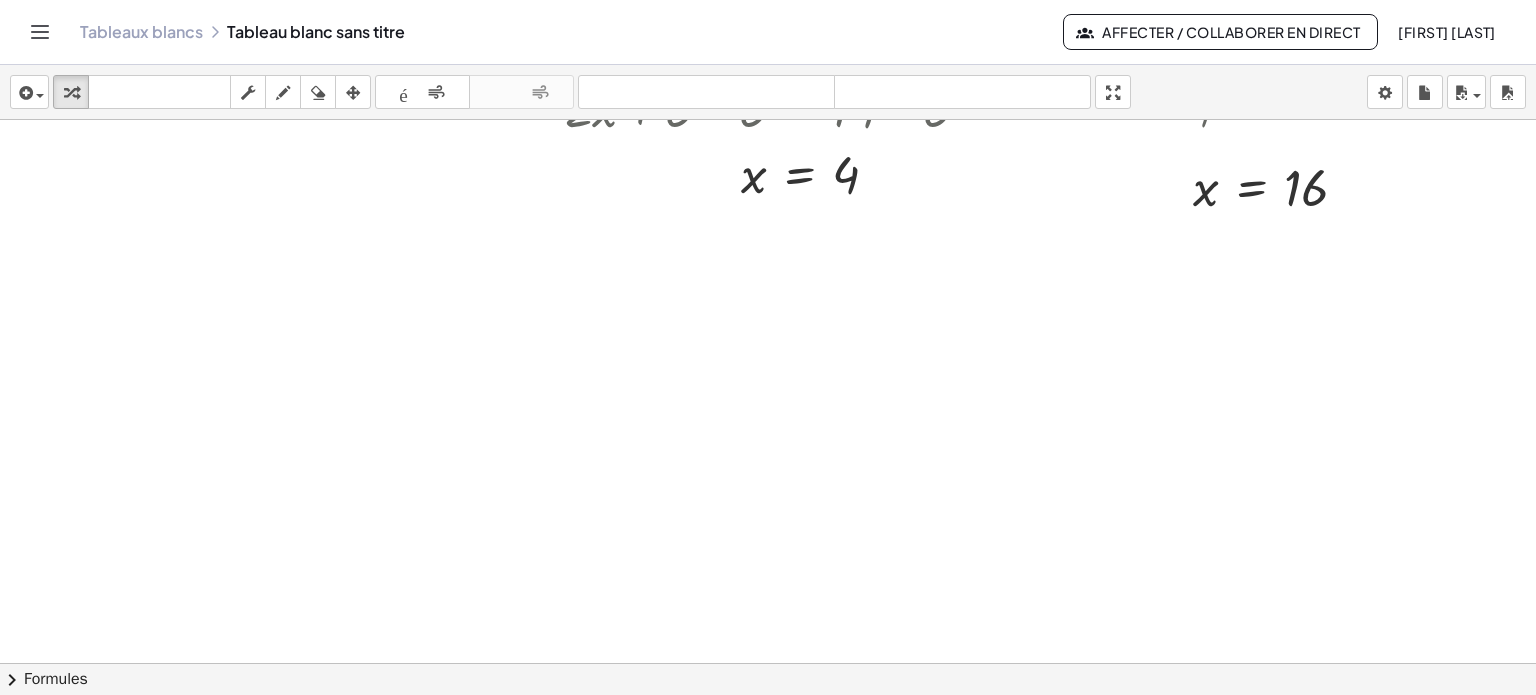 scroll, scrollTop: 716, scrollLeft: 0, axis: vertical 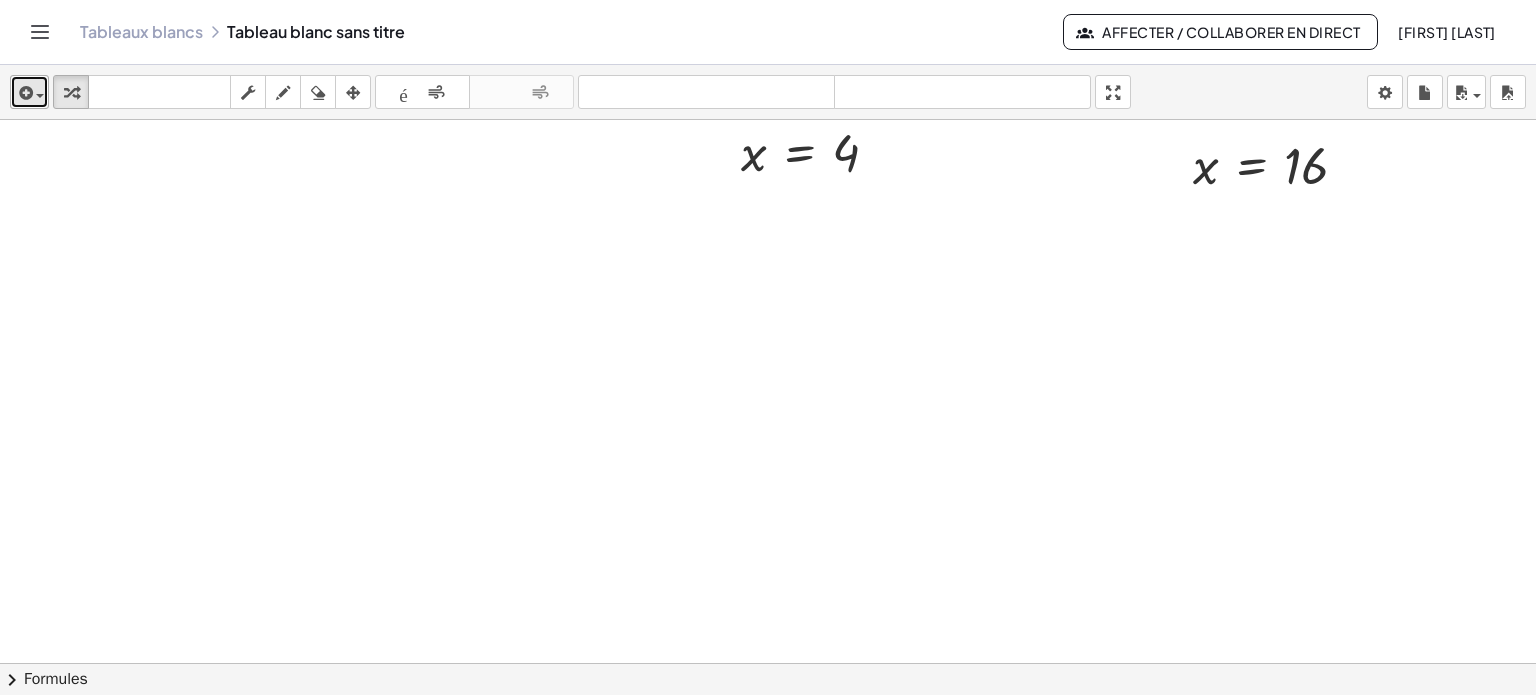 click at bounding box center [24, 93] 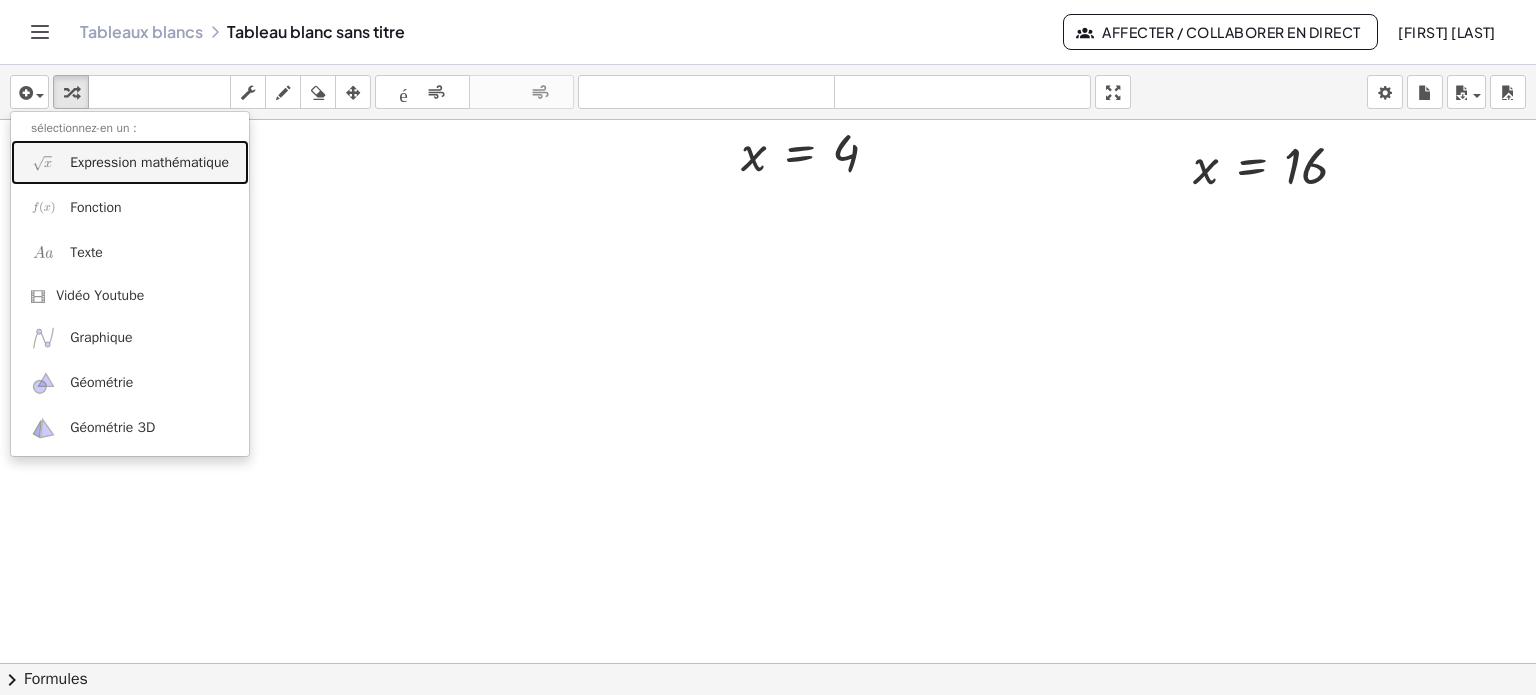 click on "Expression mathématique" at bounding box center (130, 162) 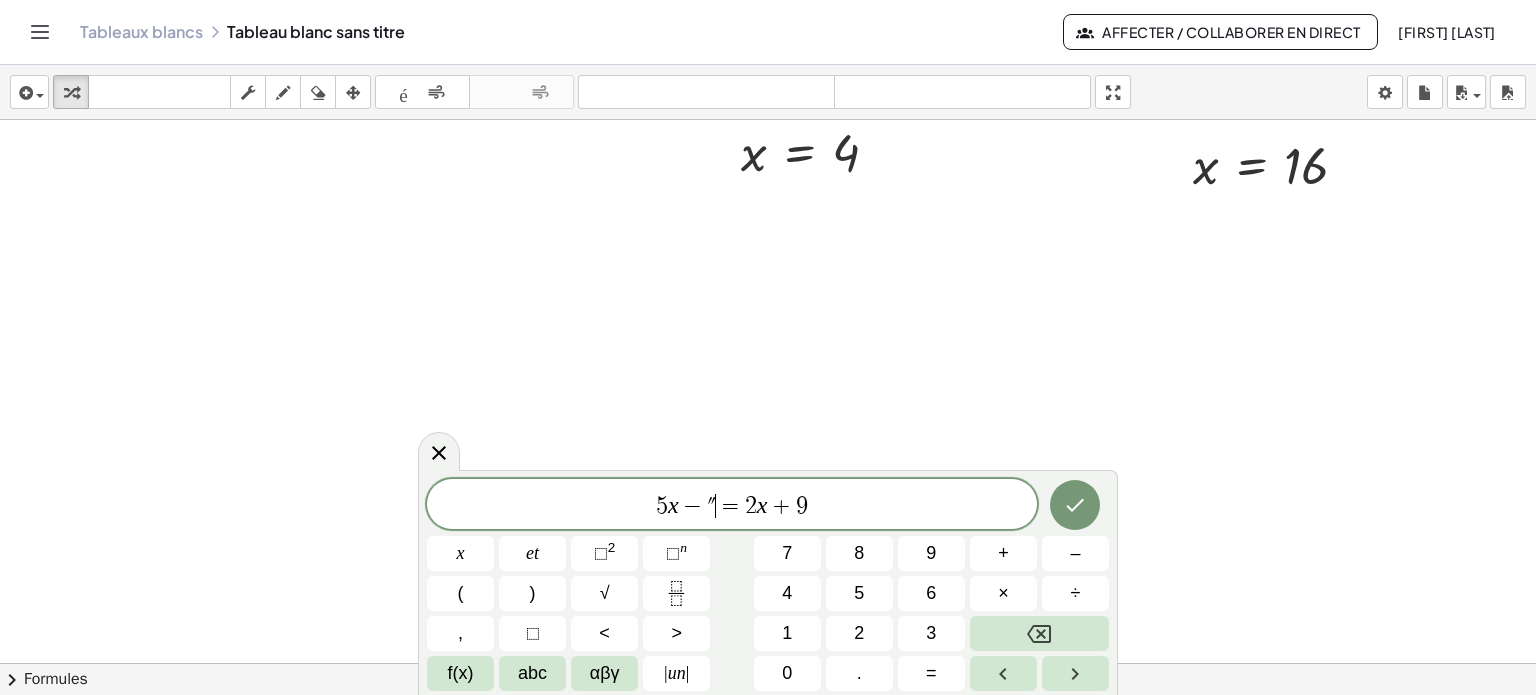 click on "=" at bounding box center (730, 506) 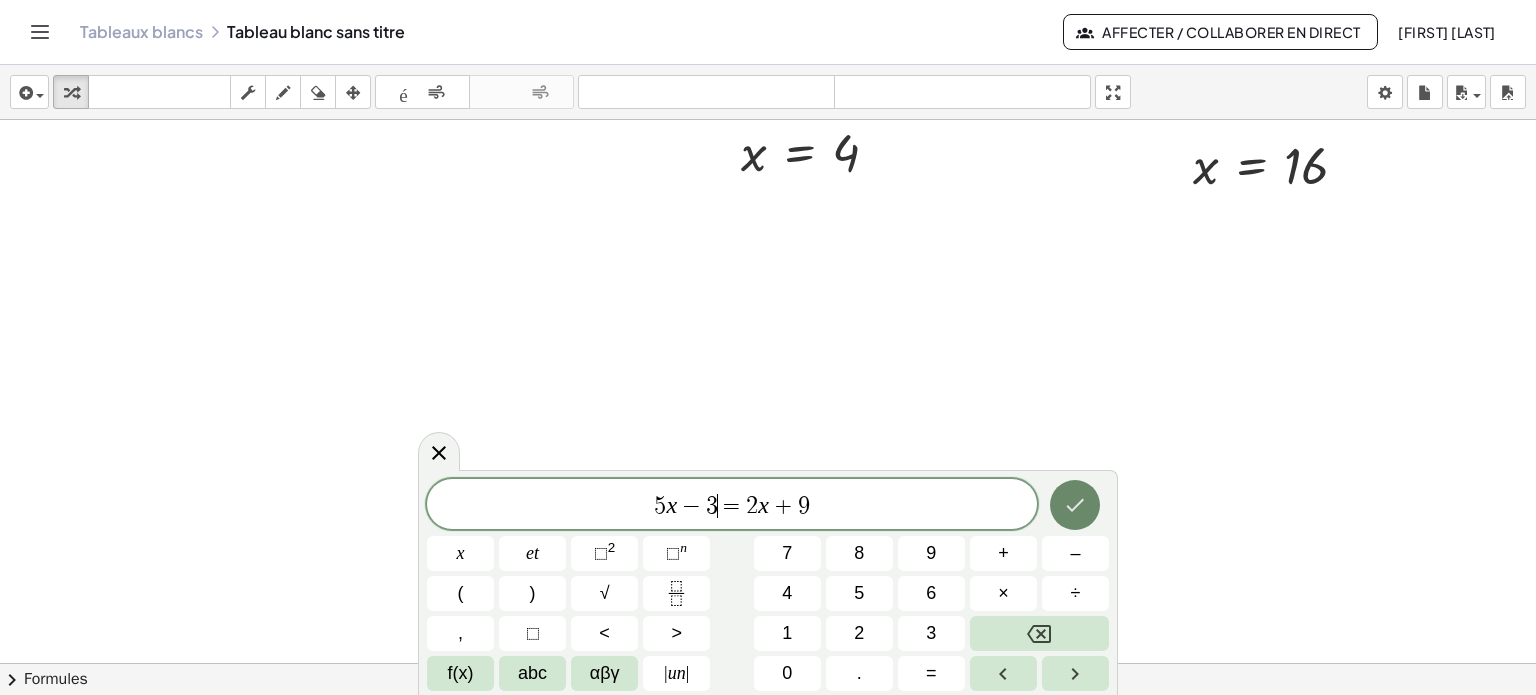 click 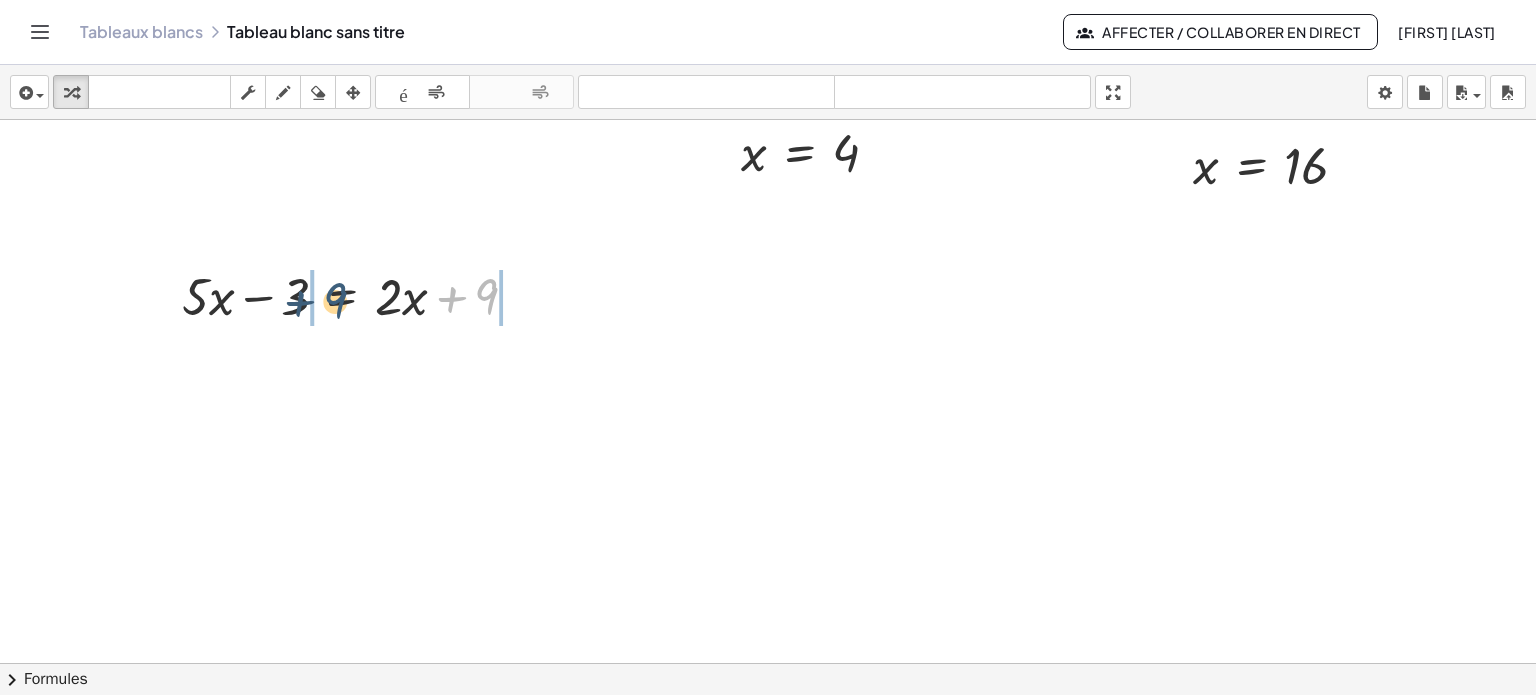 drag, startPoint x: 488, startPoint y: 290, endPoint x: 328, endPoint y: 295, distance: 160.07811 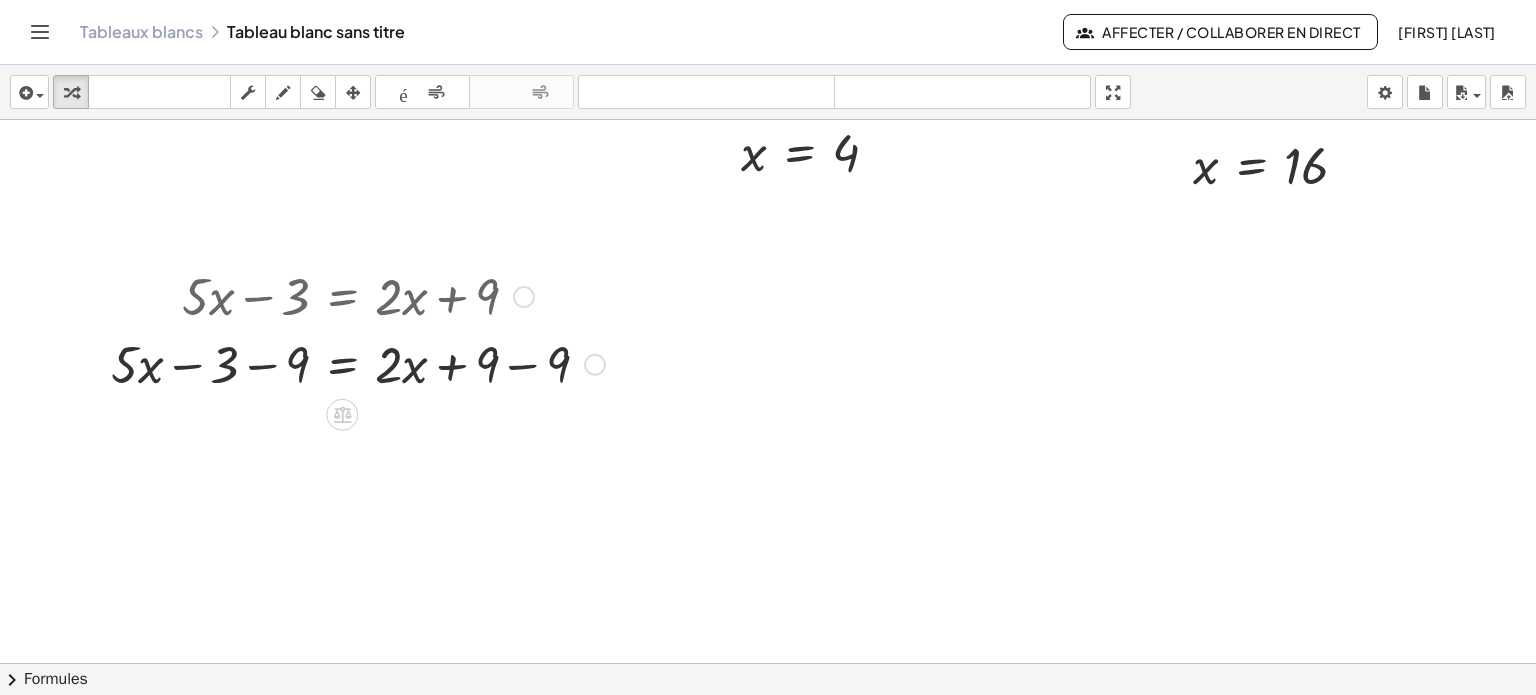 click at bounding box center [358, 295] 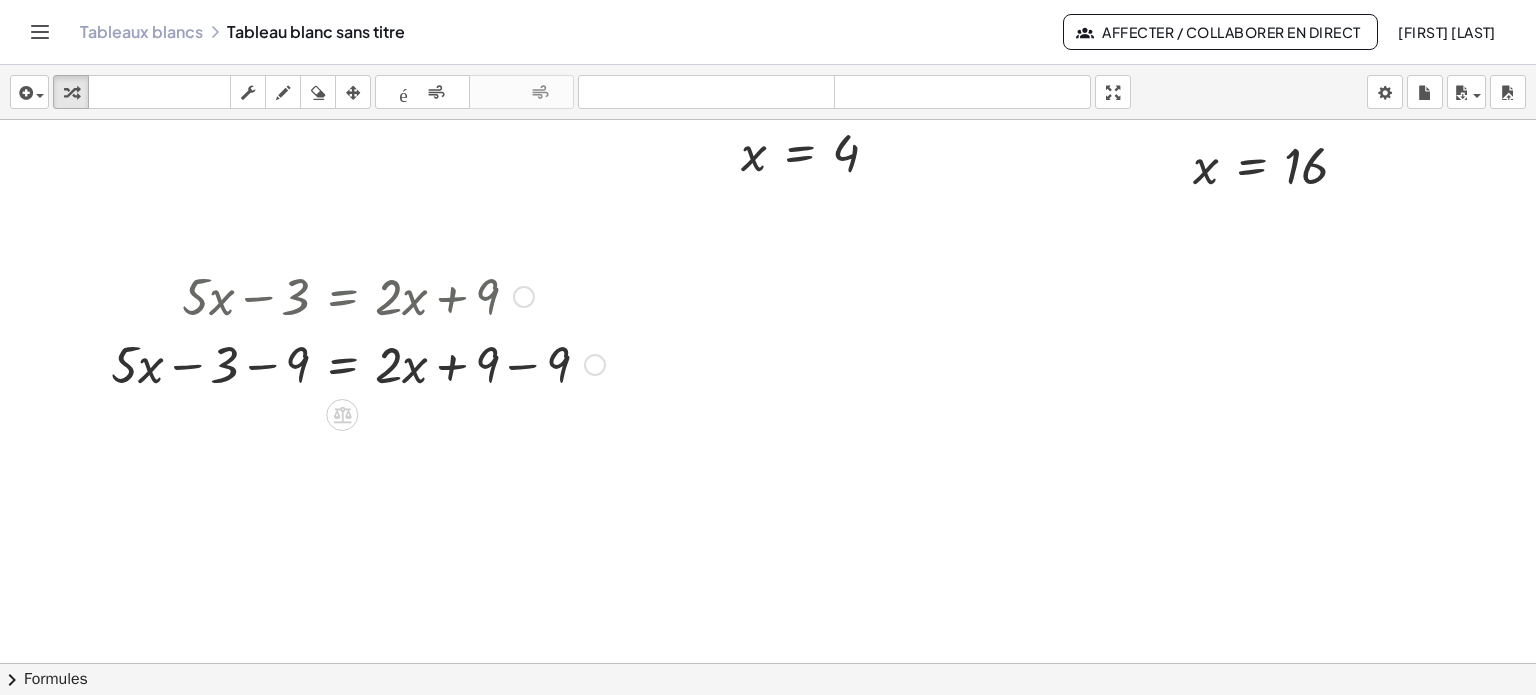 click at bounding box center (358, 363) 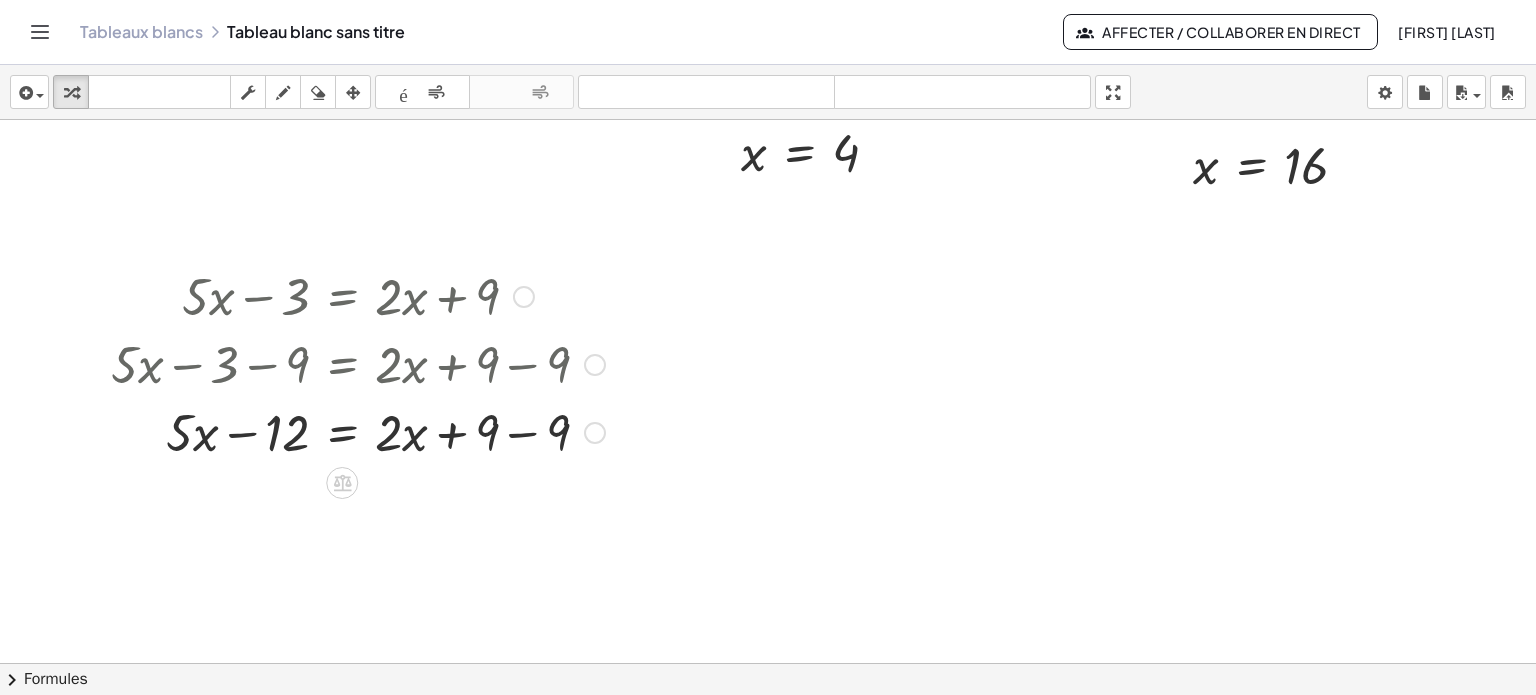 click at bounding box center [358, 431] 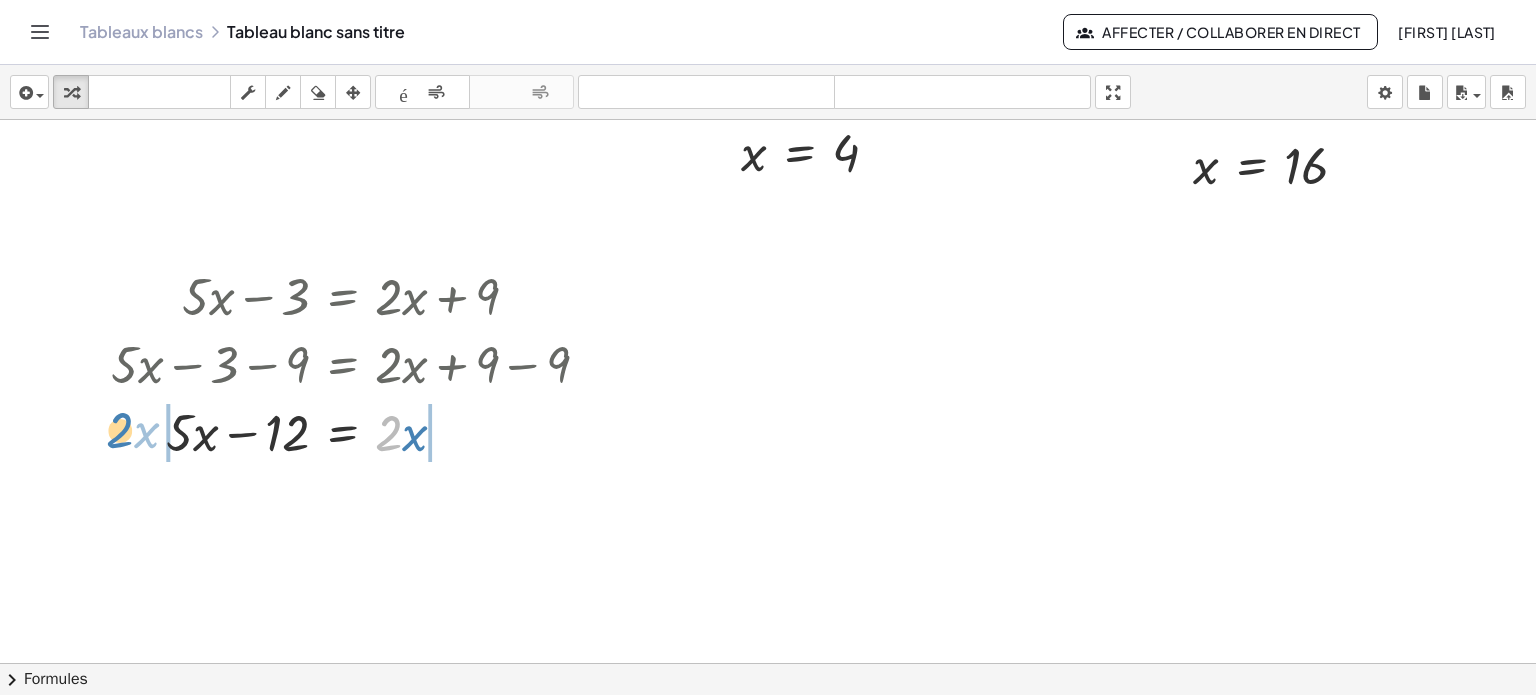 drag, startPoint x: 385, startPoint y: 438, endPoint x: 116, endPoint y: 437, distance: 269.00186 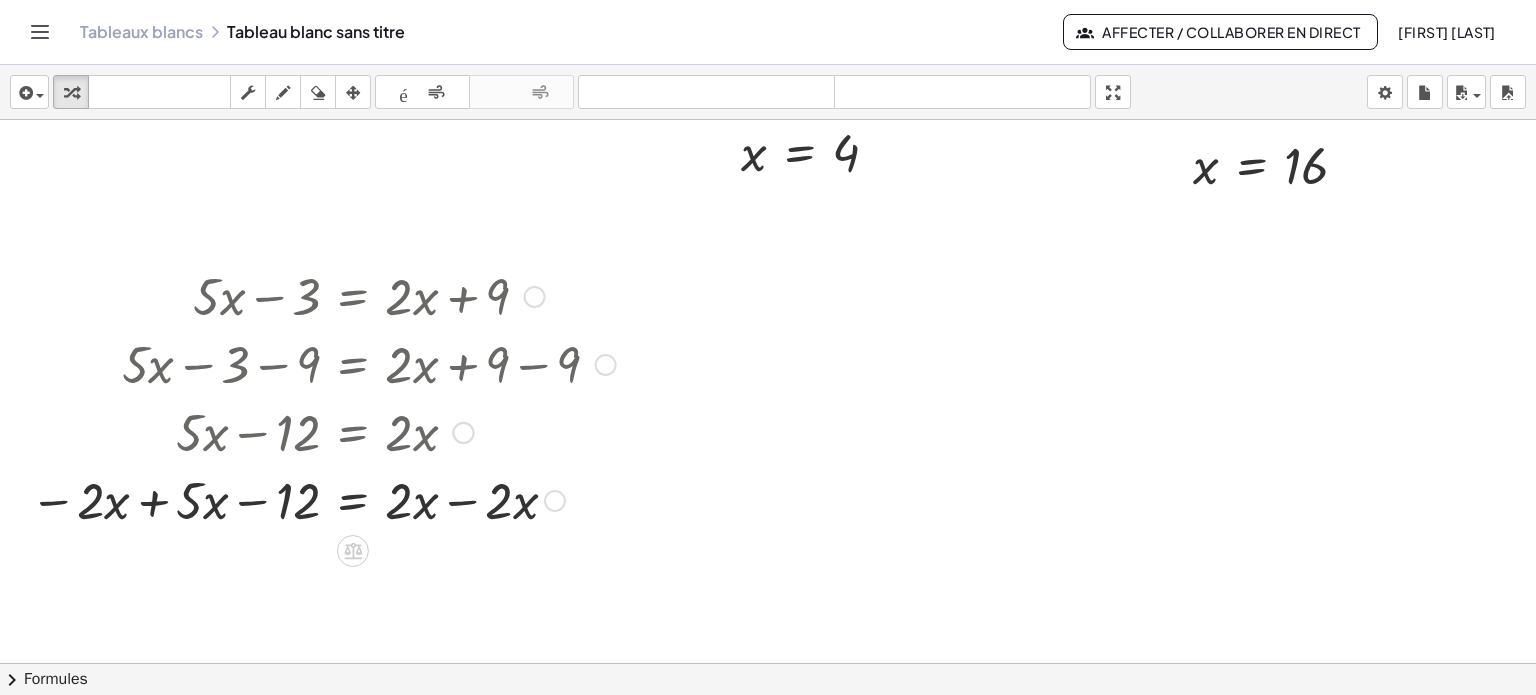 click at bounding box center (323, 499) 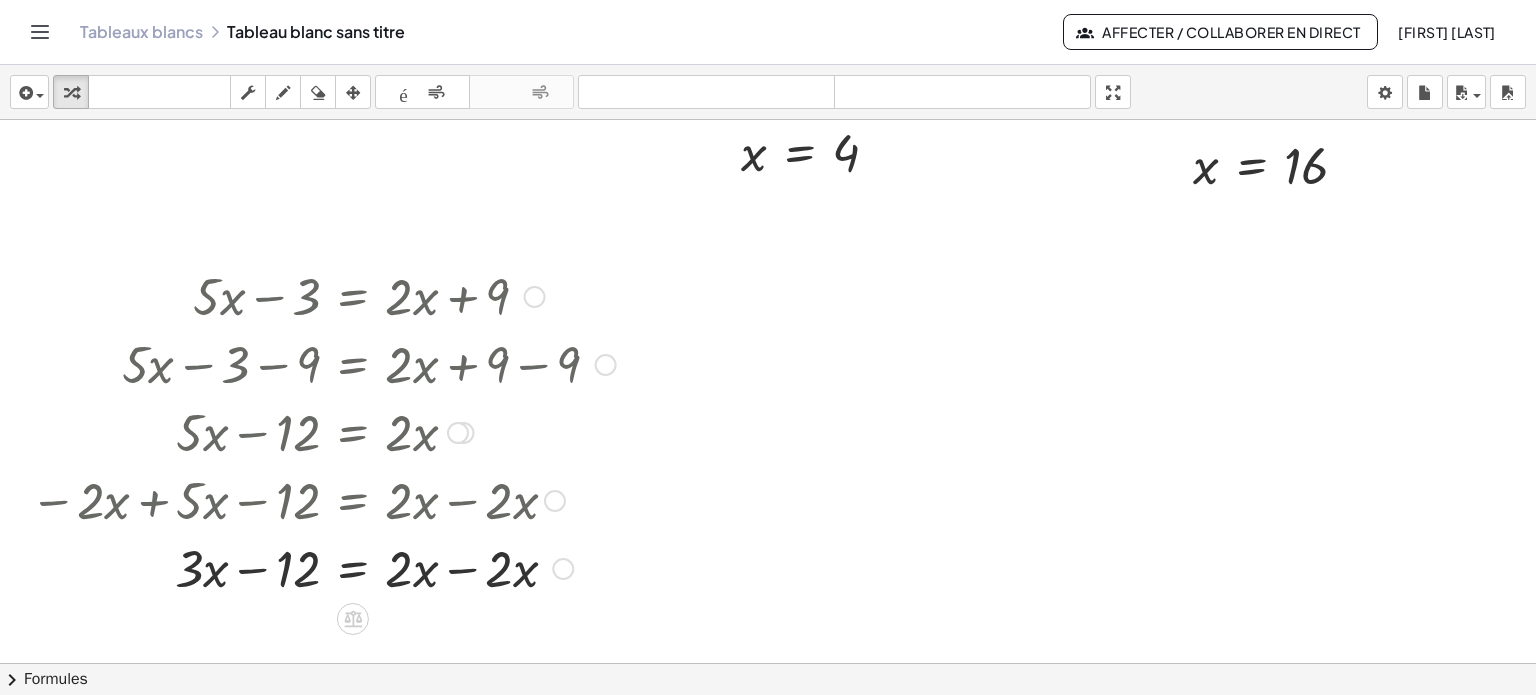 click at bounding box center (323, 567) 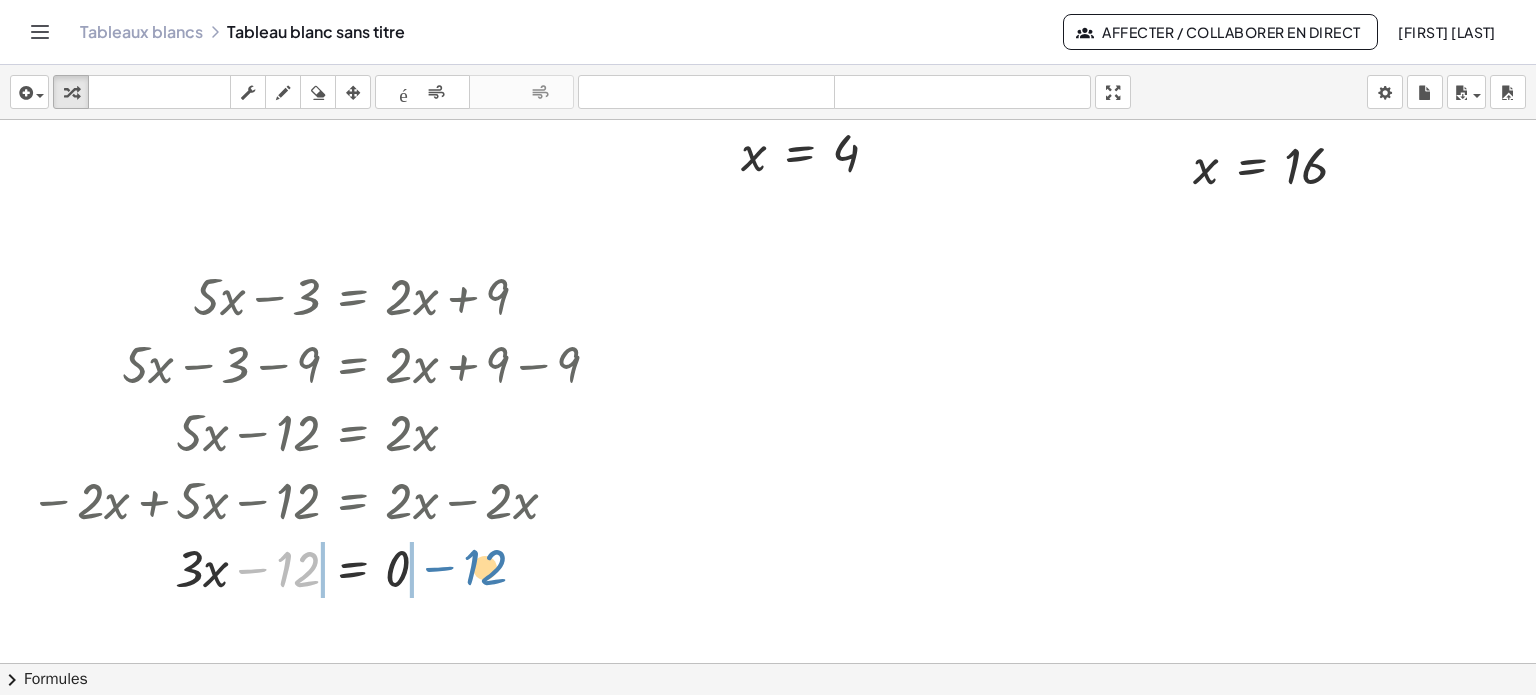 drag, startPoint x: 302, startPoint y: 584, endPoint x: 486, endPoint y: 591, distance: 184.1331 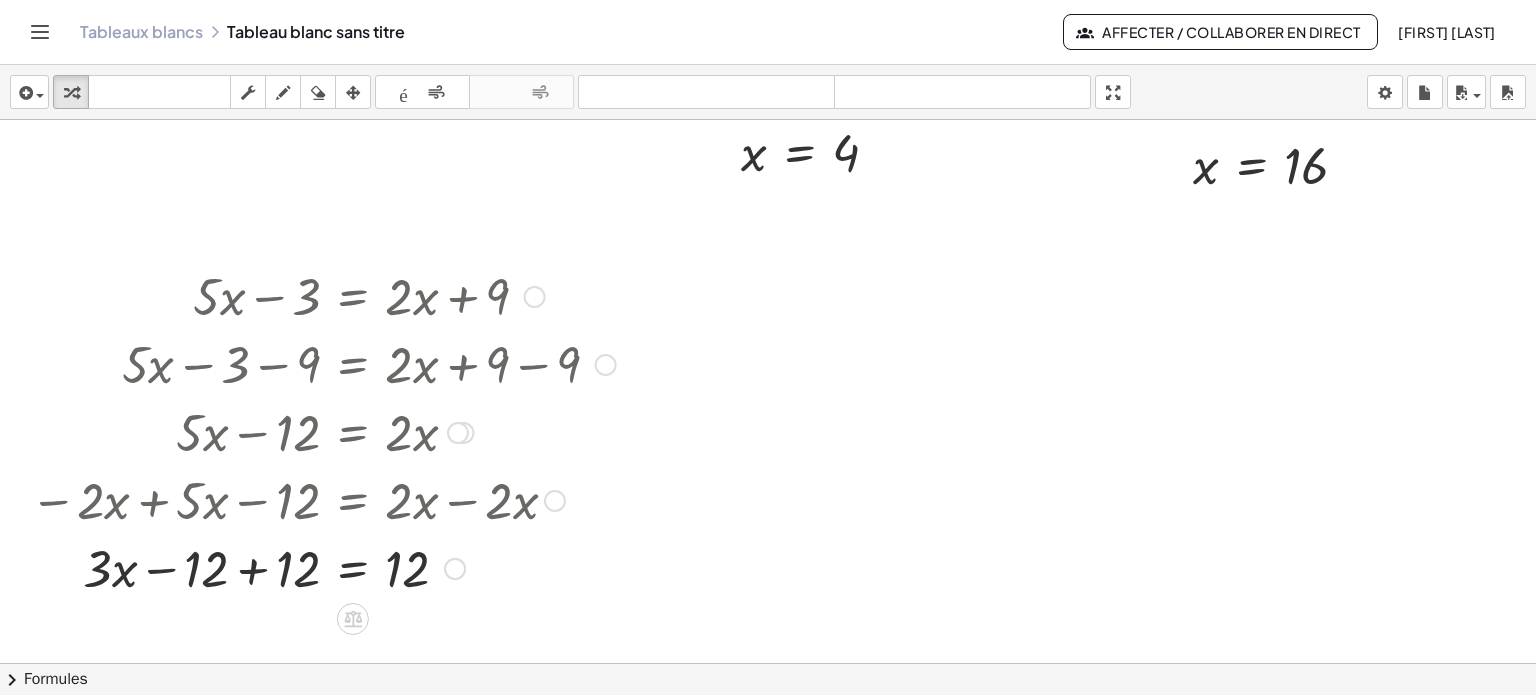 click at bounding box center [323, 567] 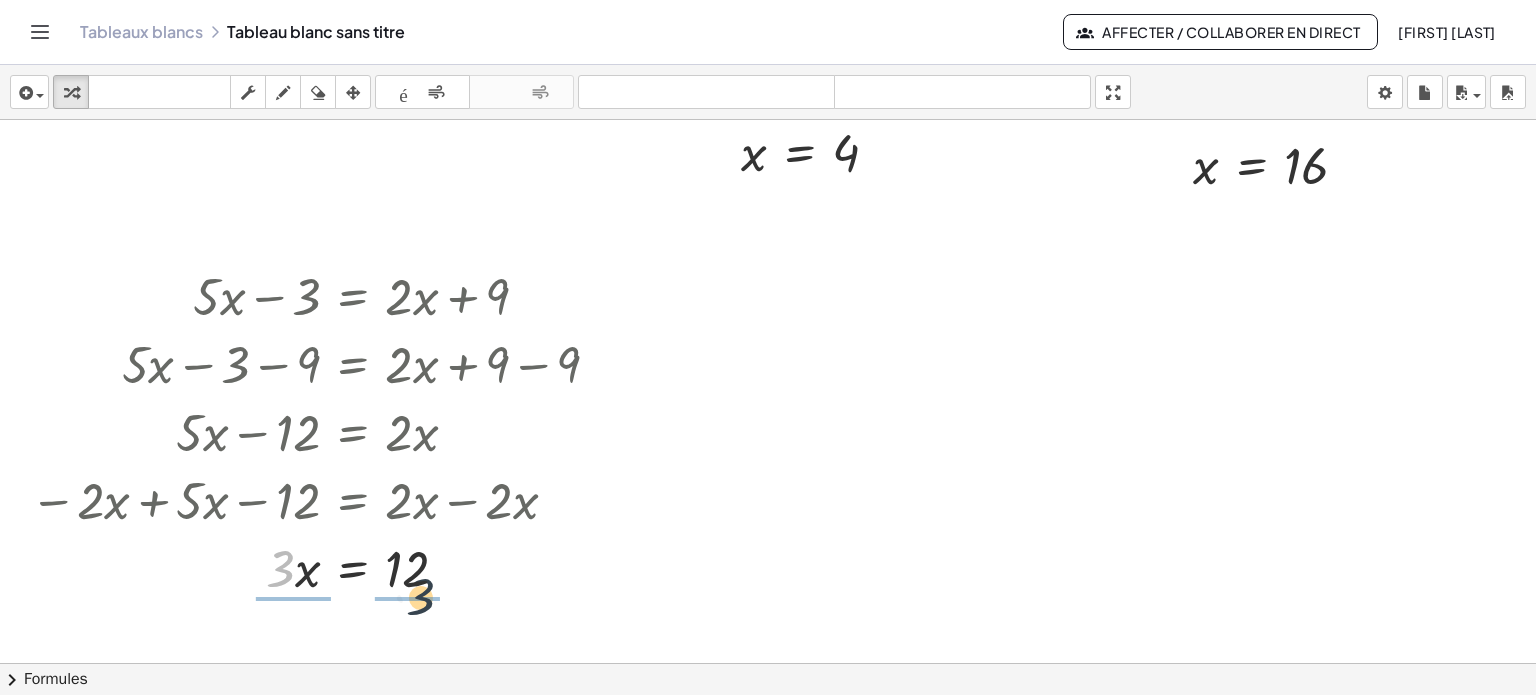 drag, startPoint x: 282, startPoint y: 576, endPoint x: 427, endPoint y: 605, distance: 147.87157 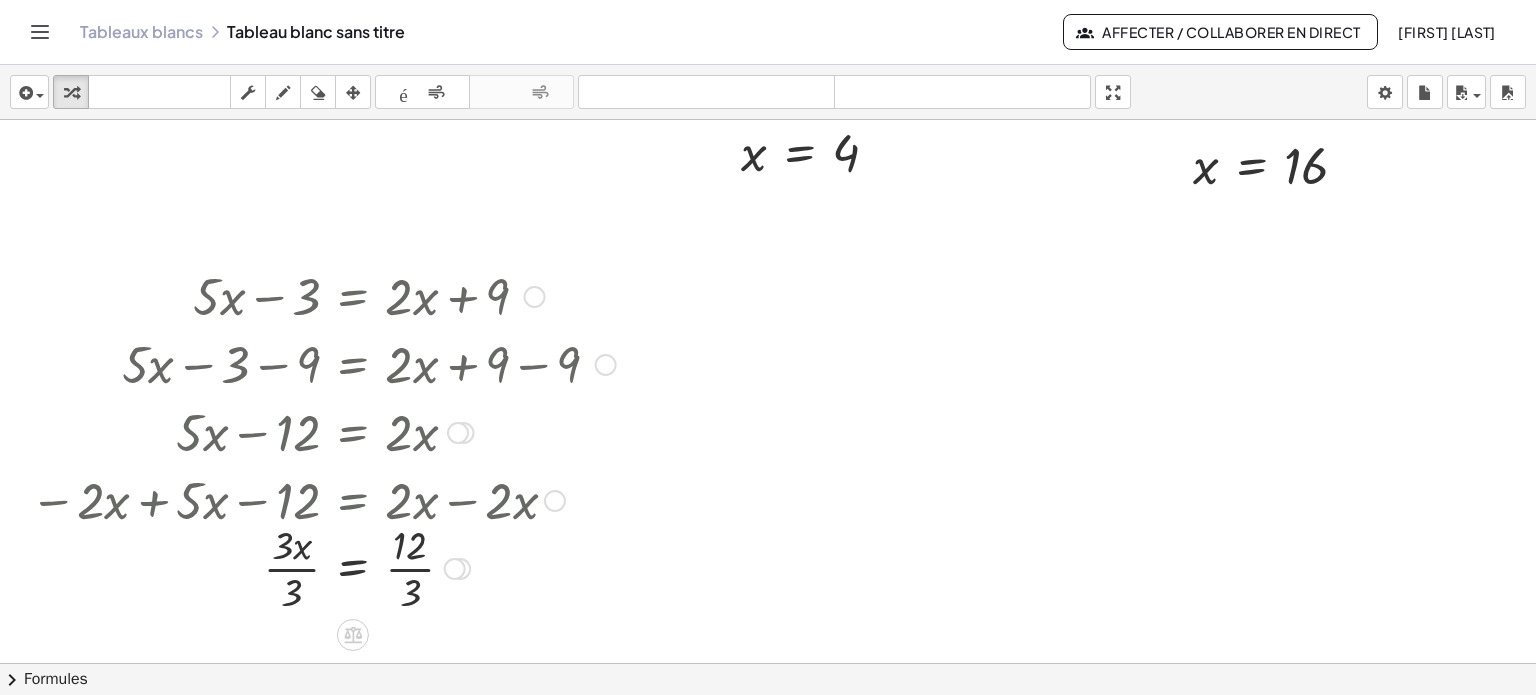 click at bounding box center (323, 567) 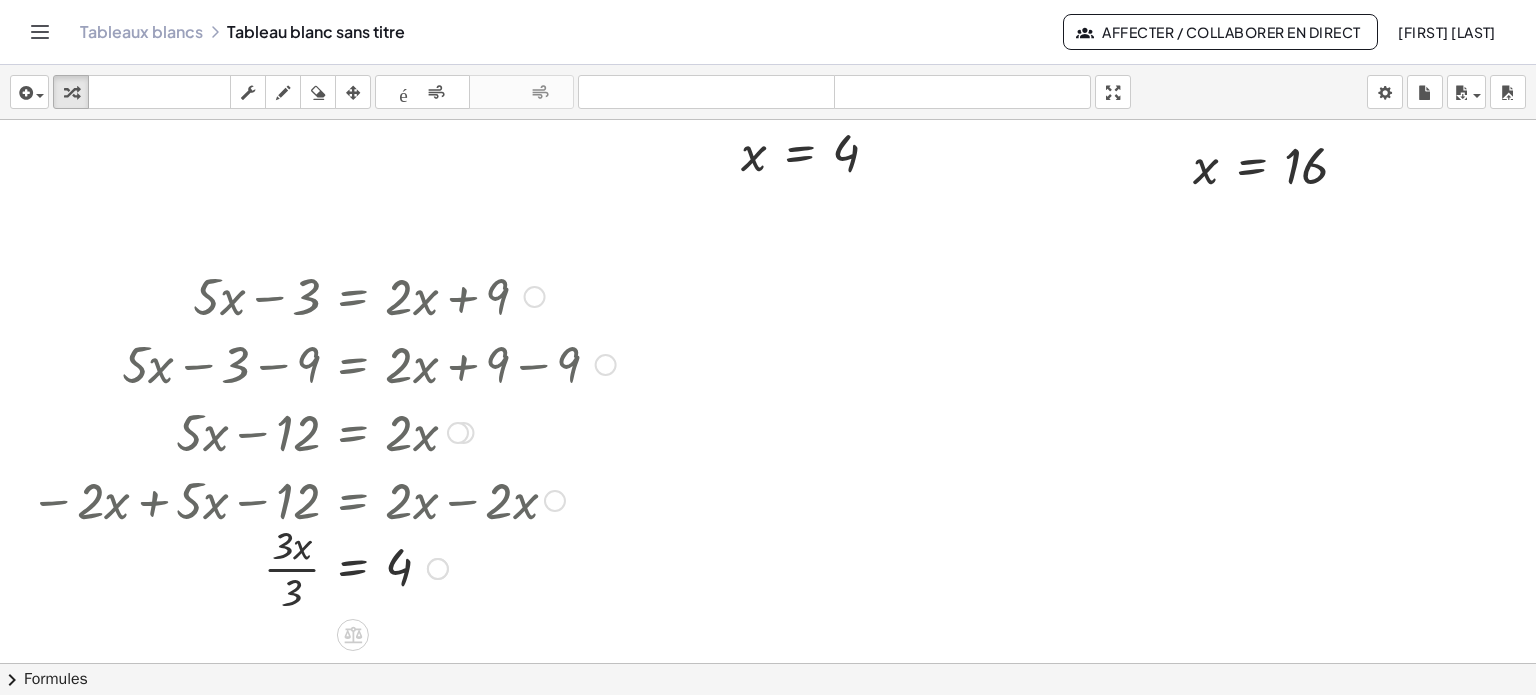 click at bounding box center [323, 567] 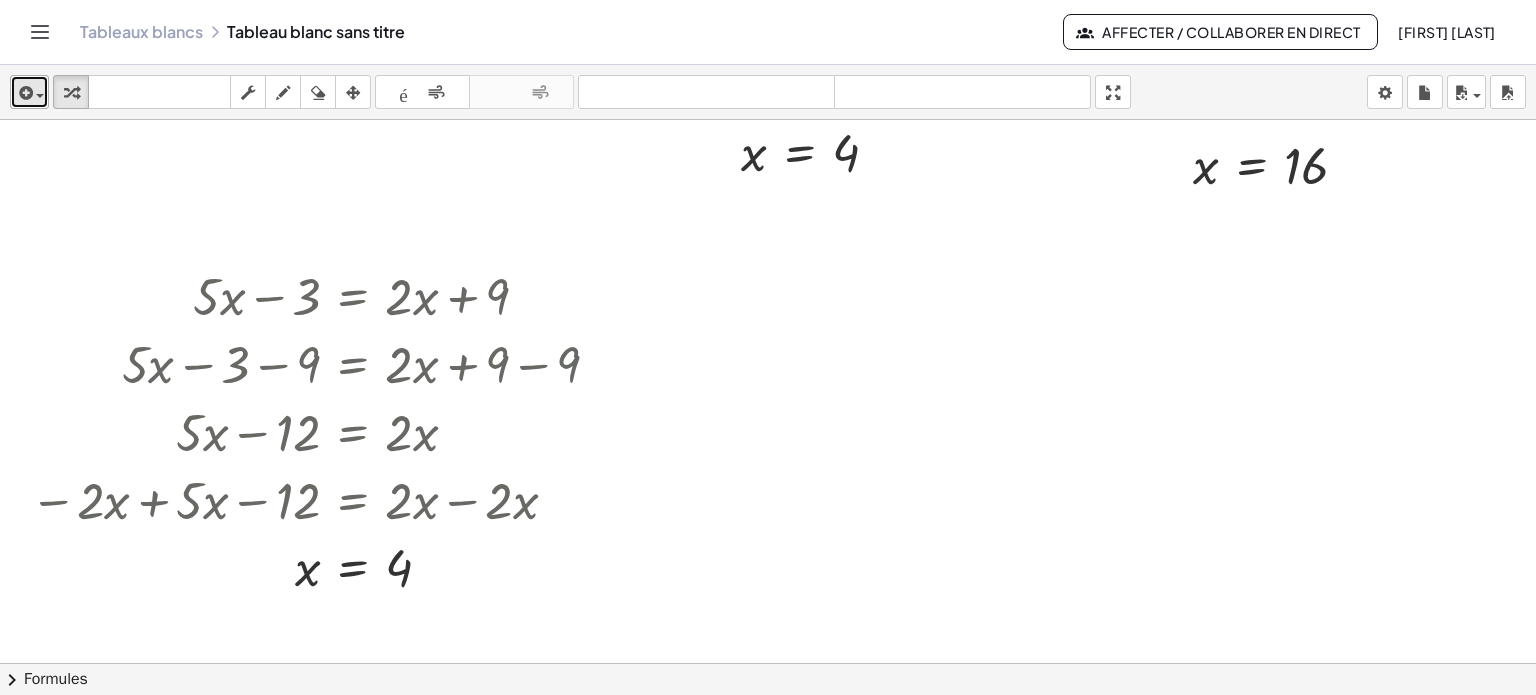 click at bounding box center [24, 93] 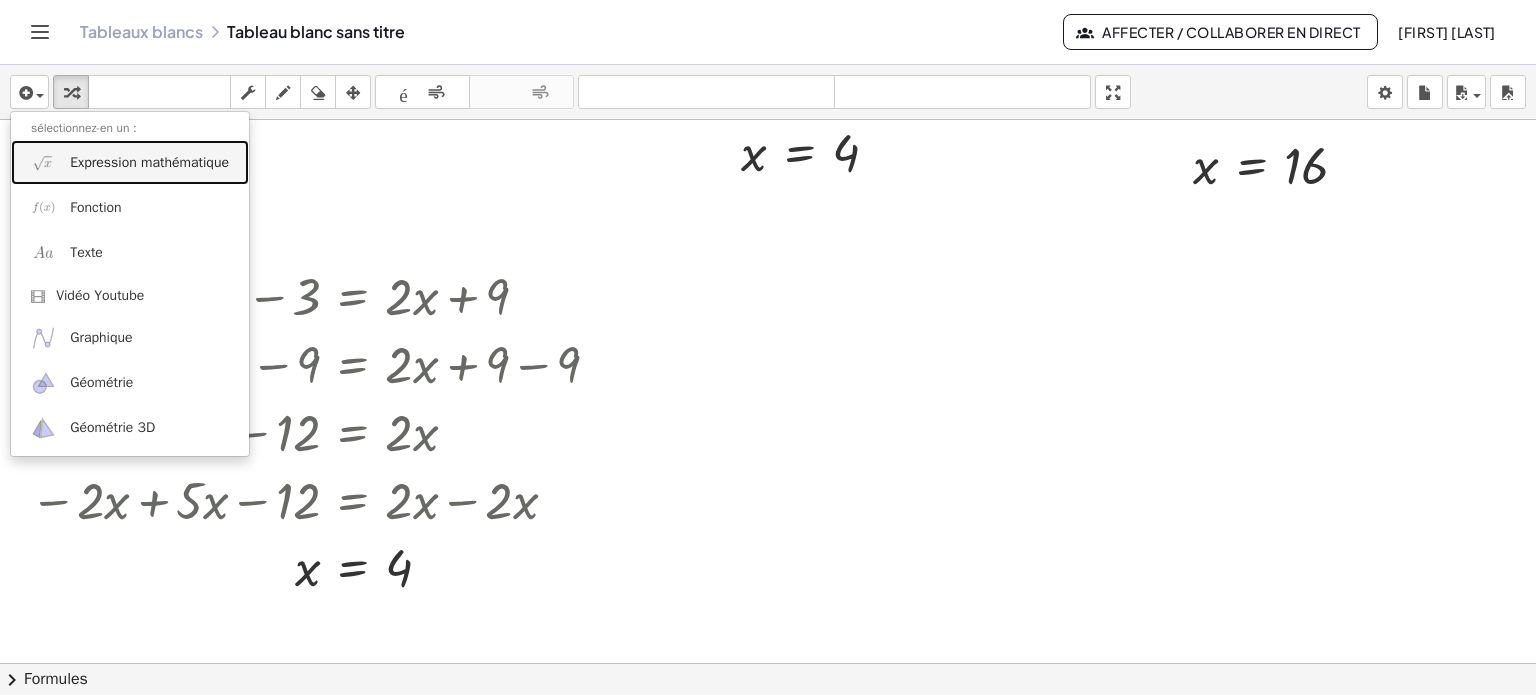 click on "Expression mathématique" at bounding box center (130, 162) 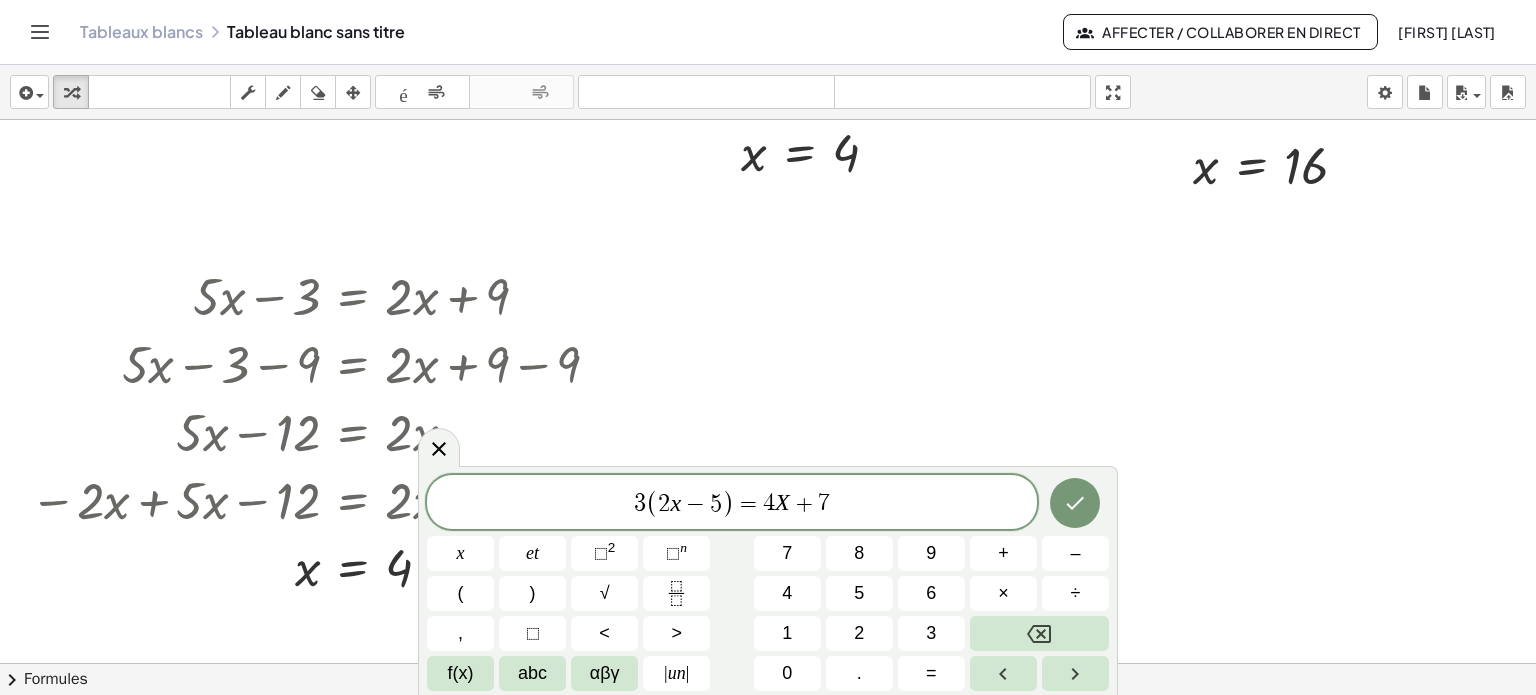 click on "X" at bounding box center [782, 503] 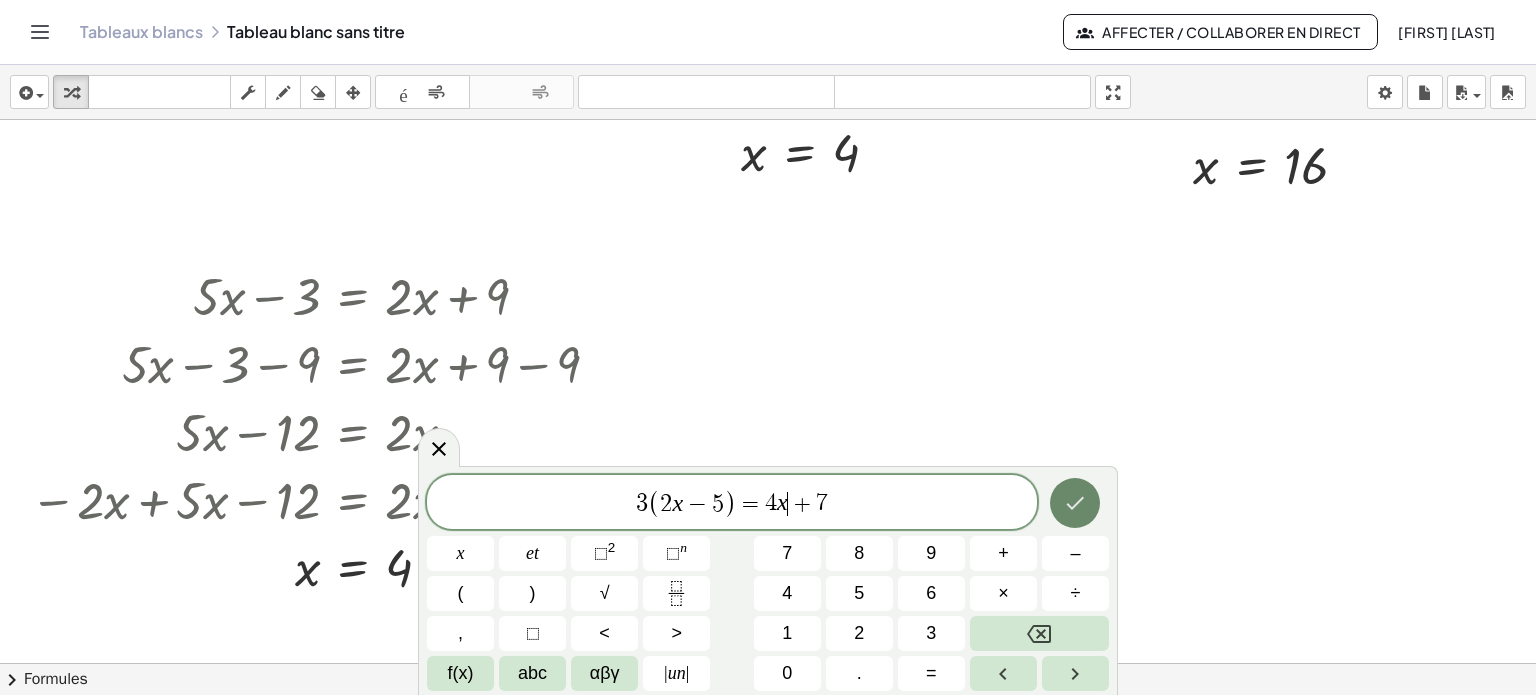 click 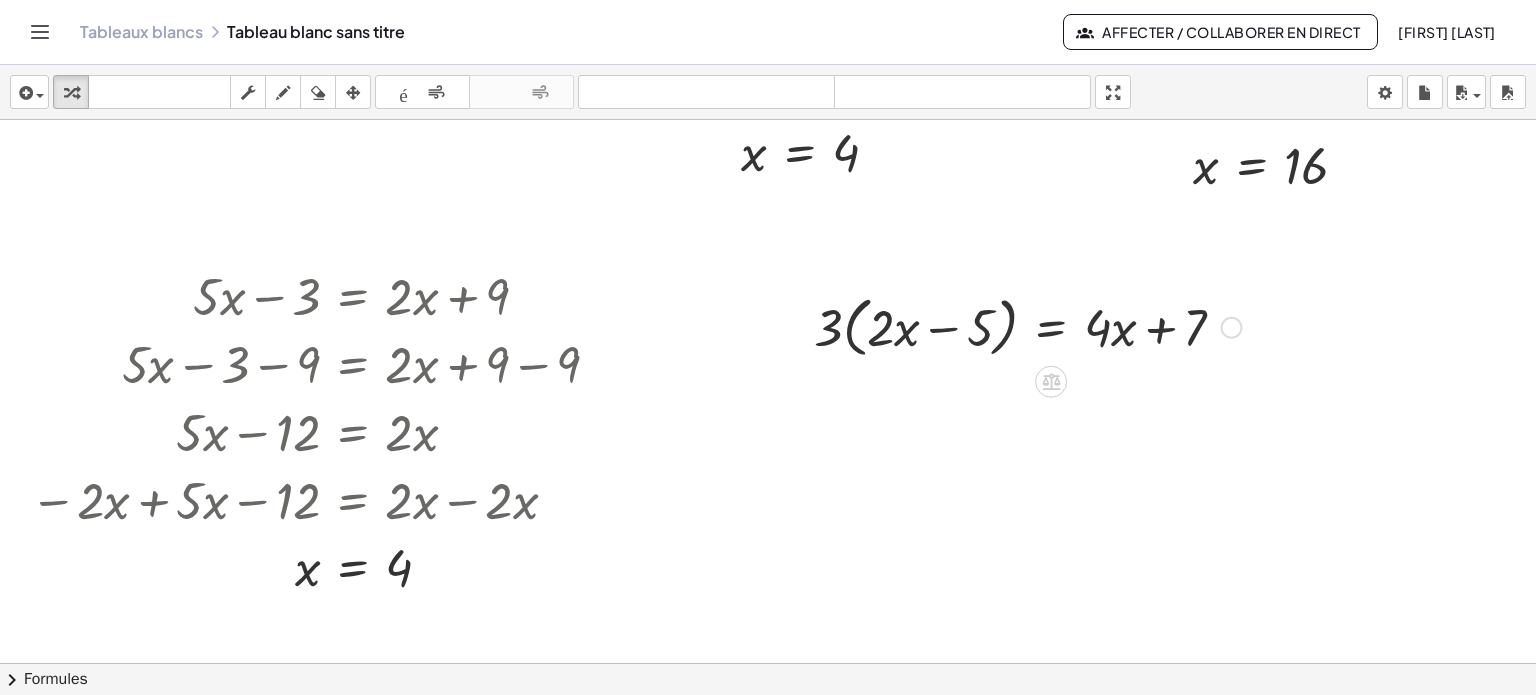 click at bounding box center [1028, 326] 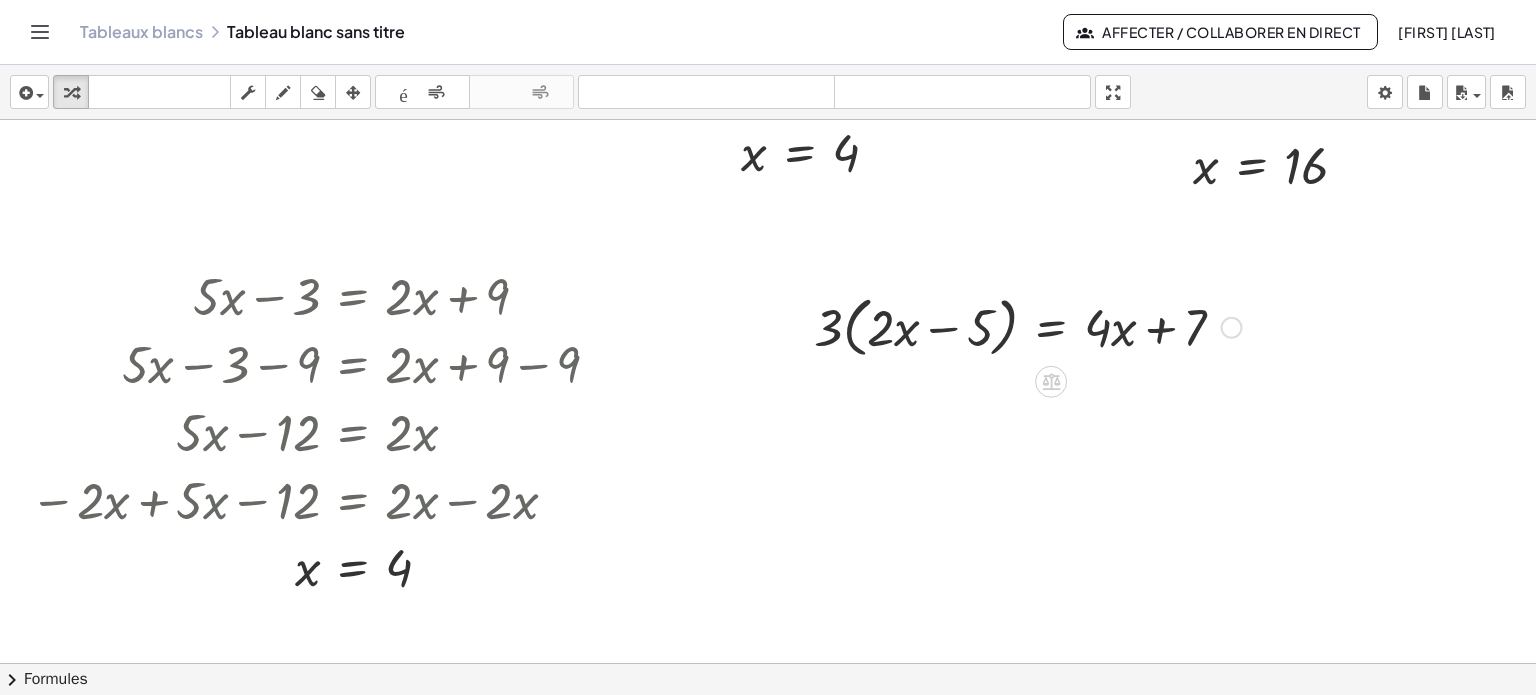 click at bounding box center [1028, 326] 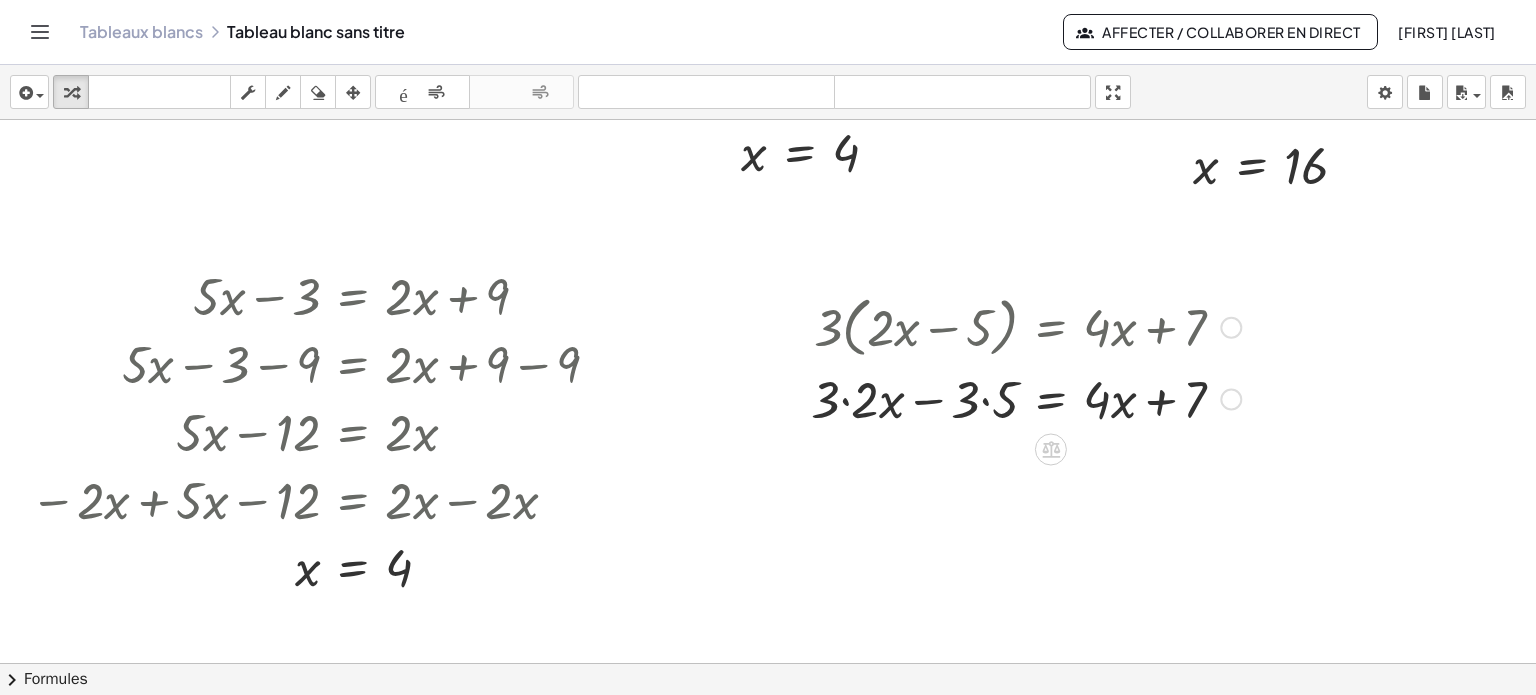 click at bounding box center (1026, 397) 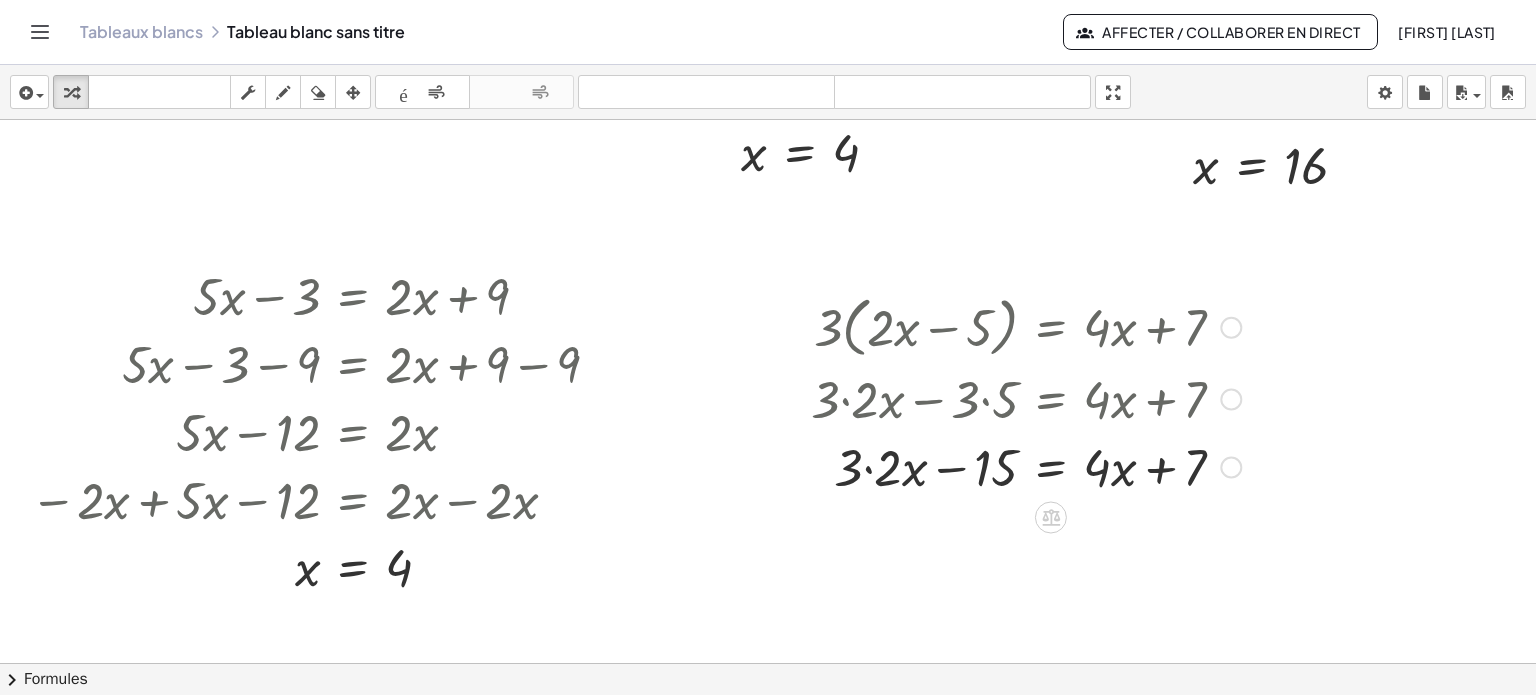 click at bounding box center [1026, 397] 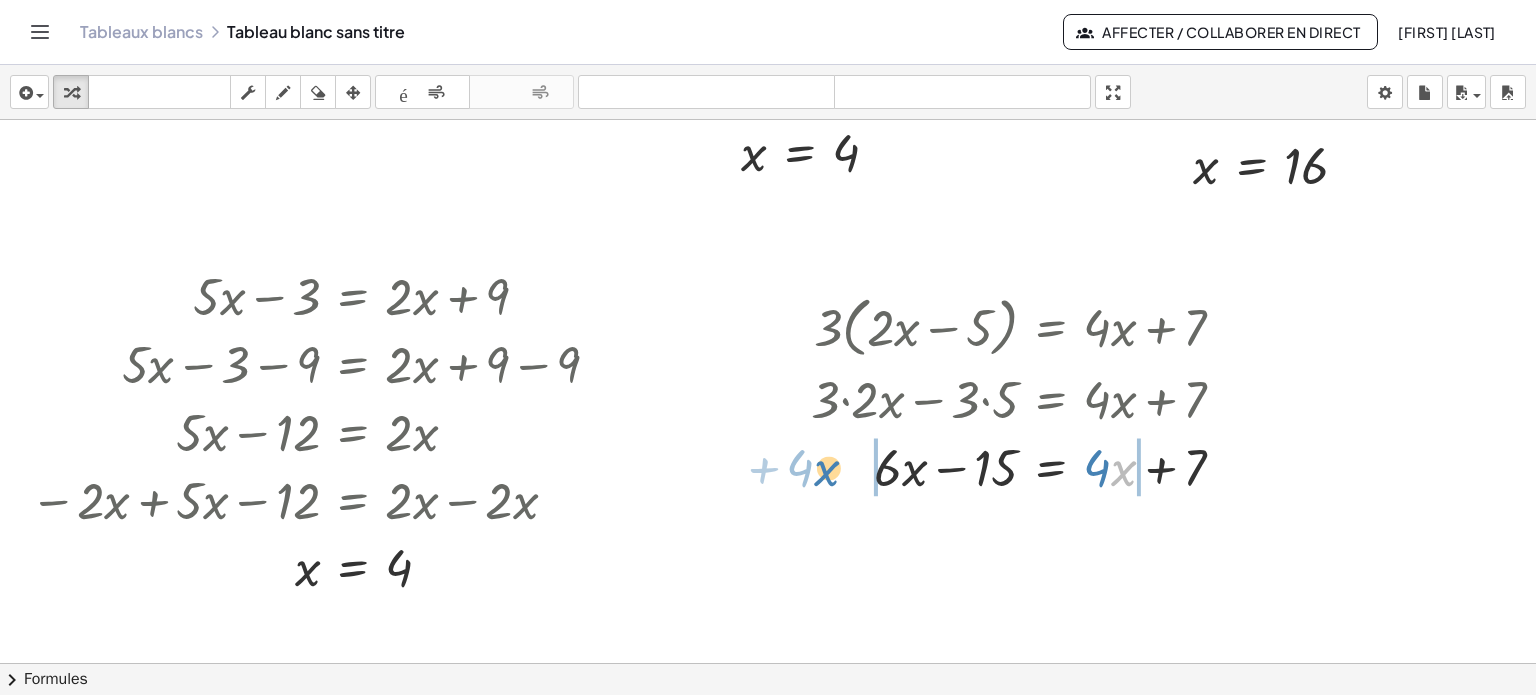 drag, startPoint x: 1118, startPoint y: 465, endPoint x: 812, endPoint y: 462, distance: 306.0147 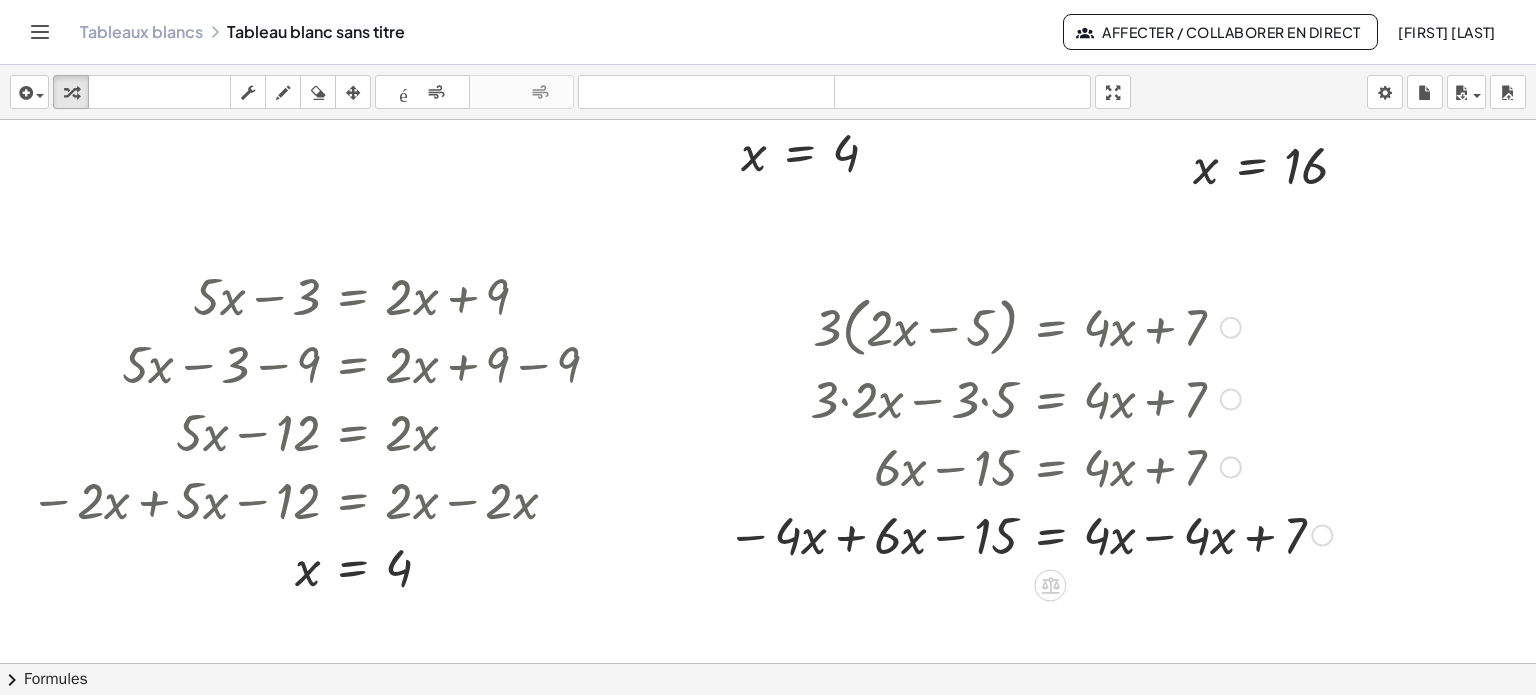 click at bounding box center (1029, 533) 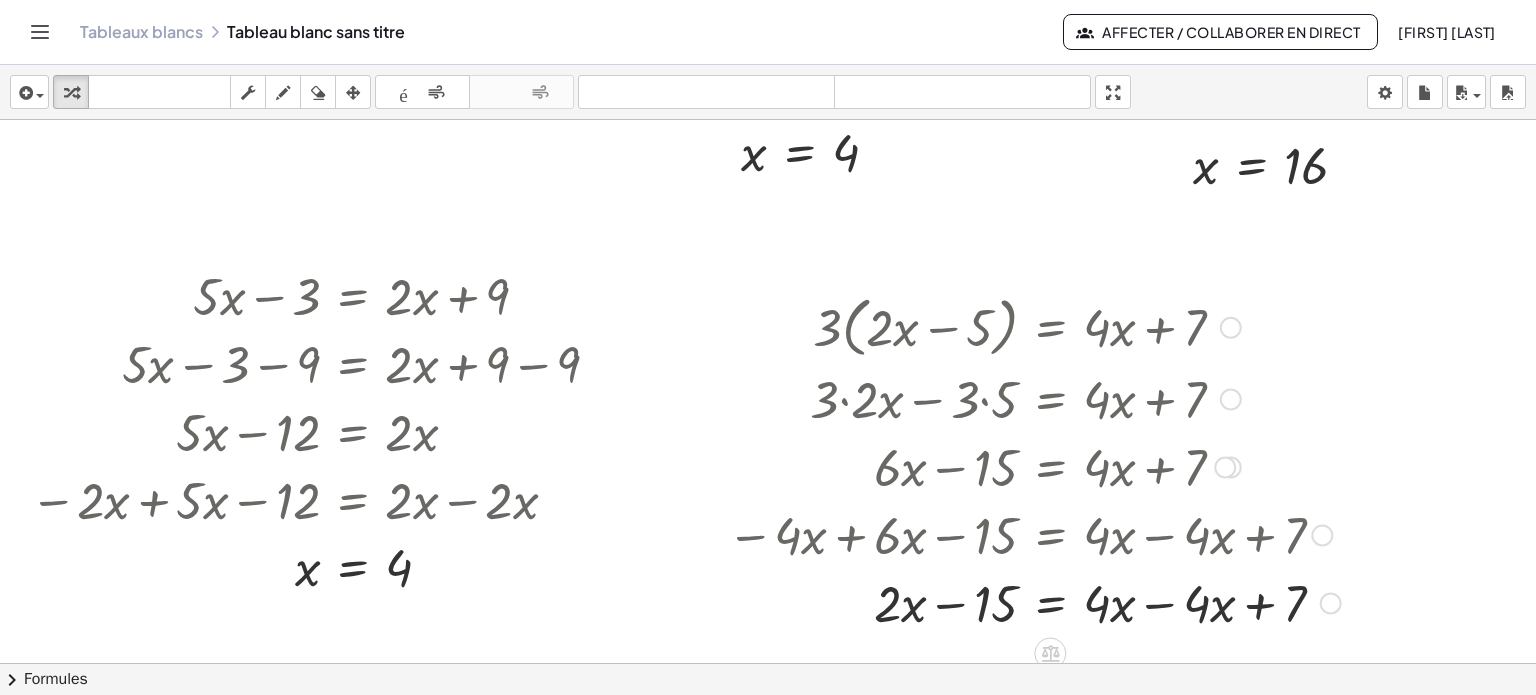 click at bounding box center (1034, 601) 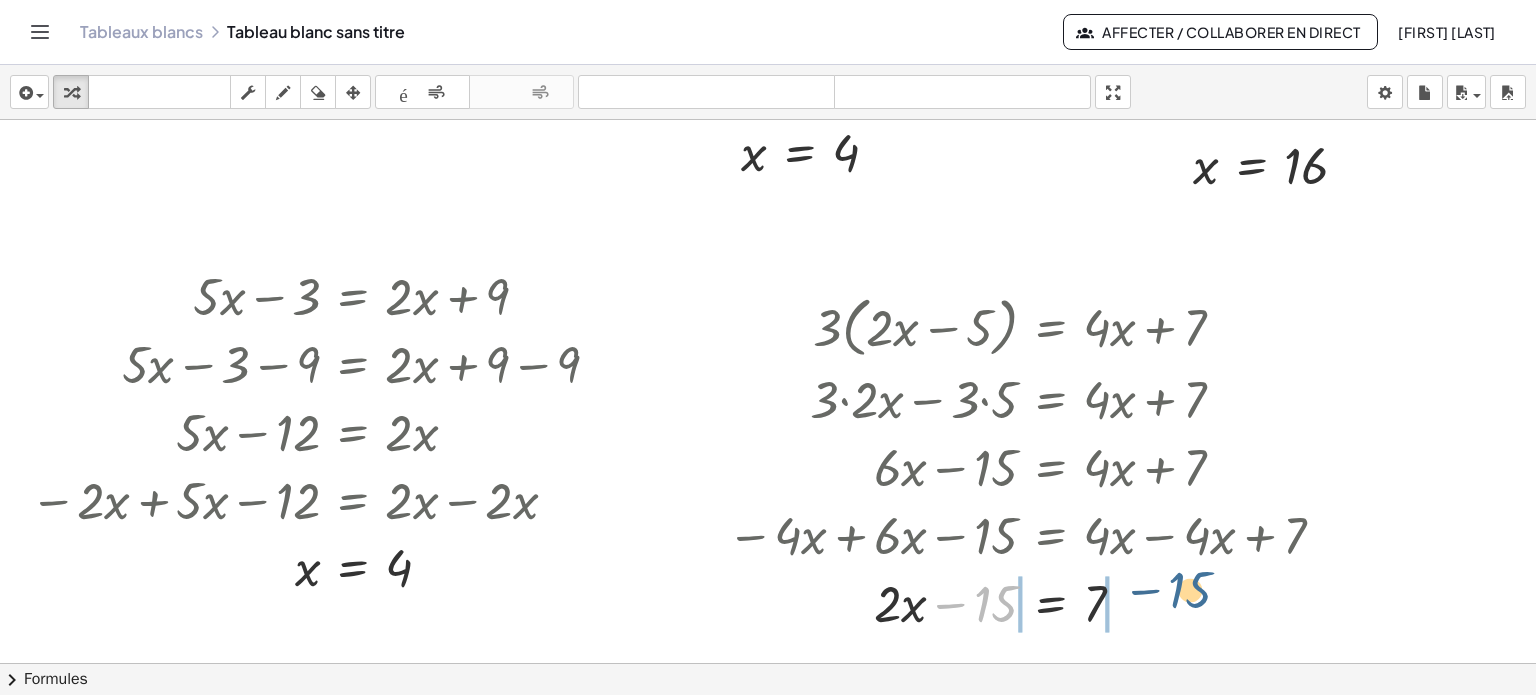 drag, startPoint x: 992, startPoint y: 603, endPoint x: 1189, endPoint y: 600, distance: 197.02284 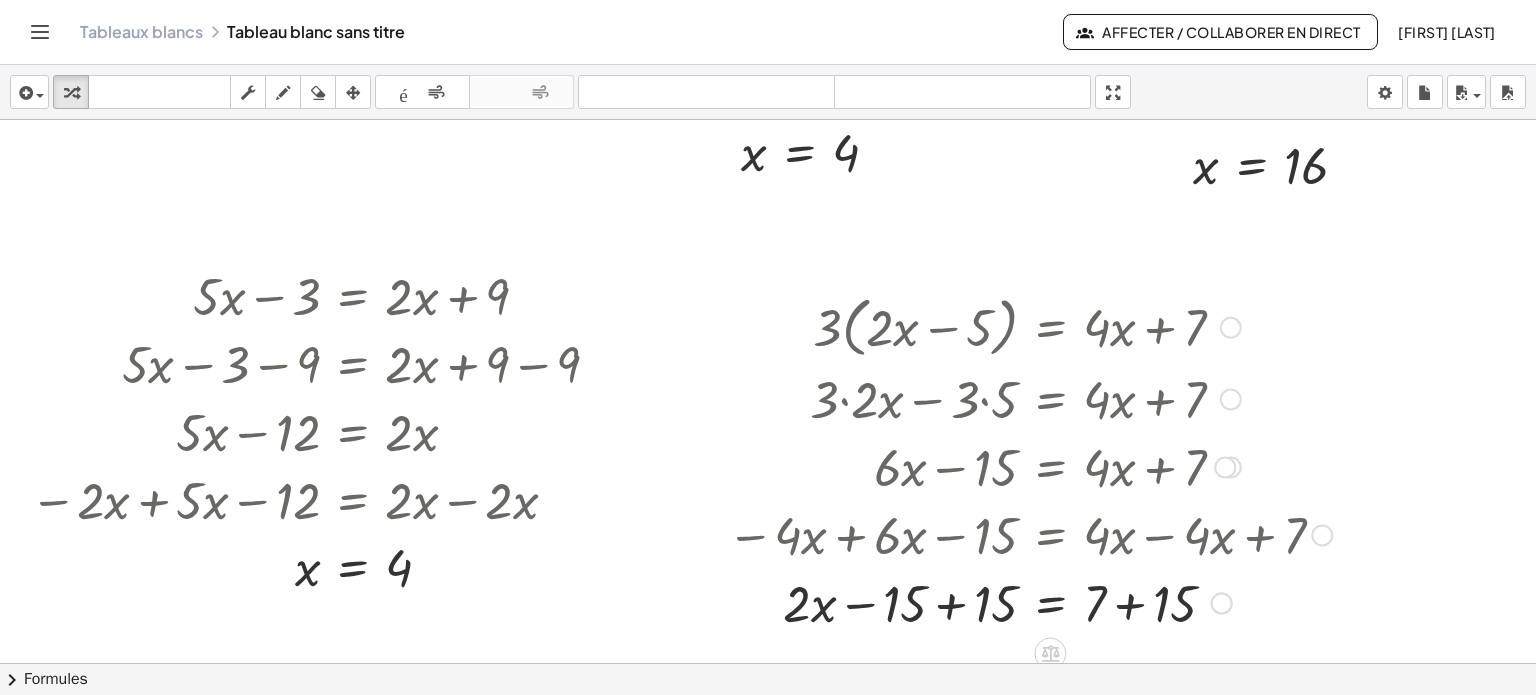 click at bounding box center (1029, 601) 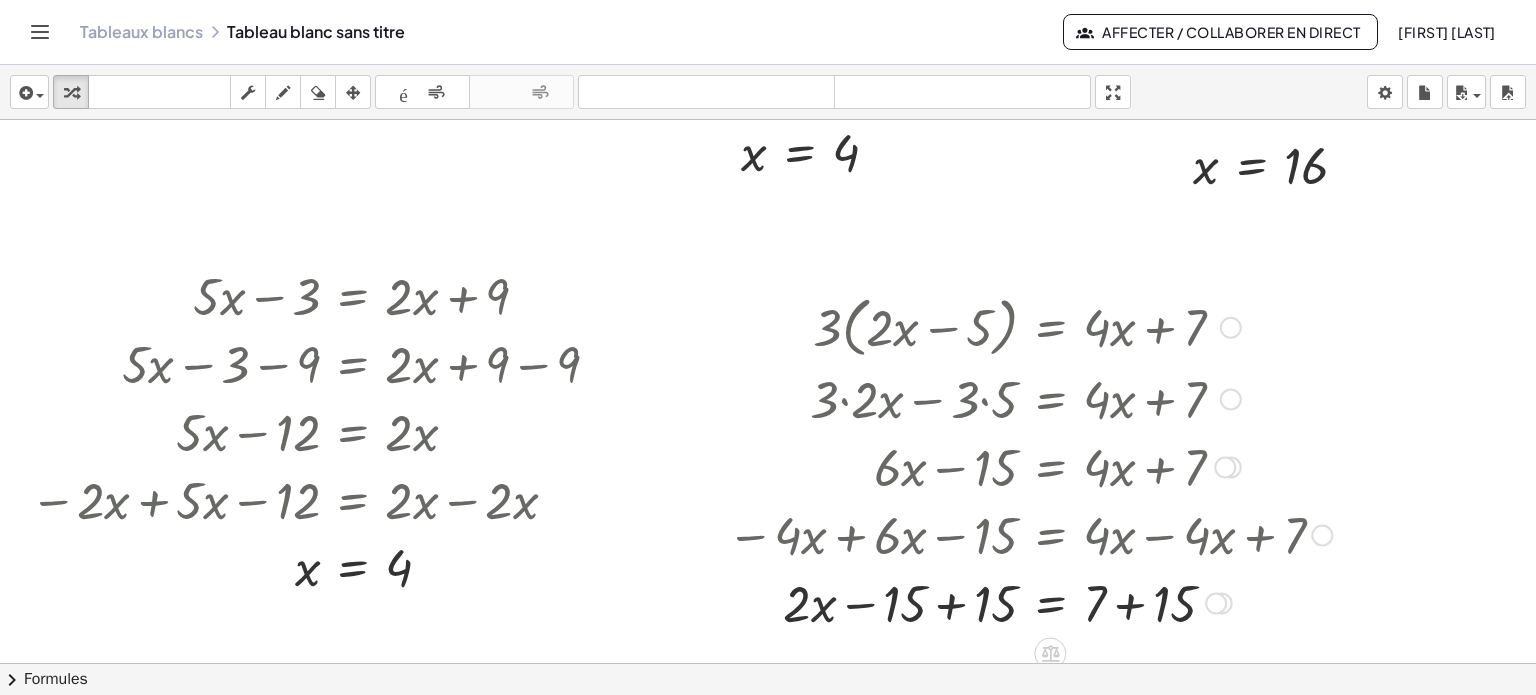 click at bounding box center (1029, 601) 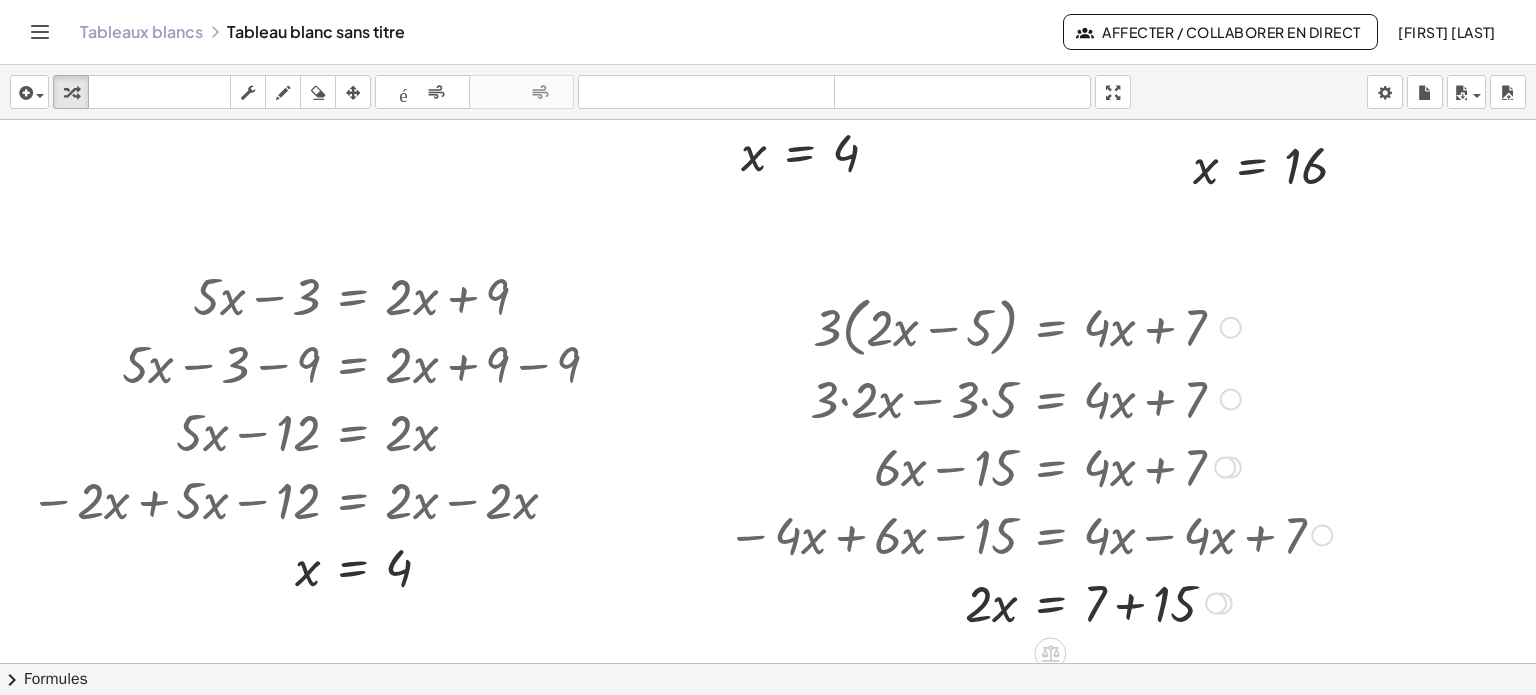 click at bounding box center [1029, 601] 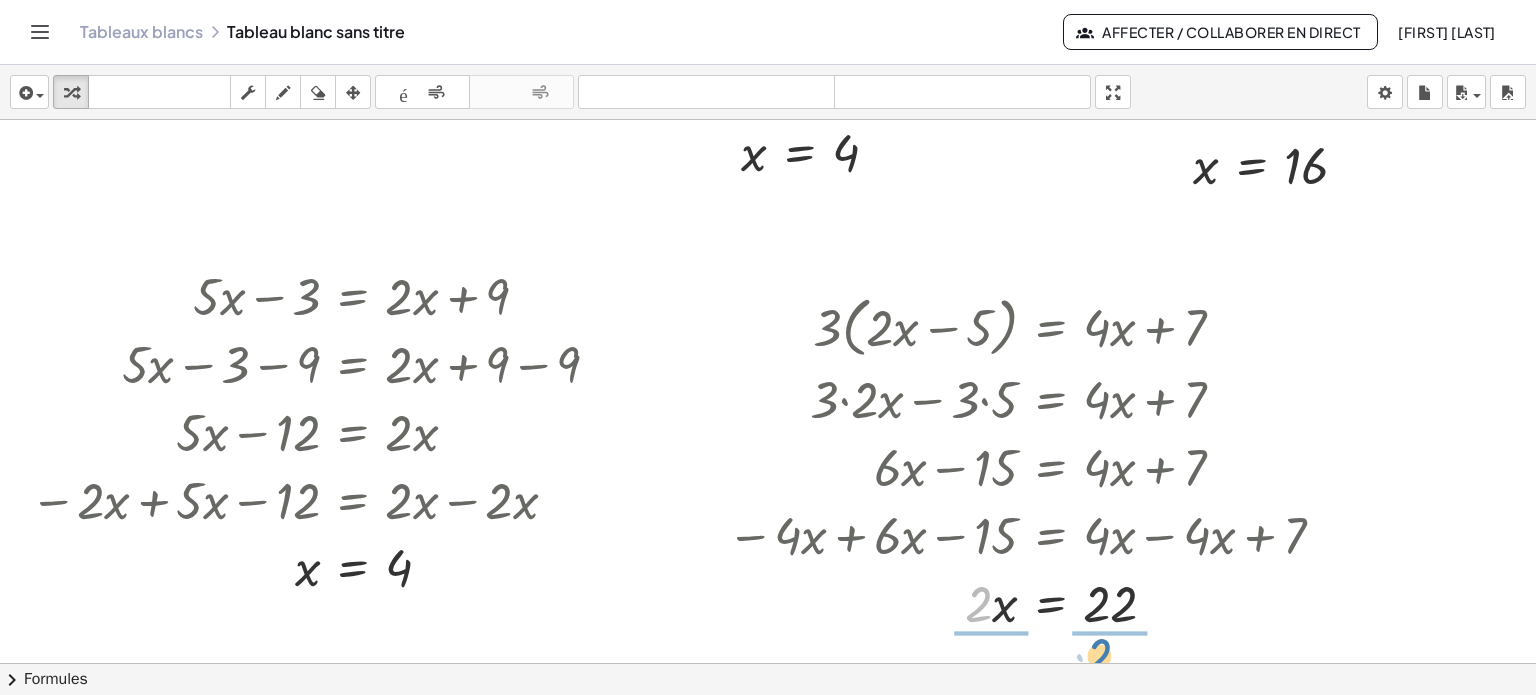drag, startPoint x: 980, startPoint y: 608, endPoint x: 1106, endPoint y: 651, distance: 133.13527 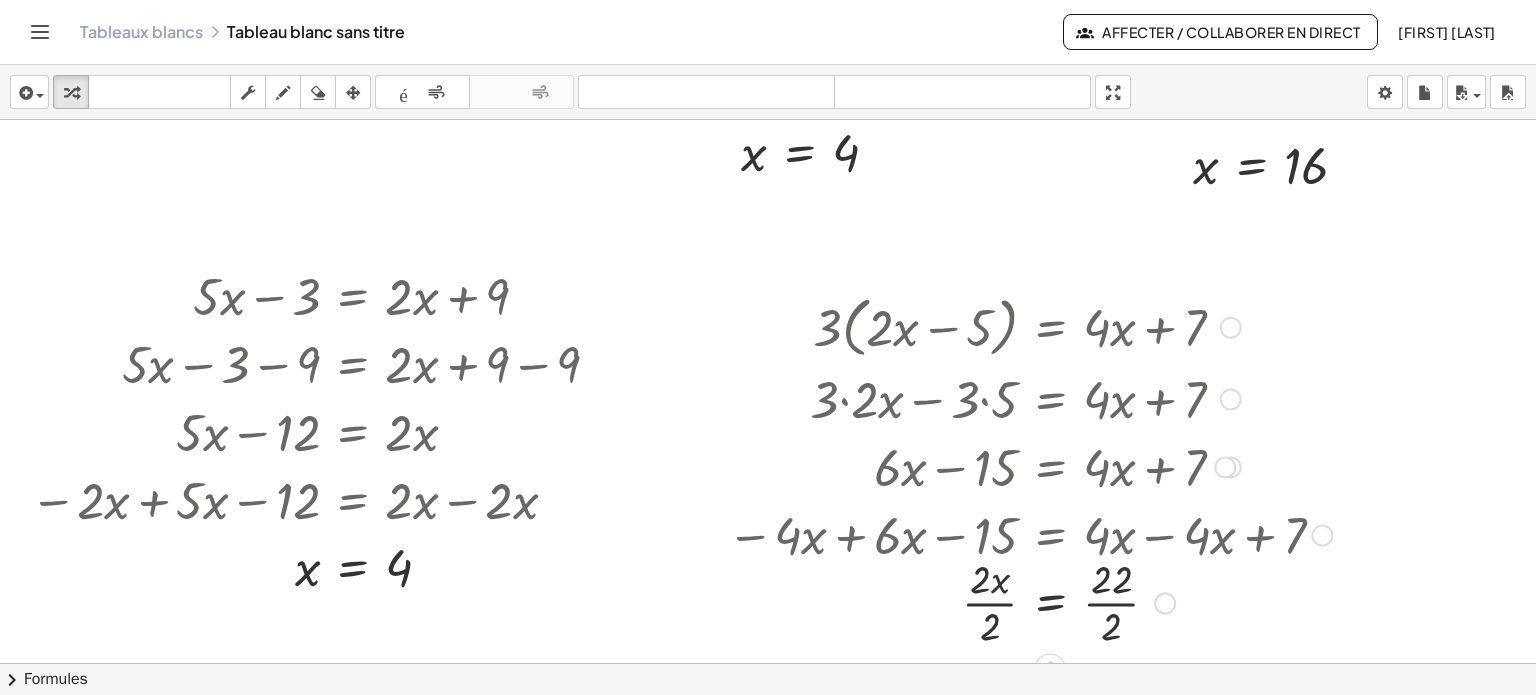 scroll, scrollTop: 883, scrollLeft: 0, axis: vertical 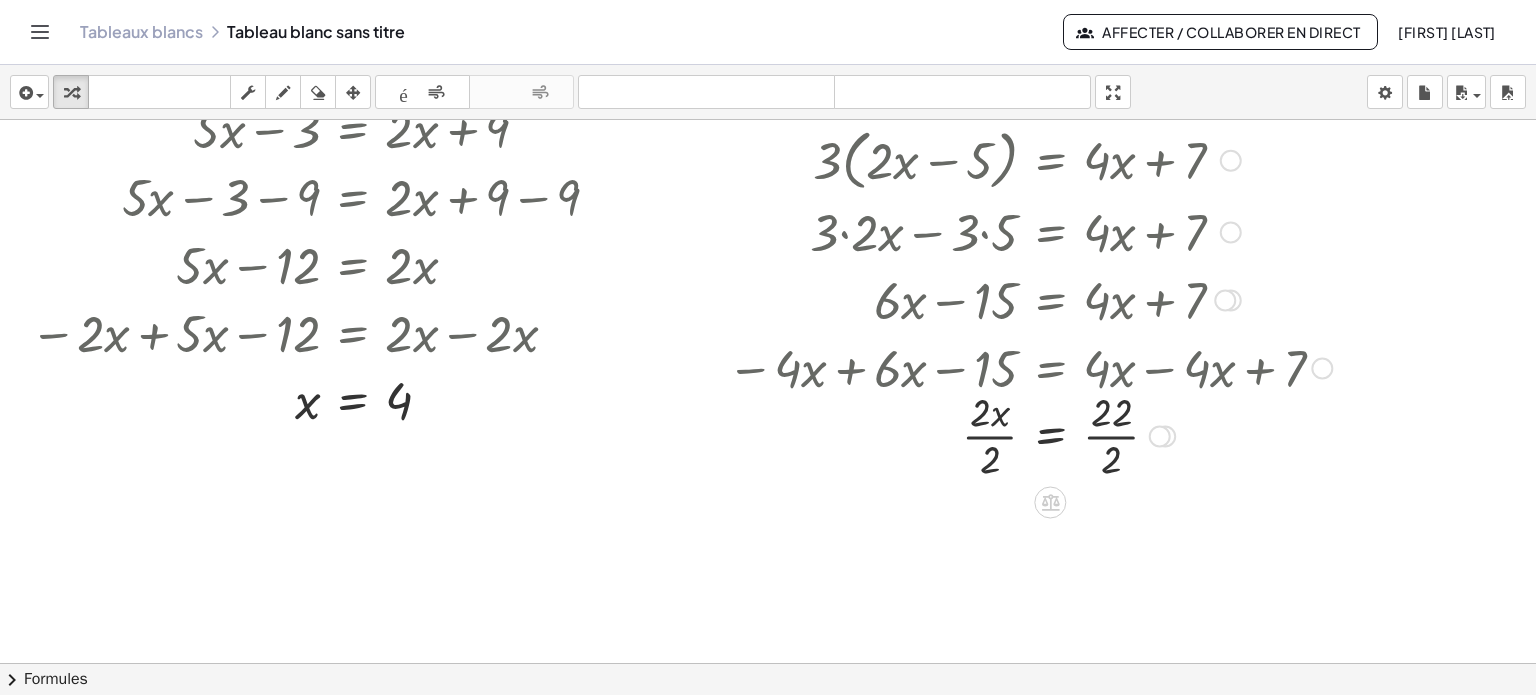 click at bounding box center [1029, 434] 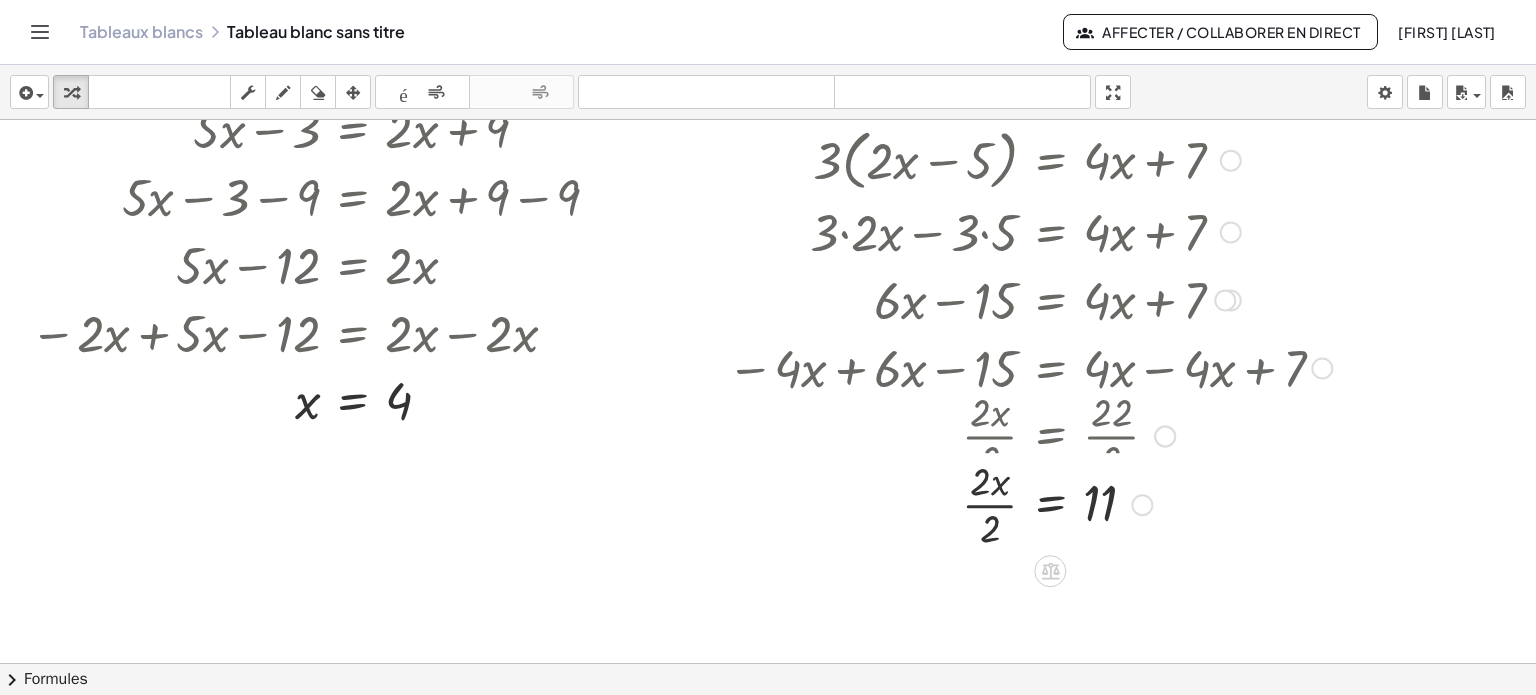 click at bounding box center (1041, 434) 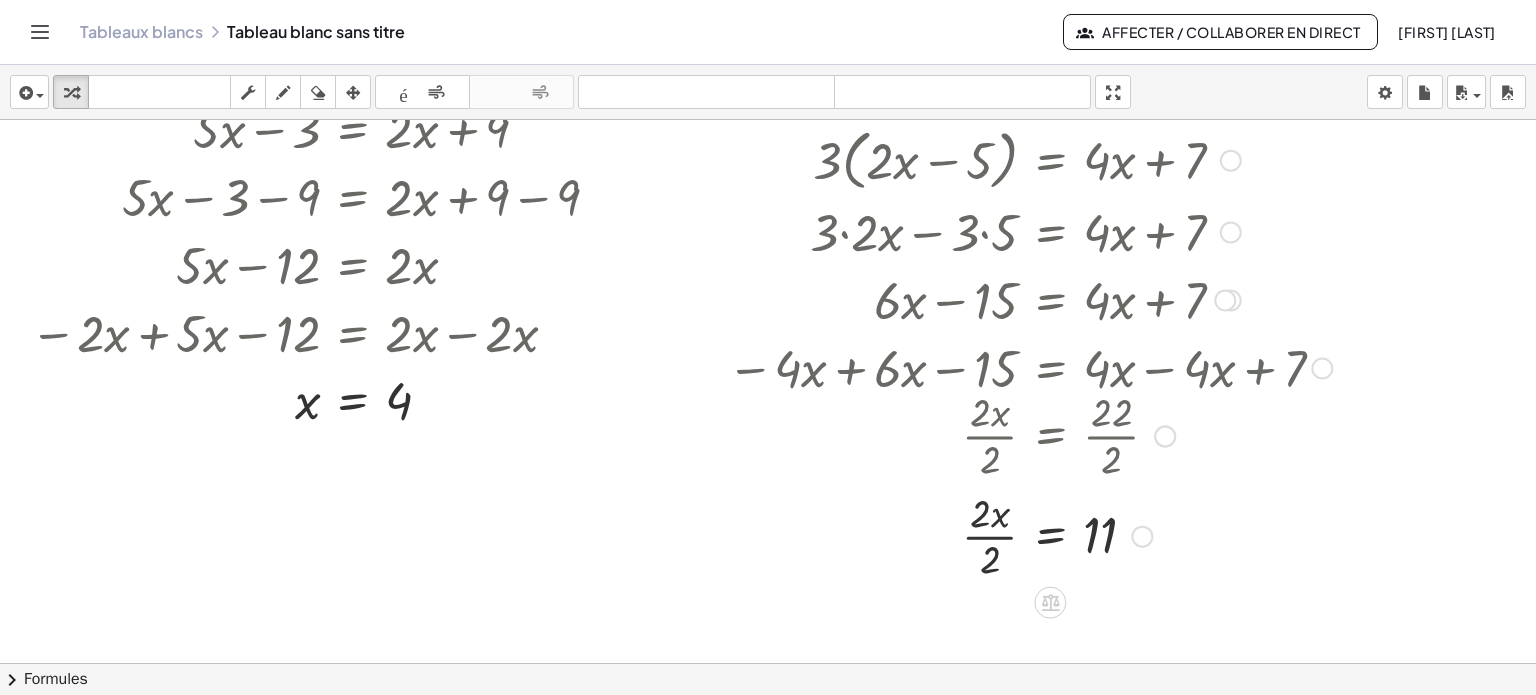 click at bounding box center [1029, 534] 